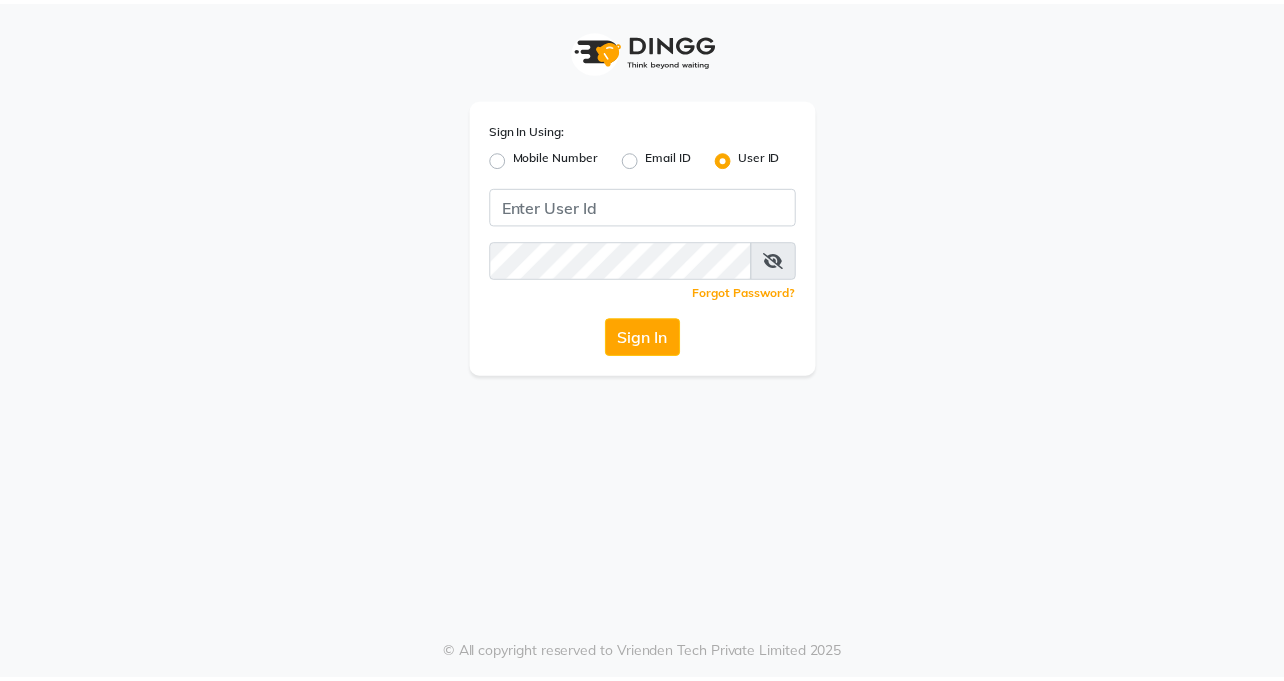 scroll, scrollTop: 0, scrollLeft: 0, axis: both 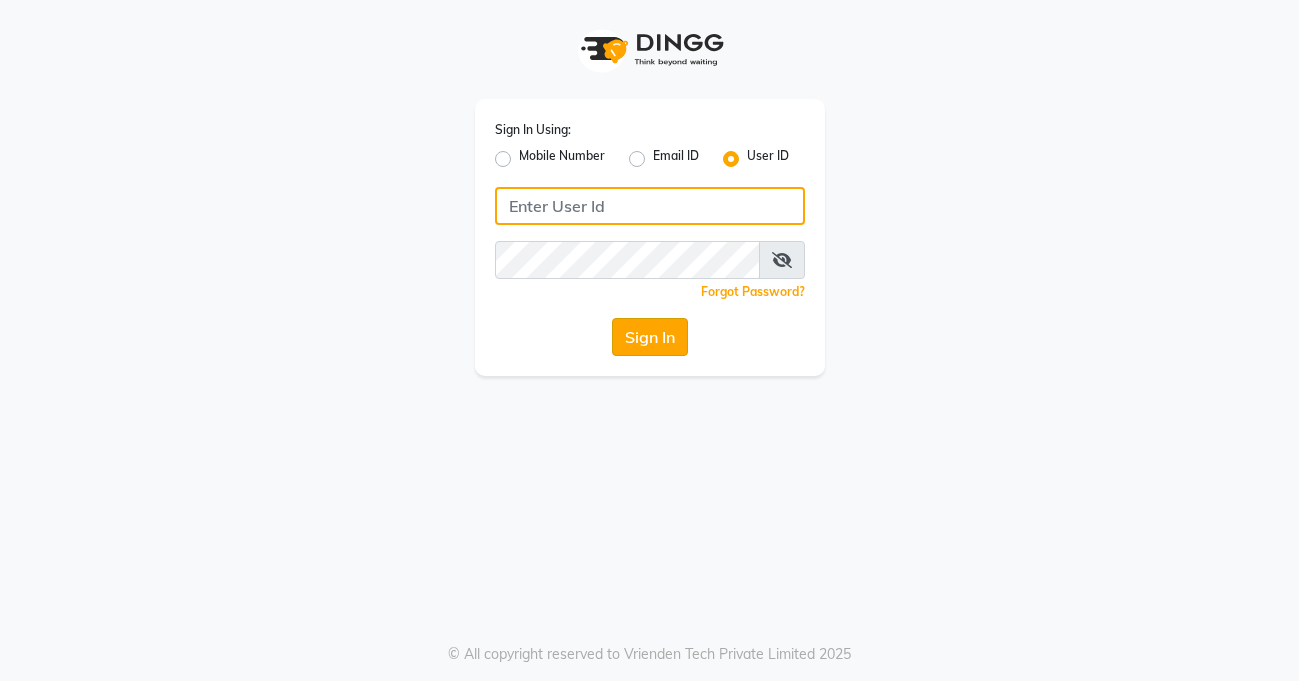 type on "[PERSON_NAME]'s" 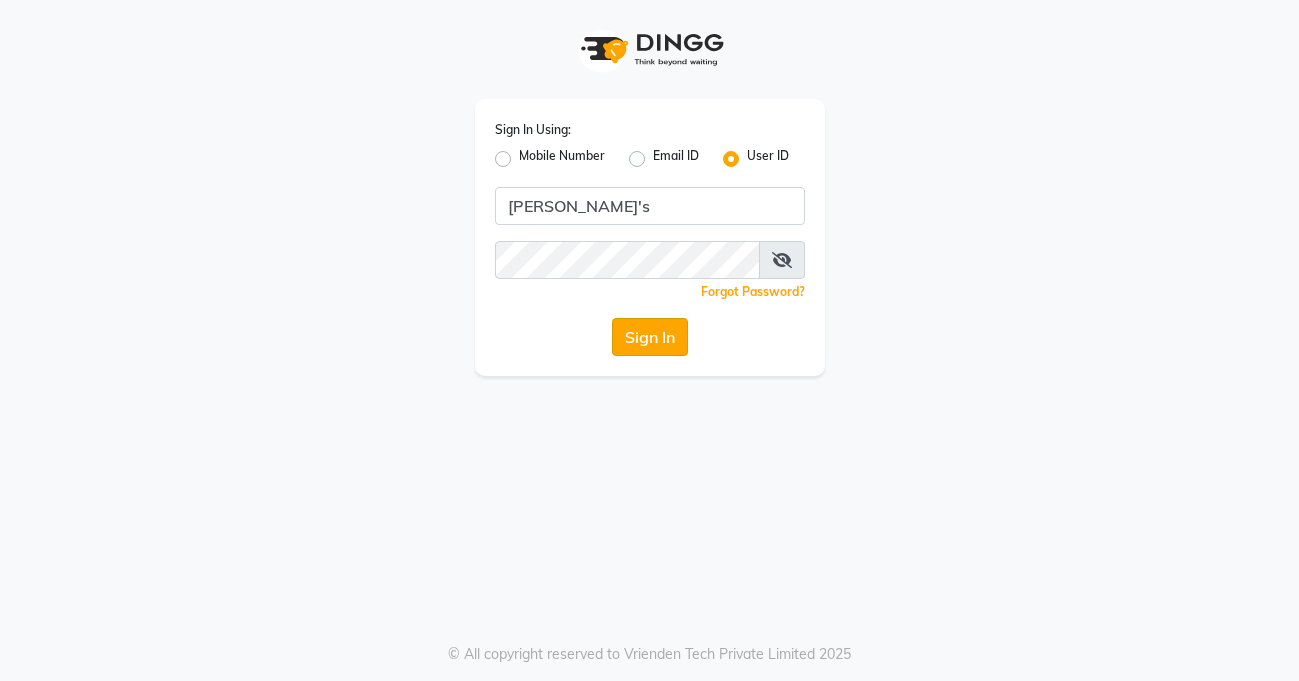 click on "Sign In" 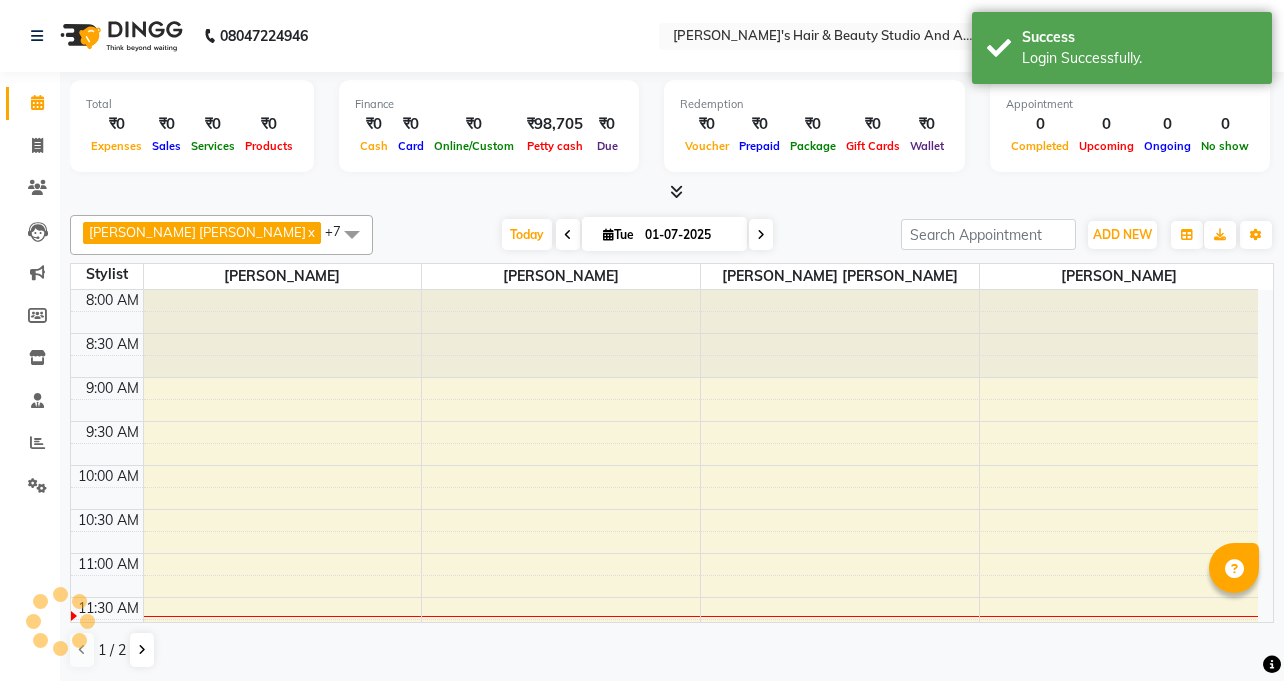 scroll, scrollTop: 0, scrollLeft: 0, axis: both 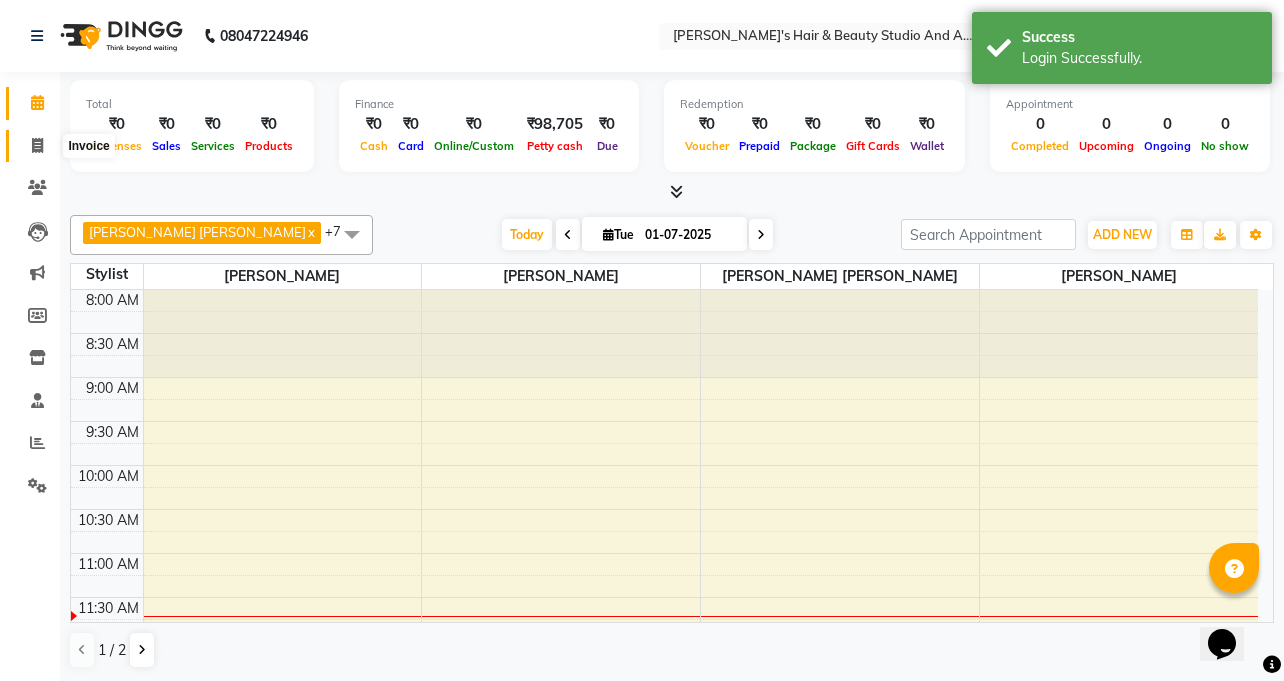click 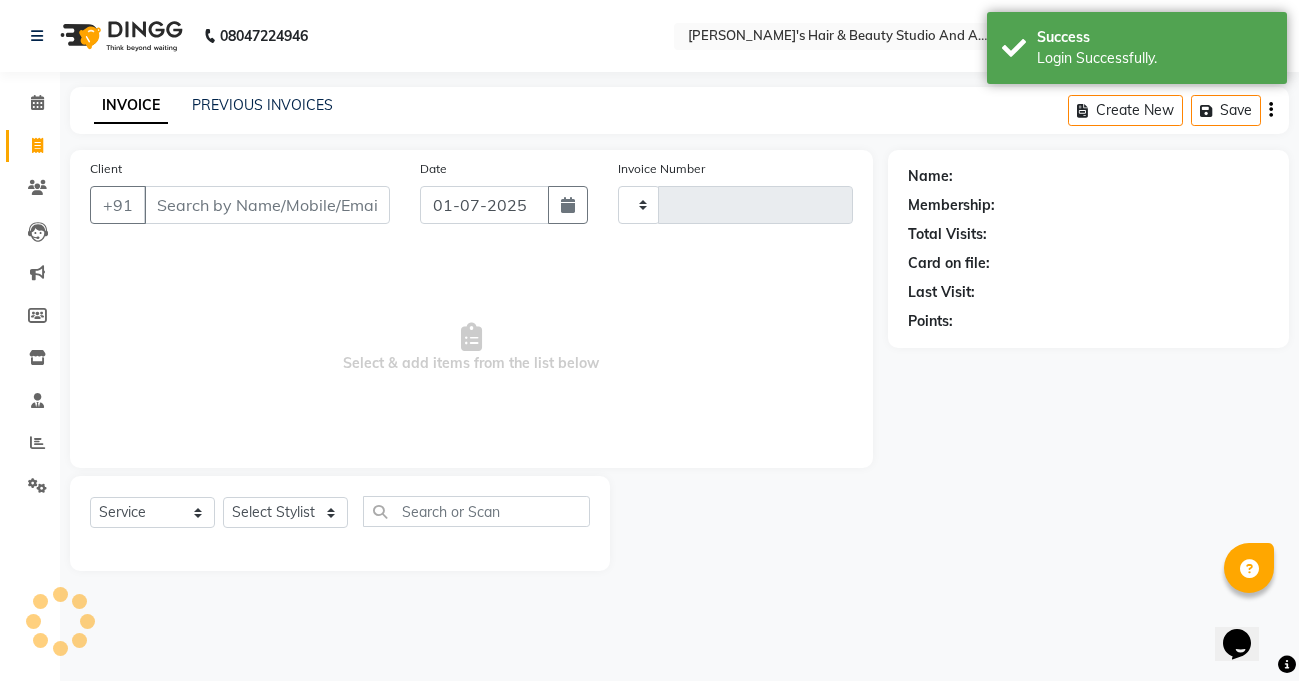 type on "0506" 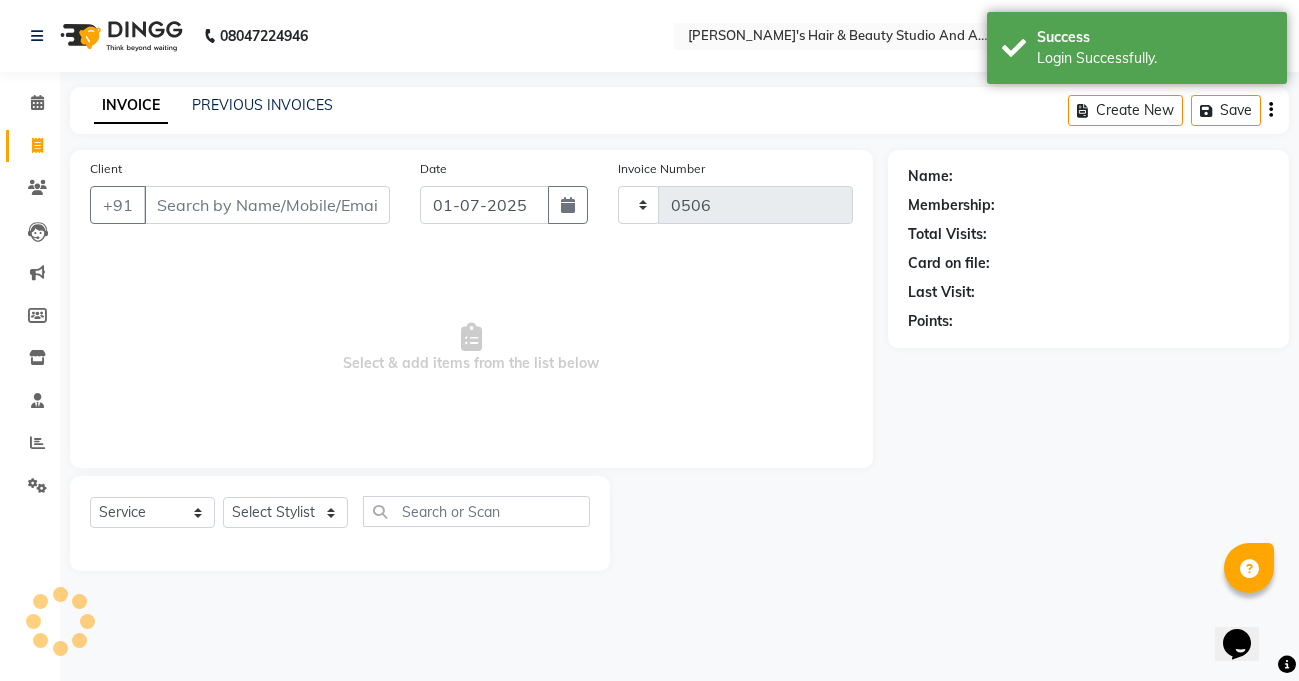 select on "3675" 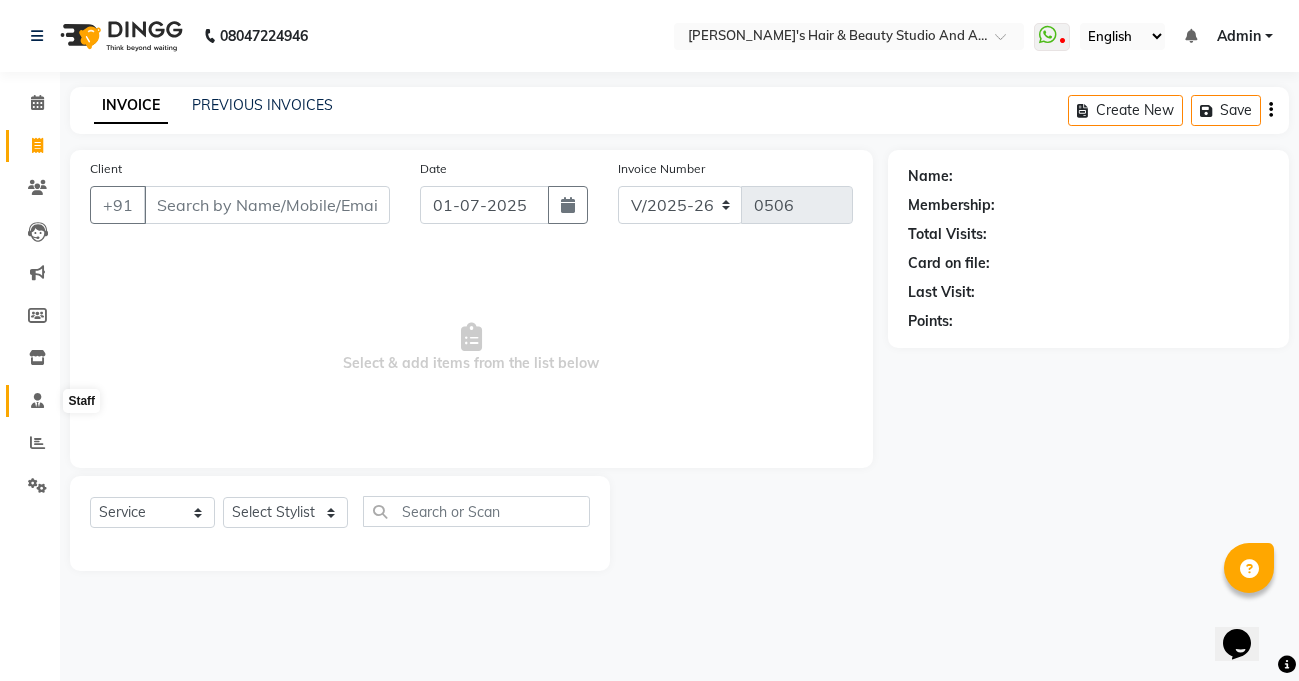 click 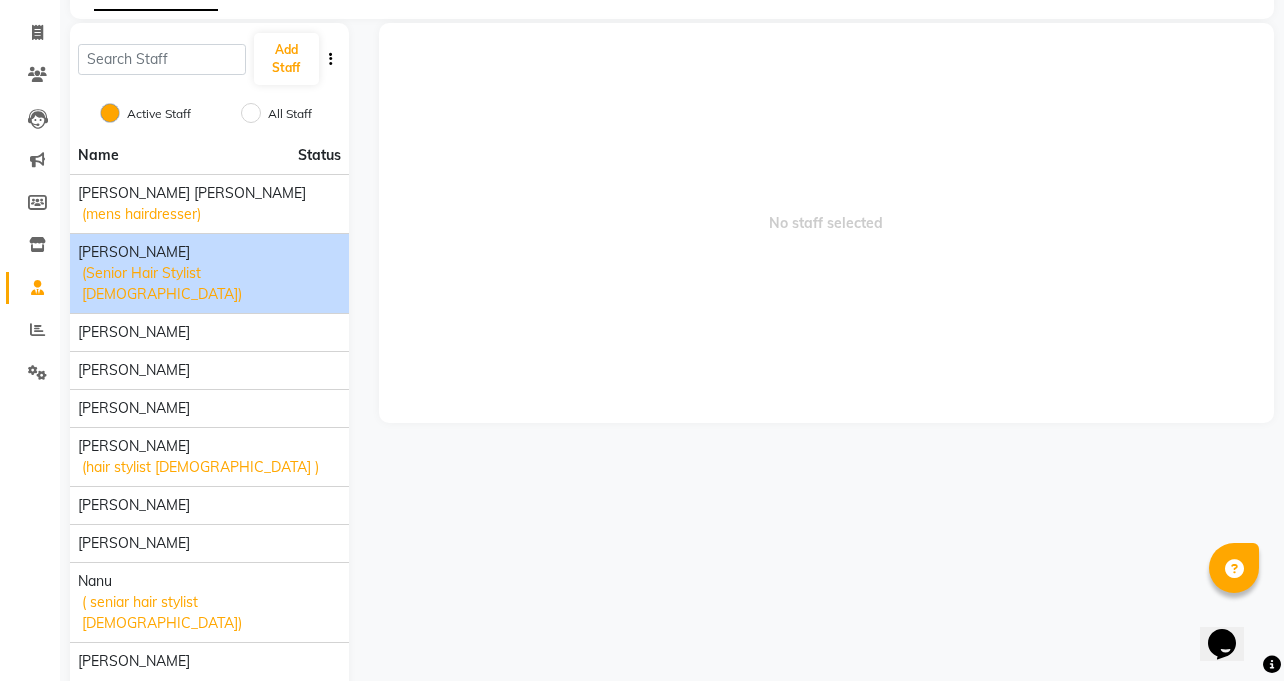 scroll, scrollTop: 117, scrollLeft: 0, axis: vertical 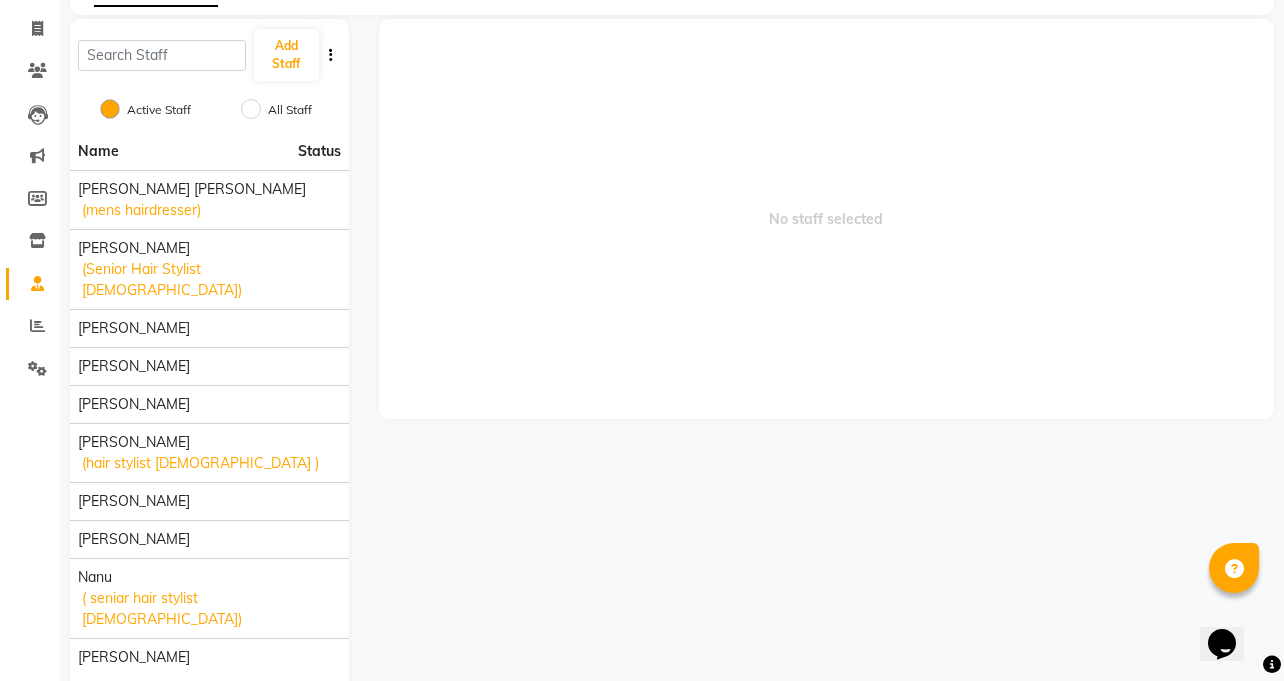 click on "Next  page" at bounding box center (250, 705) 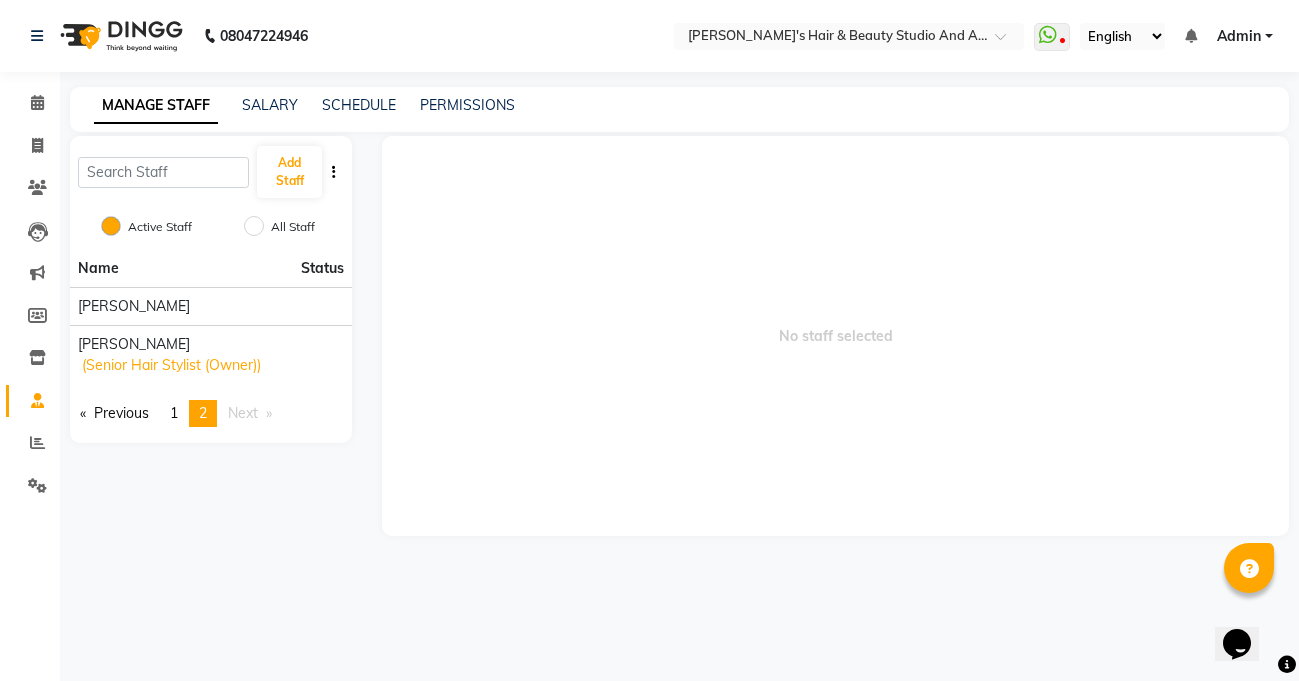 click 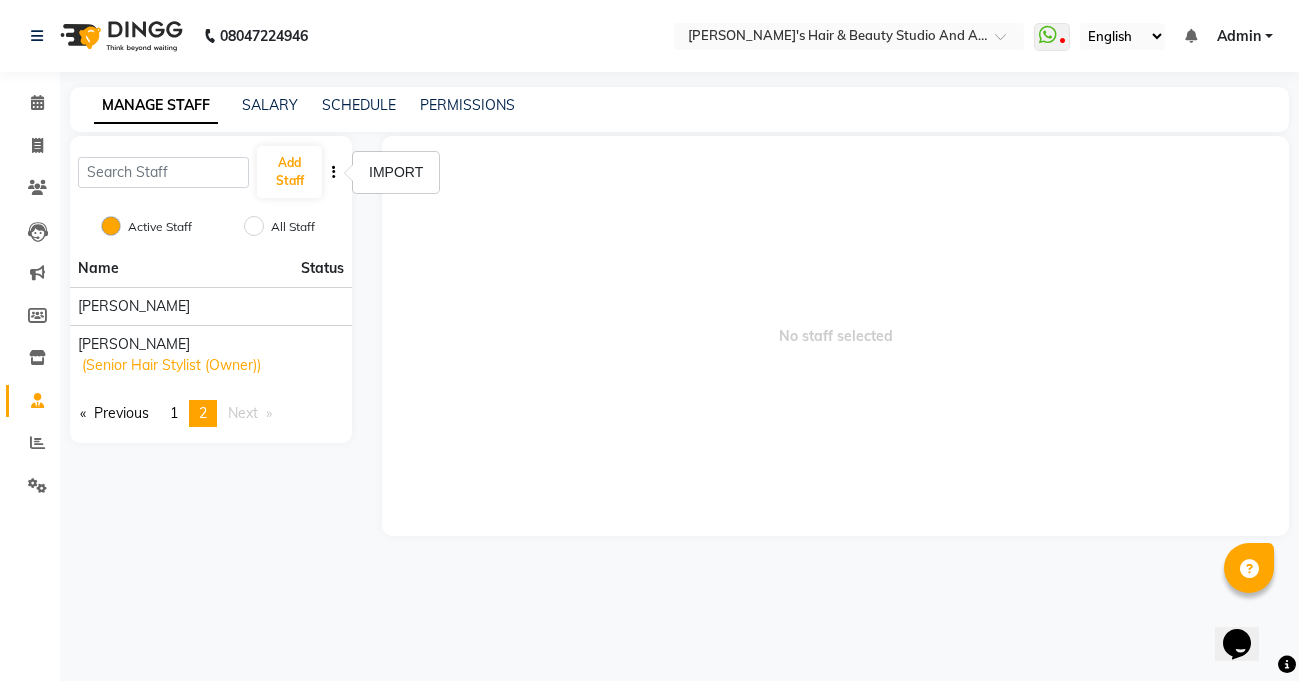 click 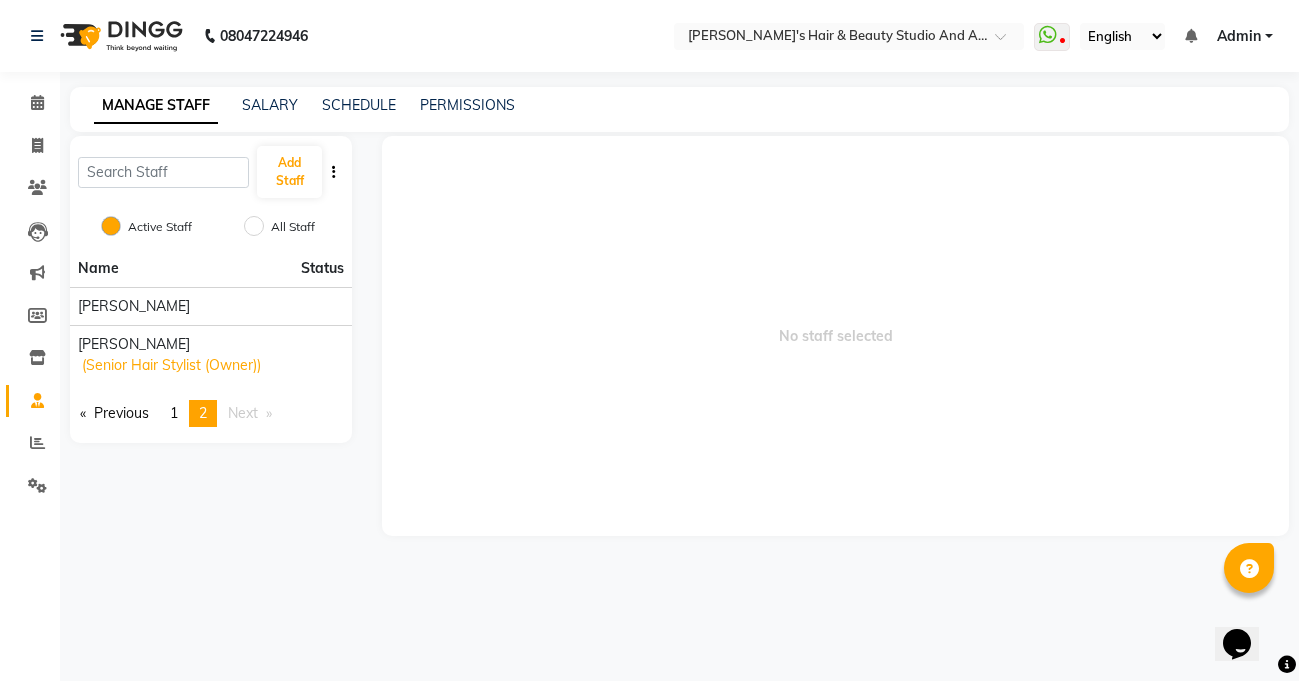 click 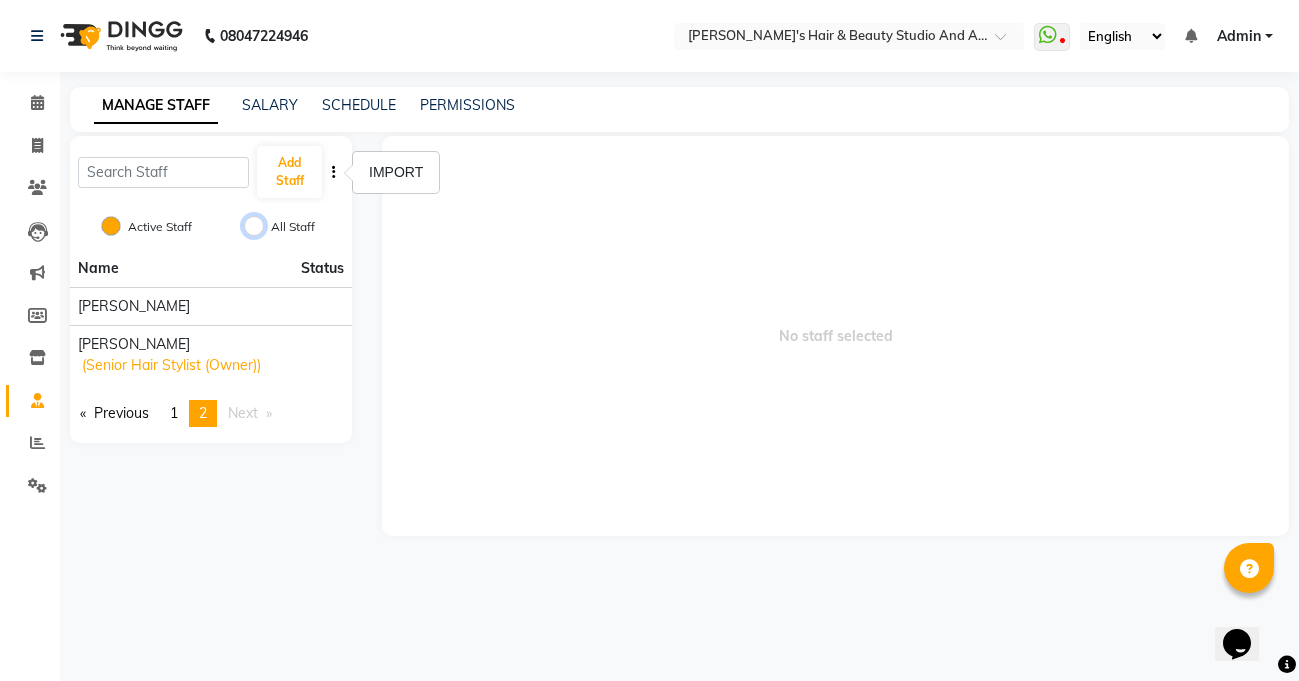click on "All Staff" at bounding box center [254, 226] 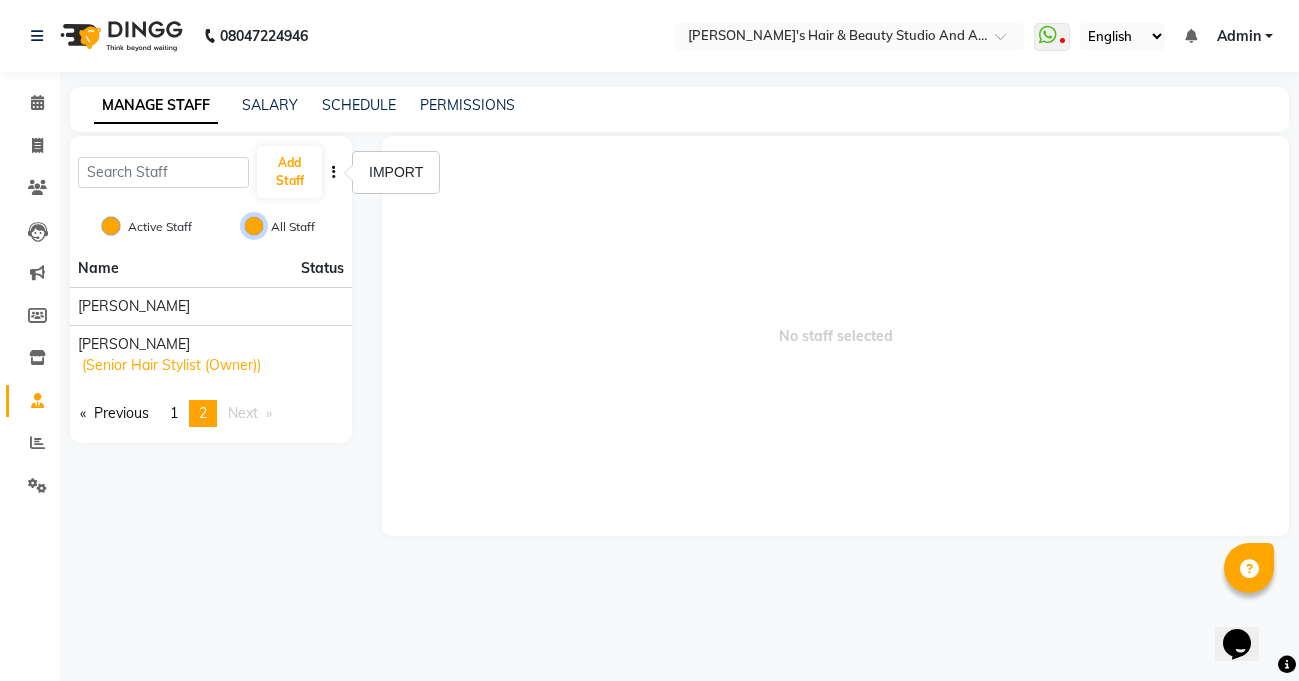 radio on "false" 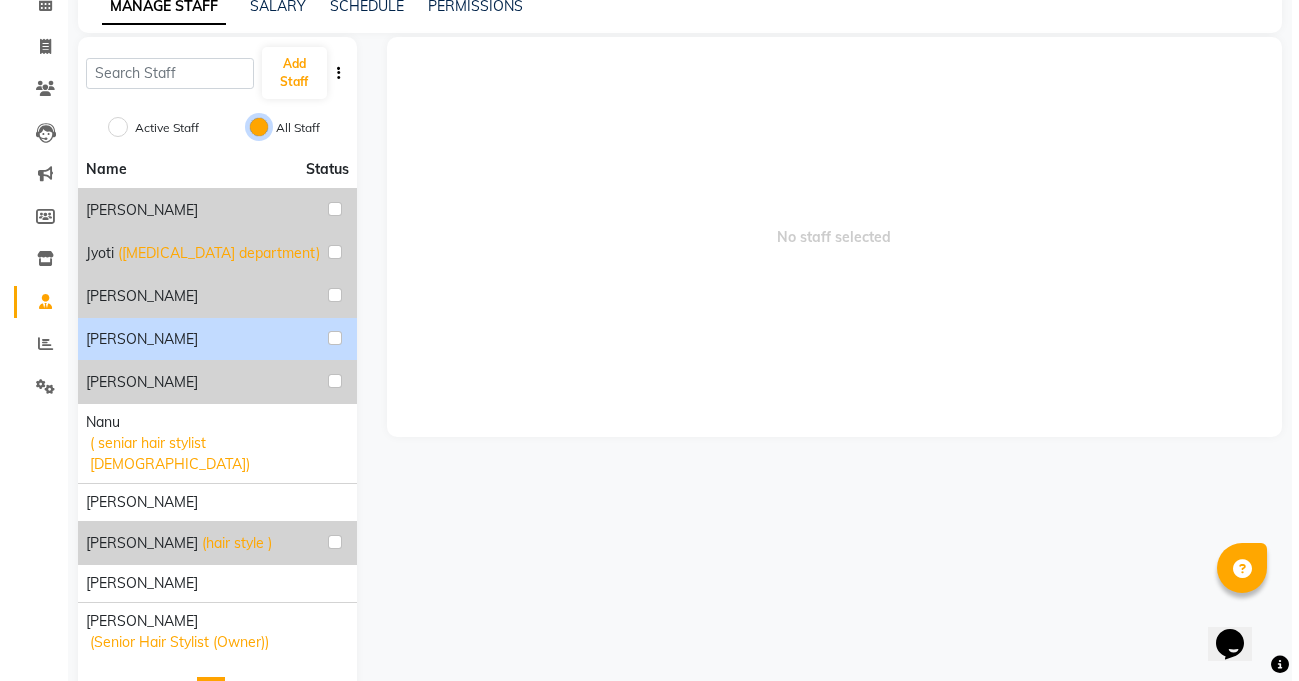 scroll, scrollTop: 105, scrollLeft: 0, axis: vertical 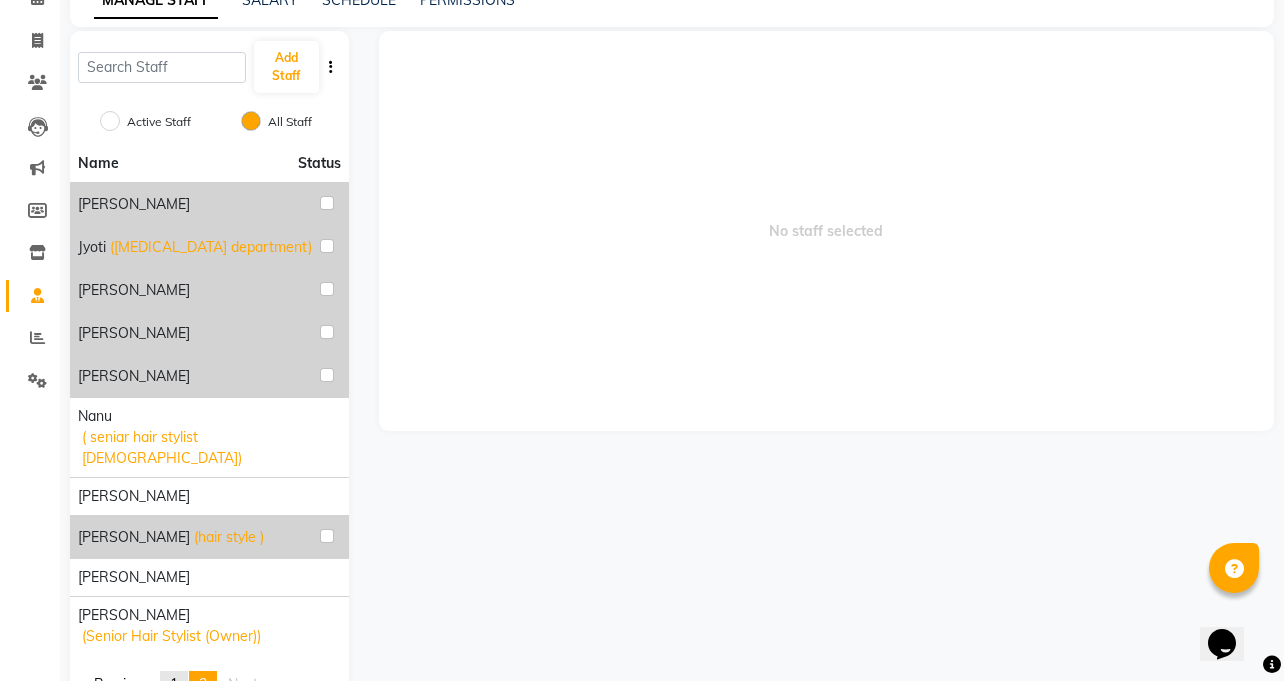 click on "page  1" at bounding box center (174, 684) 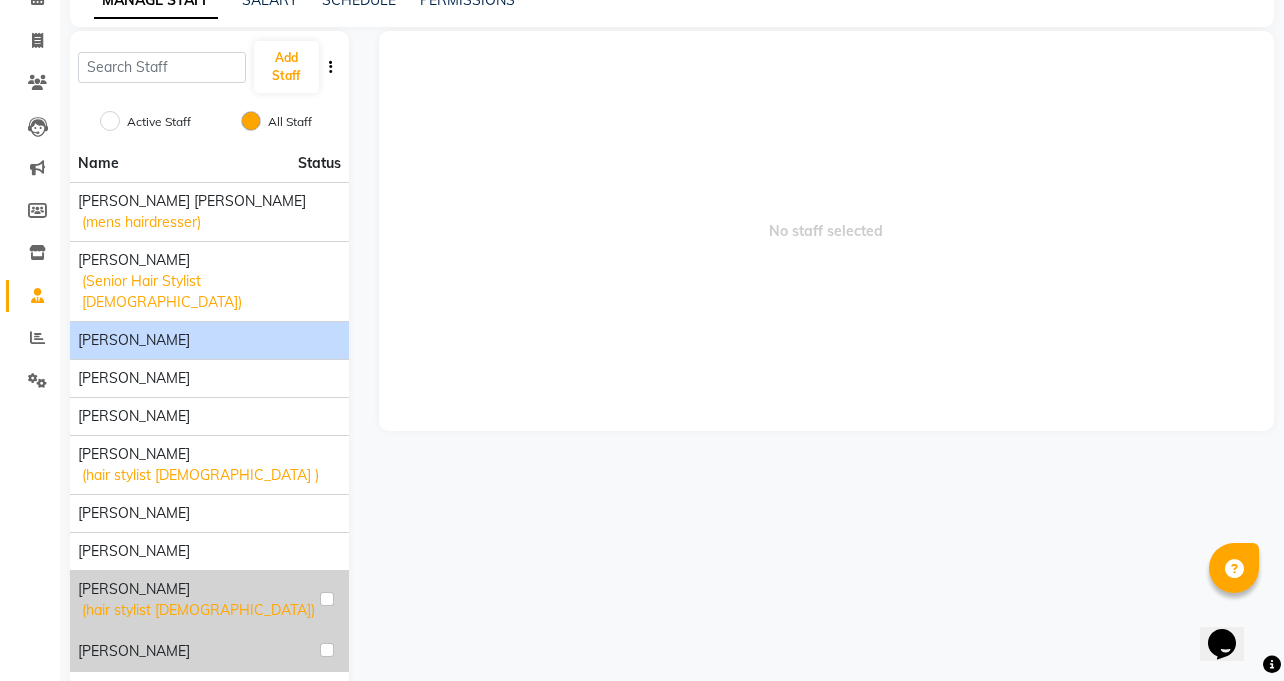 click on "[PERSON_NAME]" 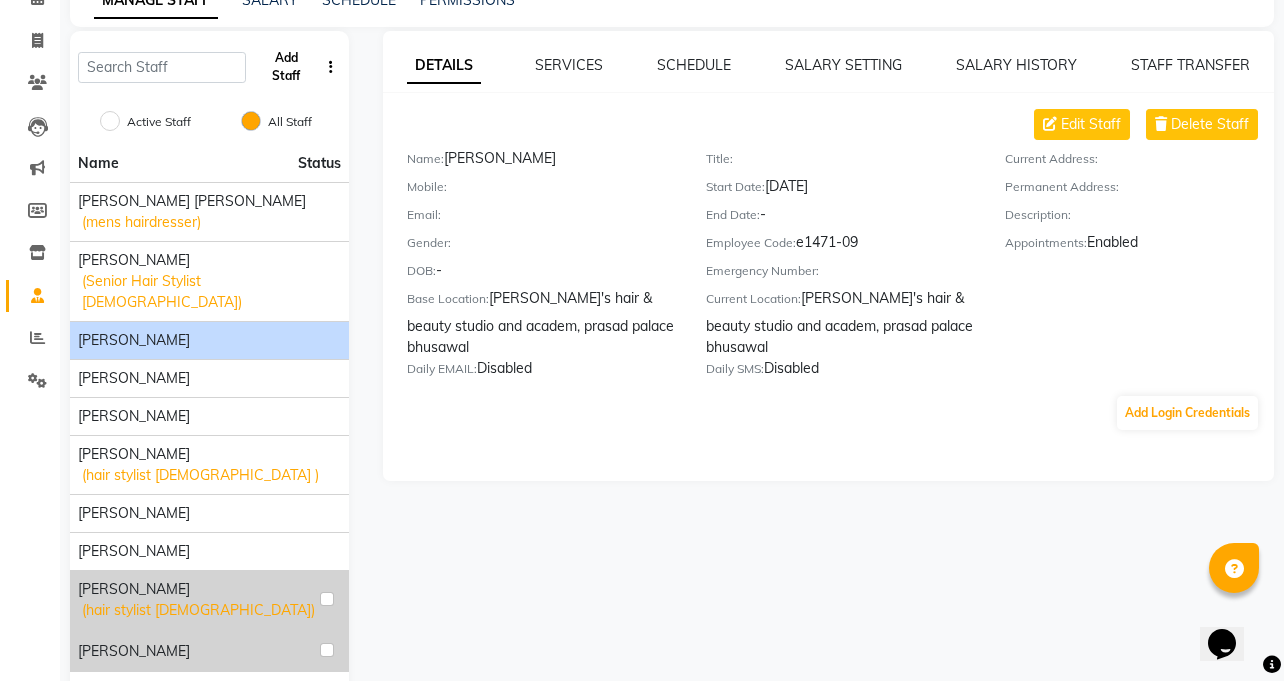click on "Add Staff" 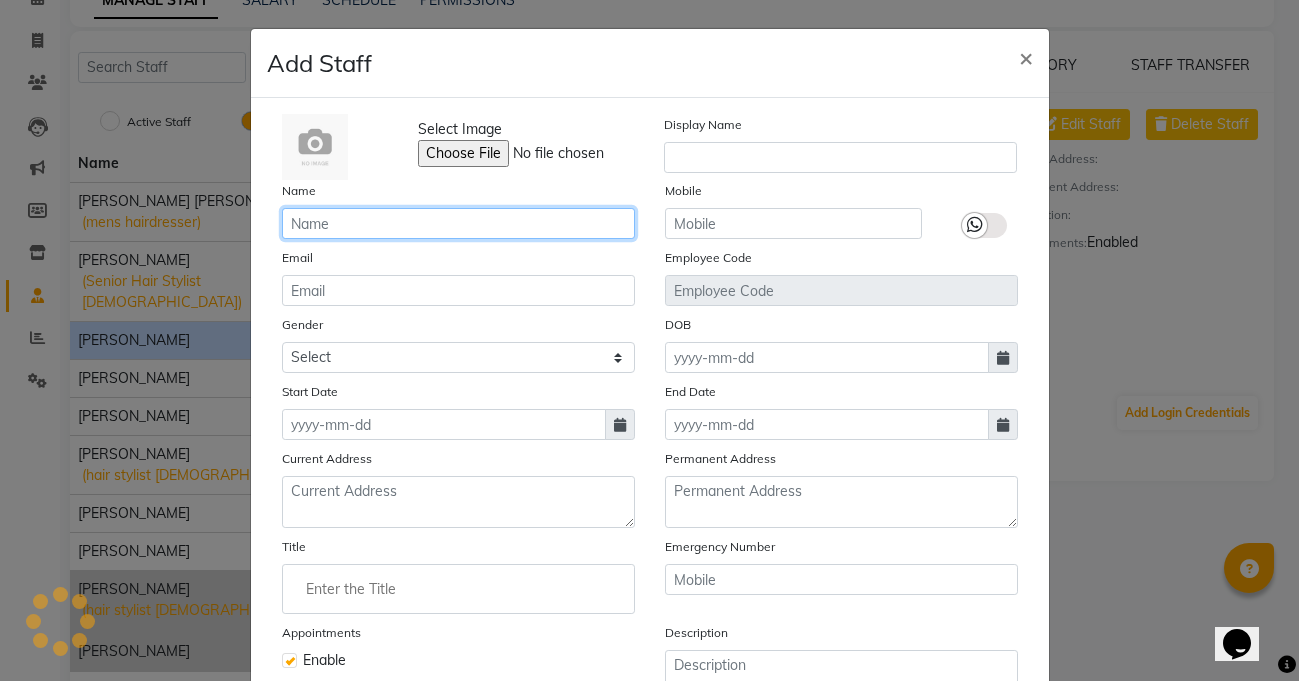 click 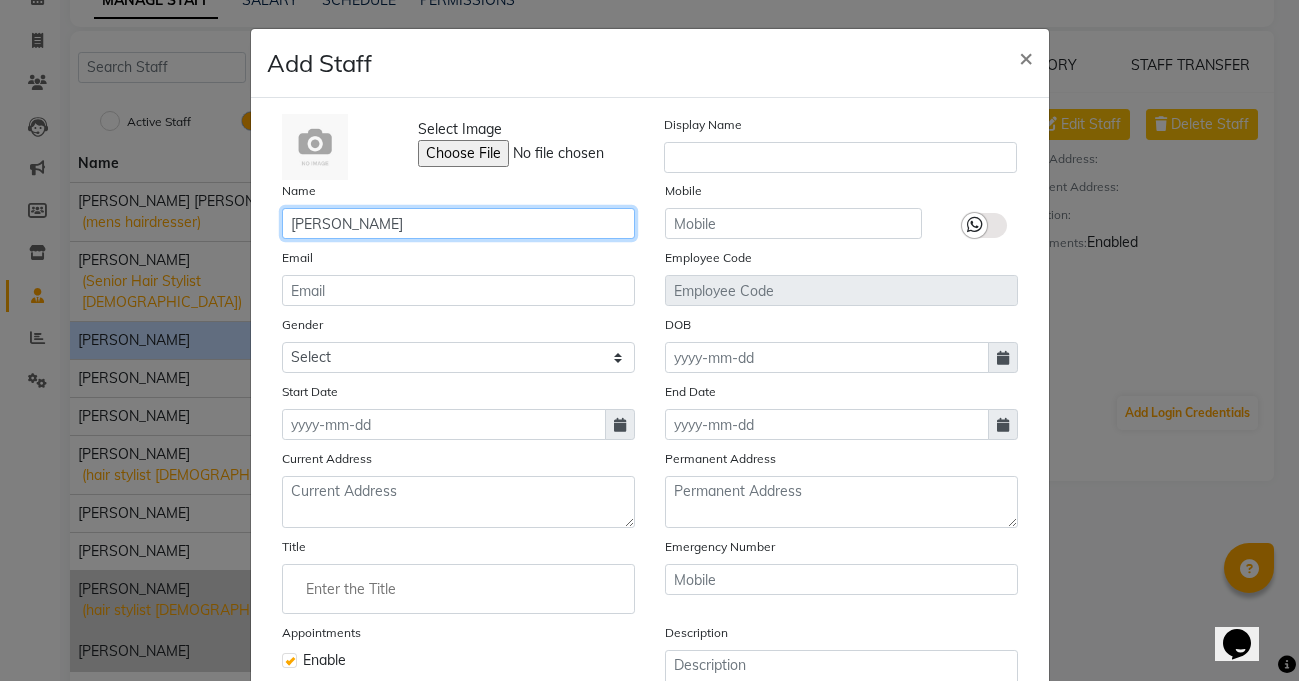 type on "[PERSON_NAME]" 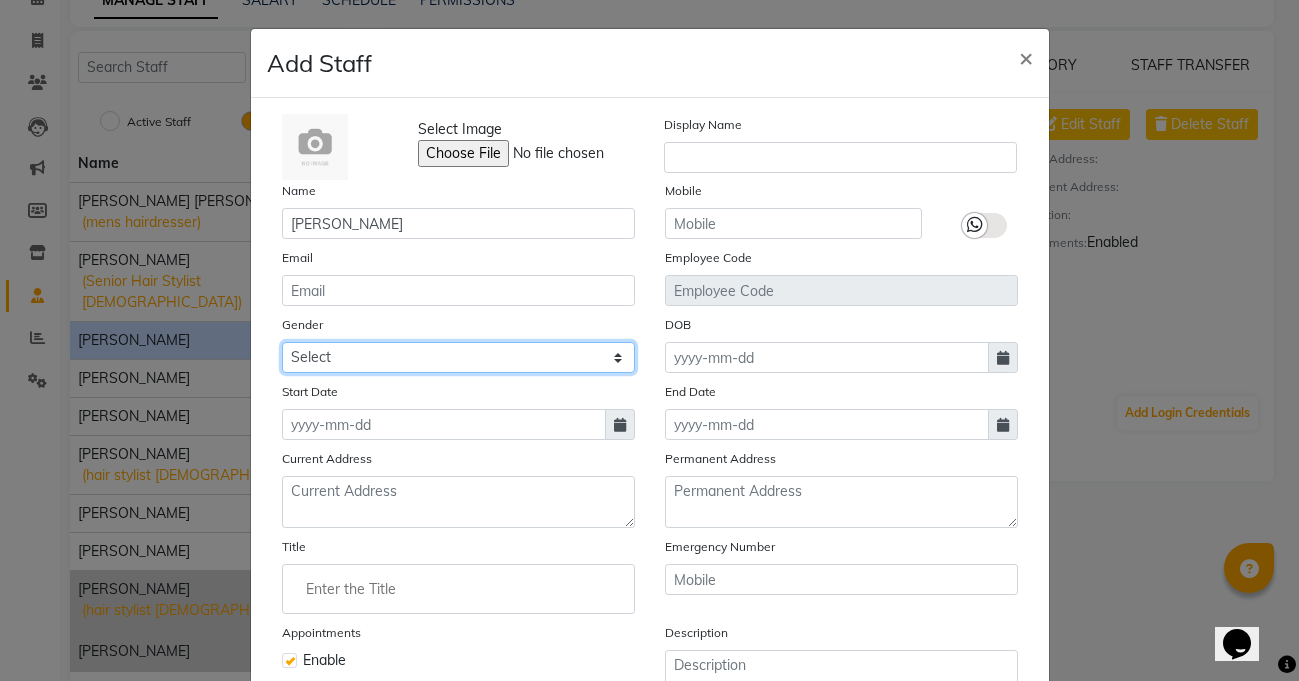 click on "Select [DEMOGRAPHIC_DATA] [DEMOGRAPHIC_DATA] Other Prefer Not To Say" 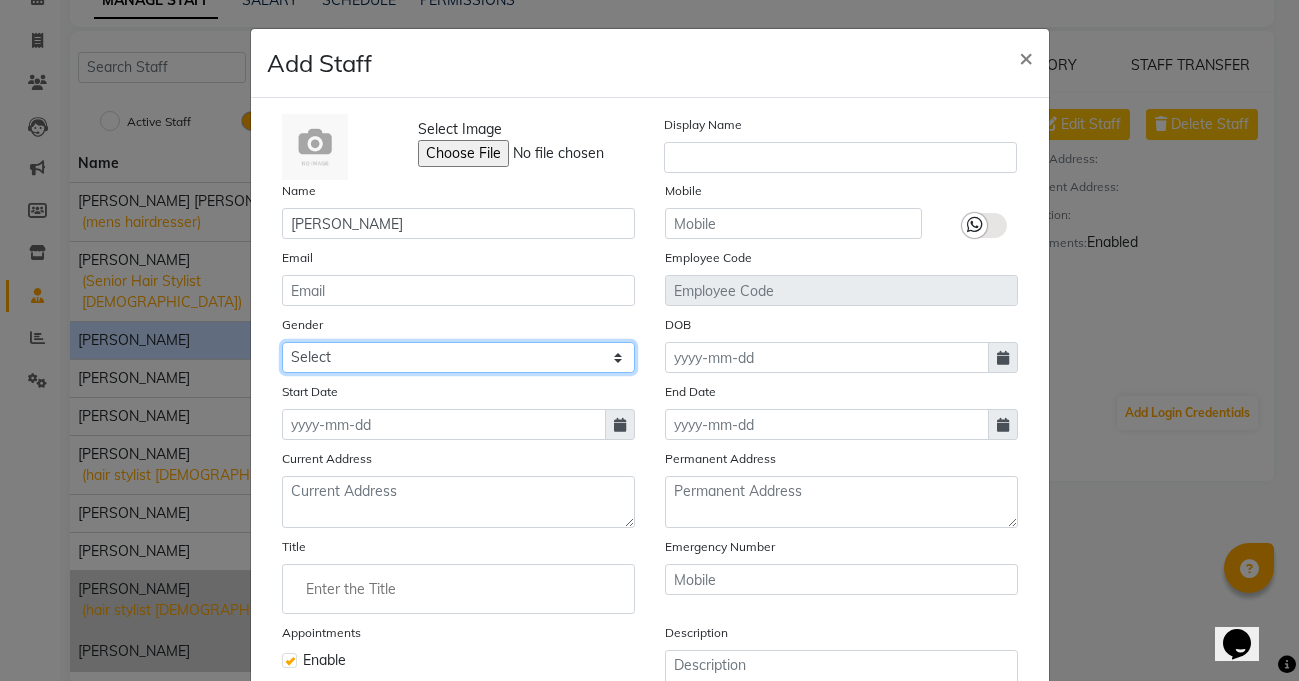 select on "[DEMOGRAPHIC_DATA]" 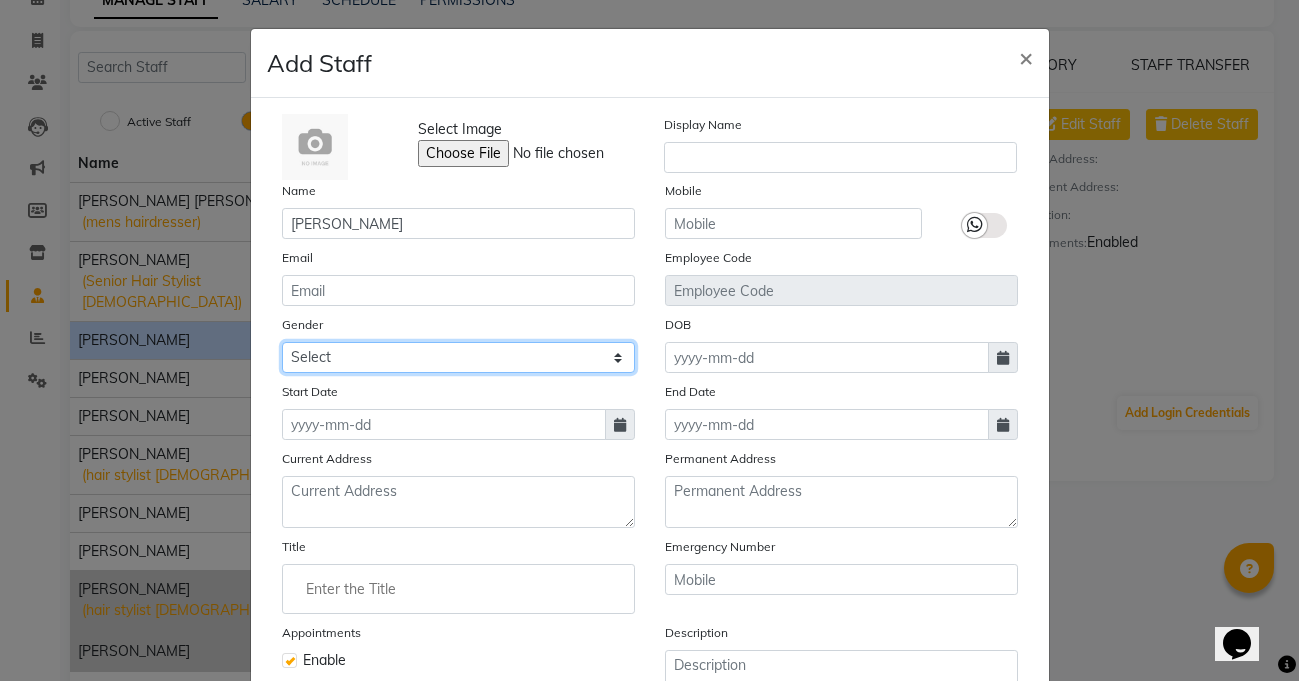 click on "Select [DEMOGRAPHIC_DATA] [DEMOGRAPHIC_DATA] Other Prefer Not To Say" 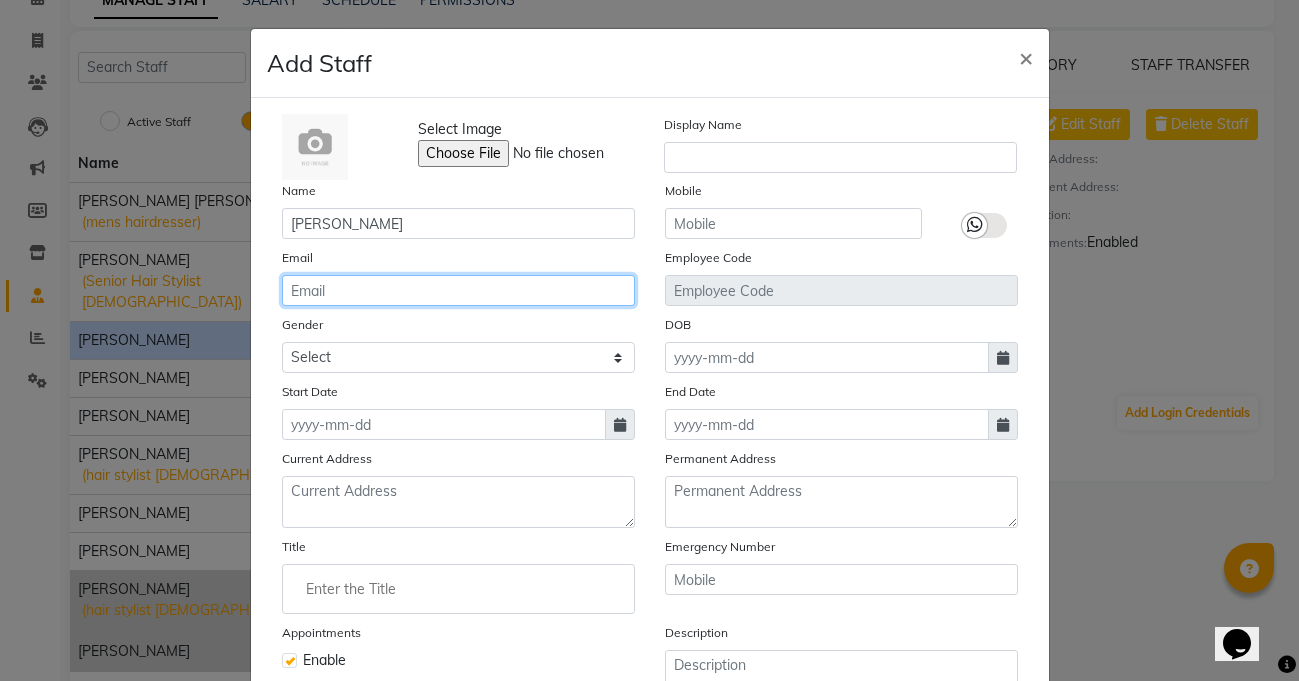 click 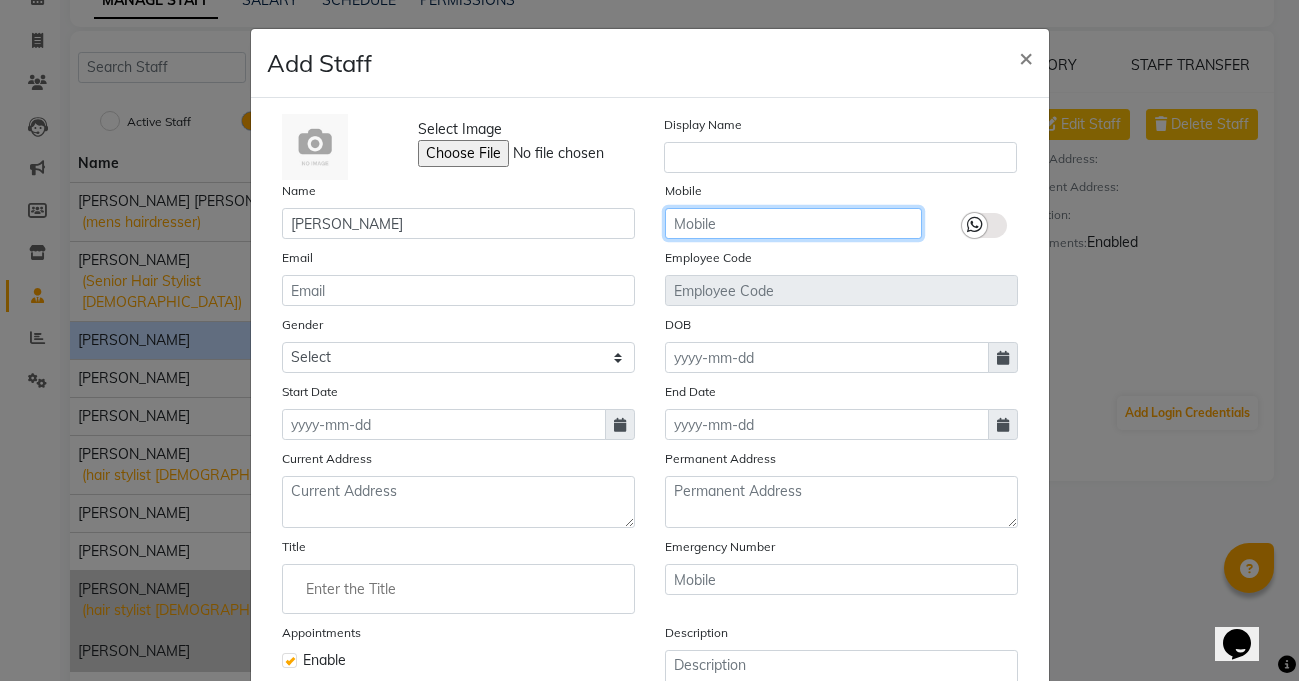 click 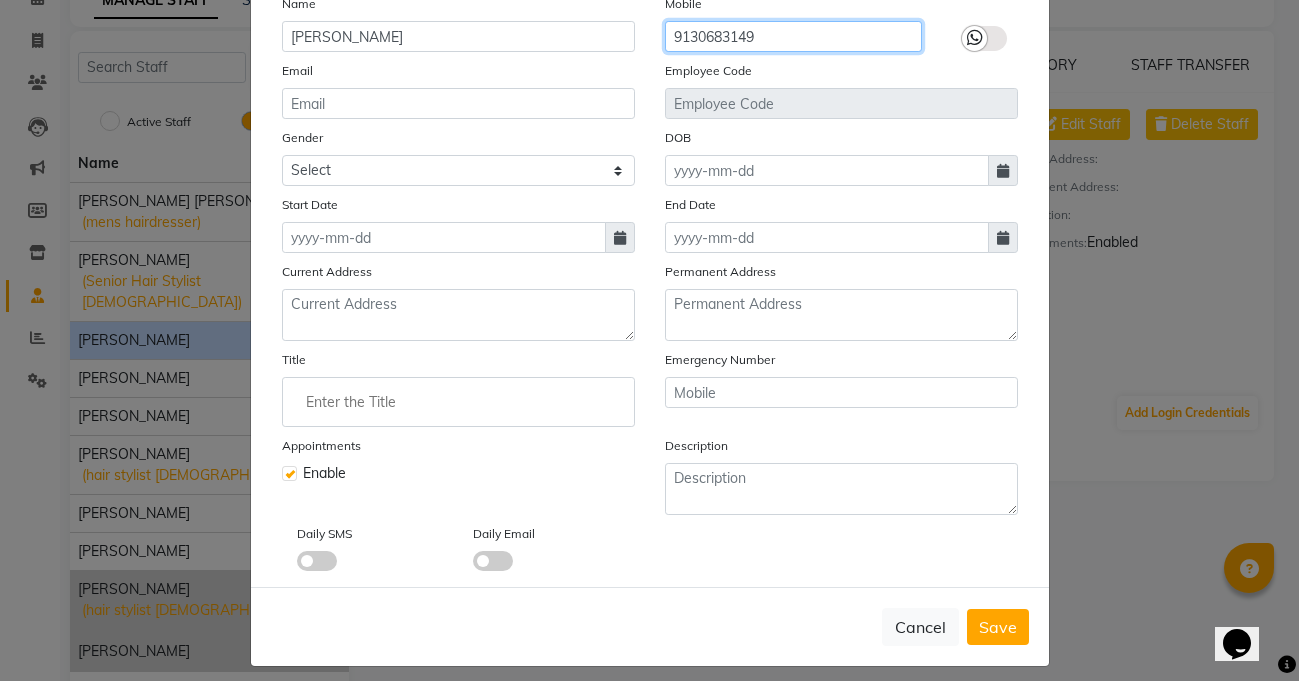 scroll, scrollTop: 201, scrollLeft: 0, axis: vertical 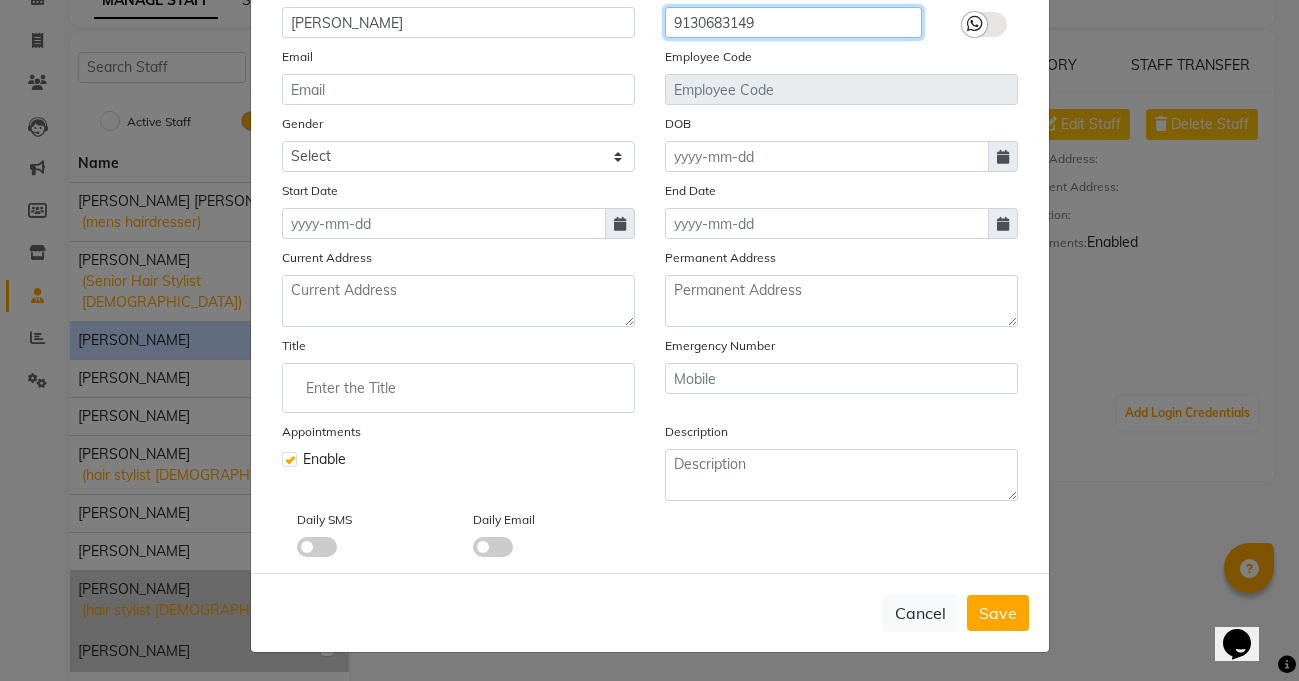 type on "9130683149" 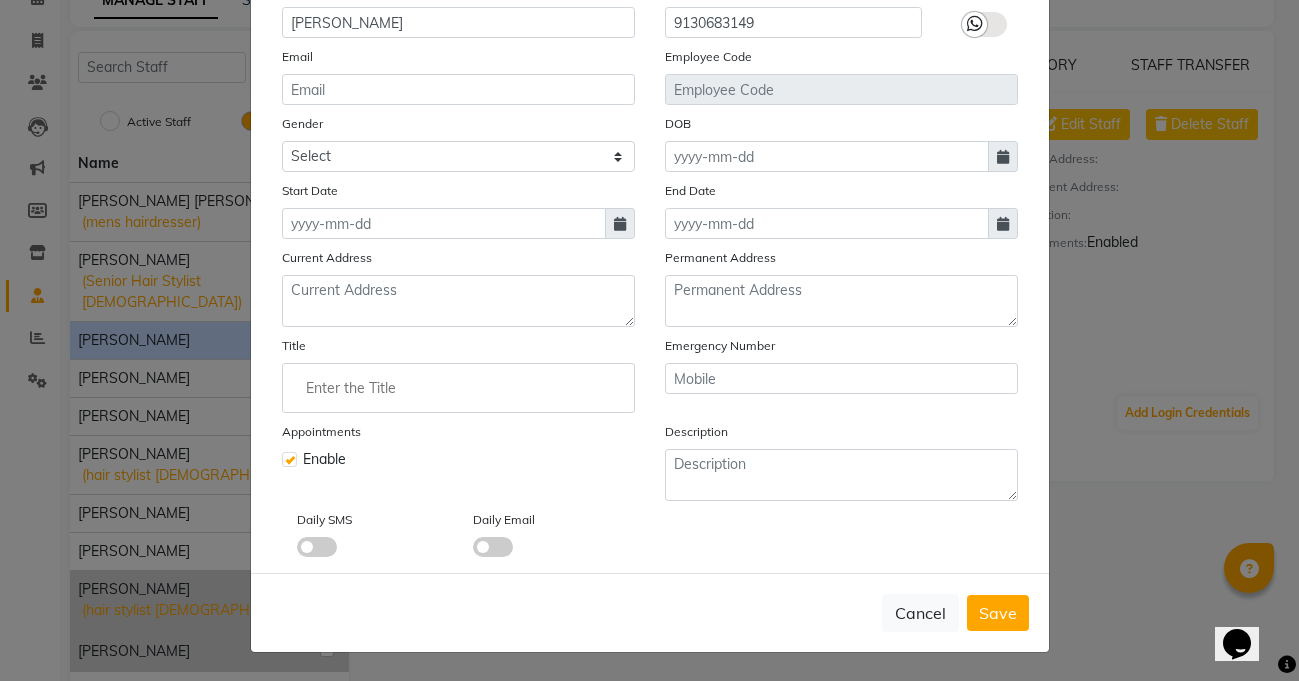 click 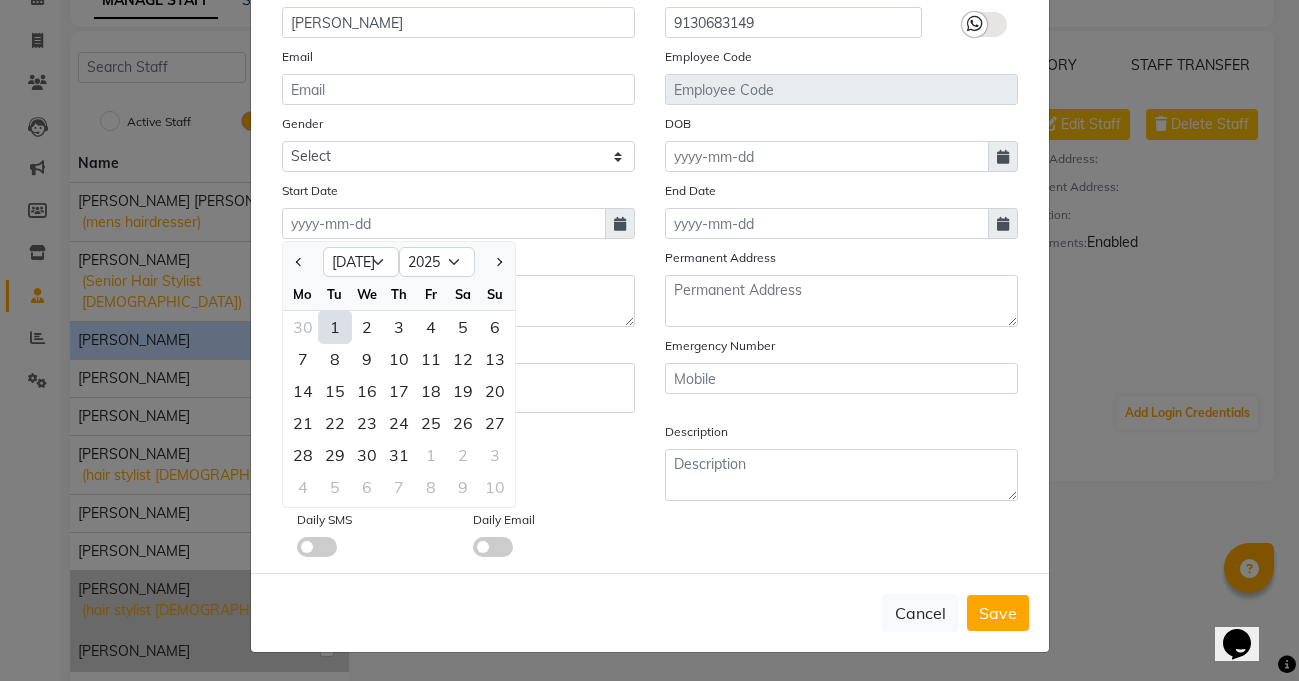 click on "1" 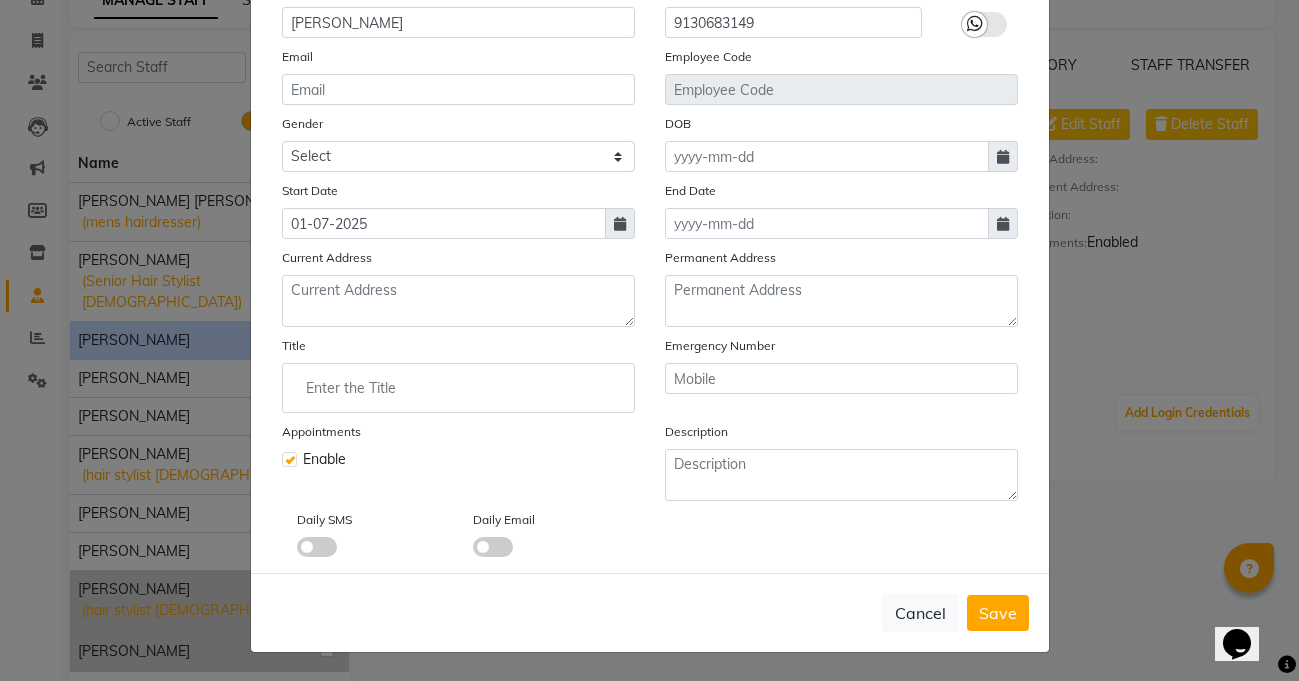 click 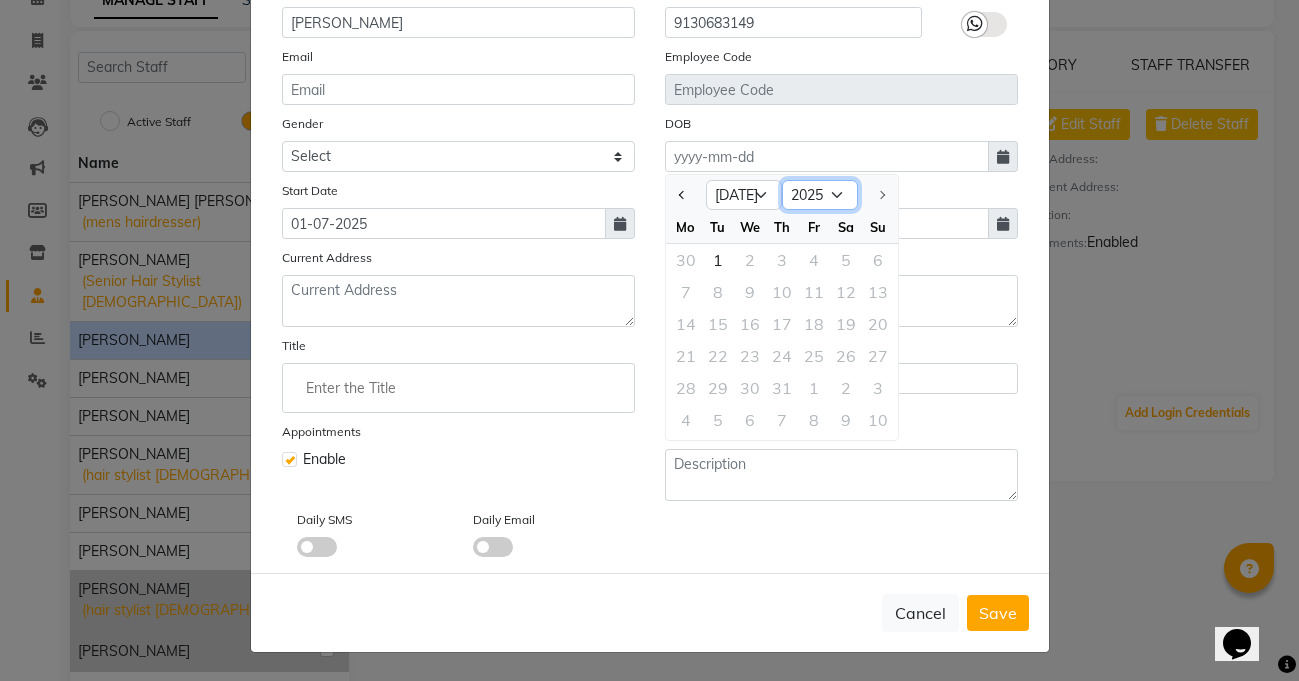 click on "1920 1921 1922 1923 1924 1925 1926 1927 1928 1929 1930 1931 1932 1933 1934 1935 1936 1937 1938 1939 1940 1941 1942 1943 1944 1945 1946 1947 1948 1949 1950 1951 1952 1953 1954 1955 1956 1957 1958 1959 1960 1961 1962 1963 1964 1965 1966 1967 1968 1969 1970 1971 1972 1973 1974 1975 1976 1977 1978 1979 1980 1981 1982 1983 1984 1985 1986 1987 1988 1989 1990 1991 1992 1993 1994 1995 1996 1997 1998 1999 2000 2001 2002 2003 2004 2005 2006 2007 2008 2009 2010 2011 2012 2013 2014 2015 2016 2017 2018 2019 2020 2021 2022 2023 2024 2025" 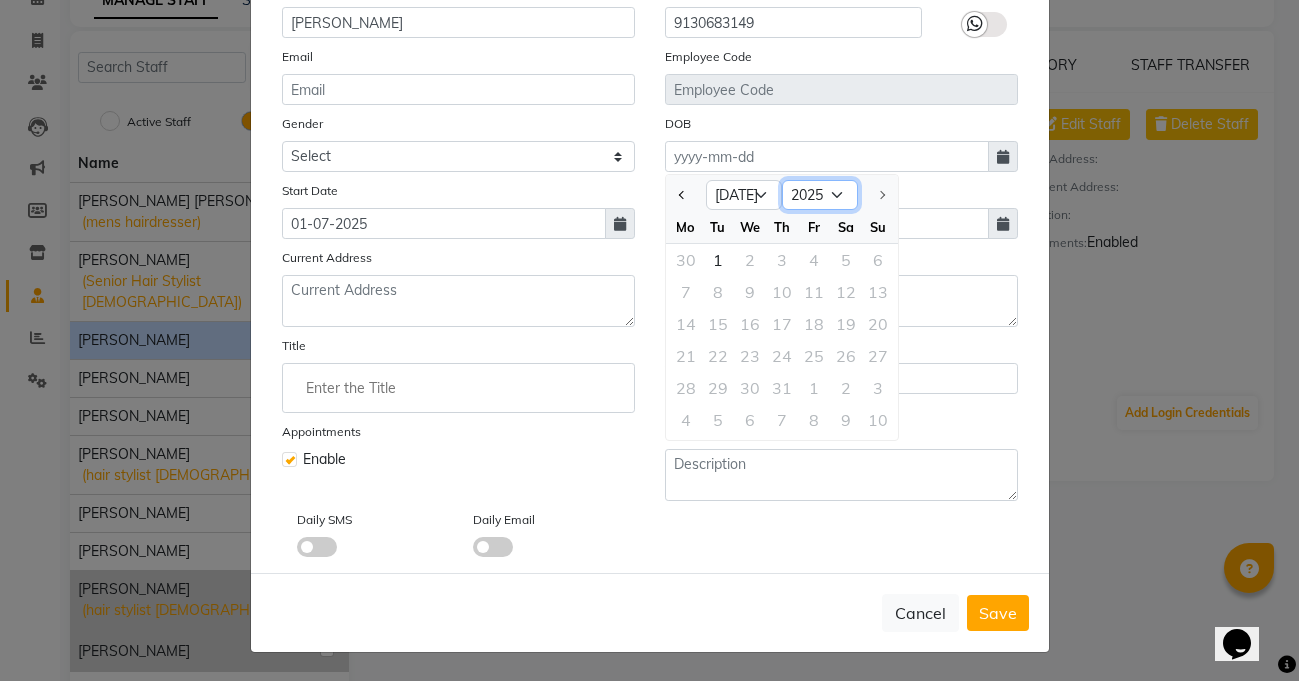 select on "2003" 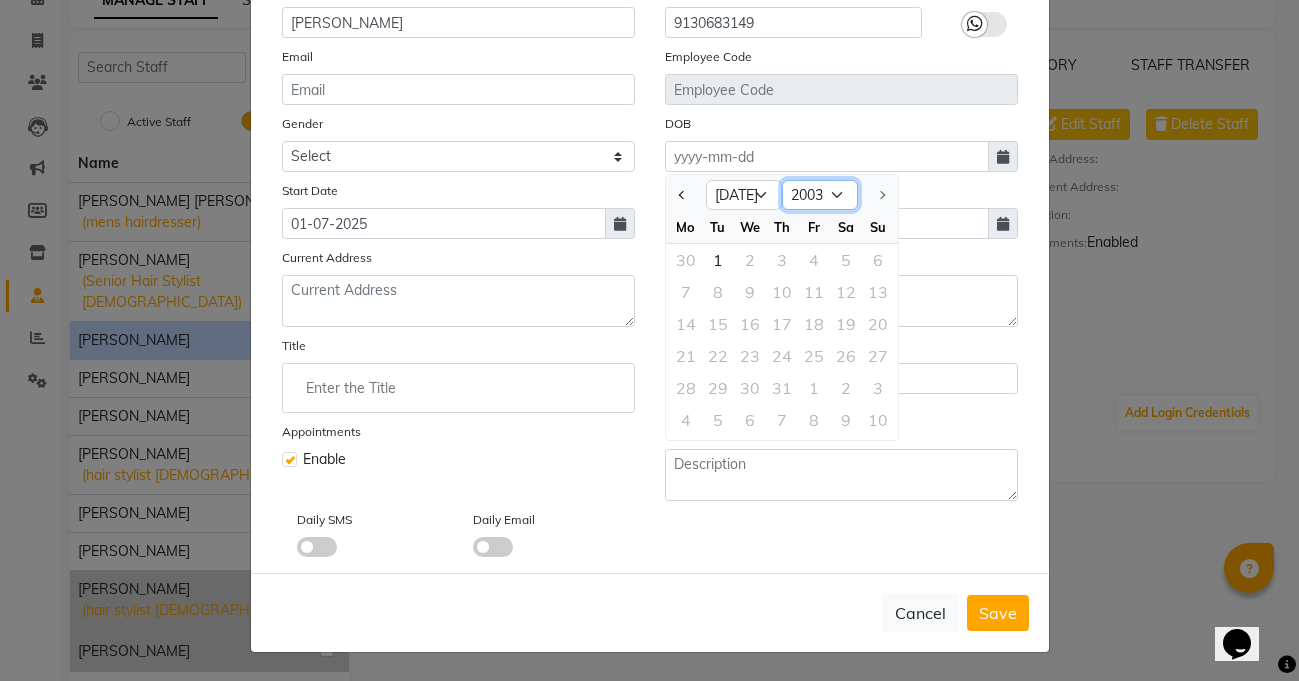 click on "1920 1921 1922 1923 1924 1925 1926 1927 1928 1929 1930 1931 1932 1933 1934 1935 1936 1937 1938 1939 1940 1941 1942 1943 1944 1945 1946 1947 1948 1949 1950 1951 1952 1953 1954 1955 1956 1957 1958 1959 1960 1961 1962 1963 1964 1965 1966 1967 1968 1969 1970 1971 1972 1973 1974 1975 1976 1977 1978 1979 1980 1981 1982 1983 1984 1985 1986 1987 1988 1989 1990 1991 1992 1993 1994 1995 1996 1997 1998 1999 2000 2001 2002 2003 2004 2005 2006 2007 2008 2009 2010 2011 2012 2013 2014 2015 2016 2017 2018 2019 2020 2021 2022 2023 2024 2025" 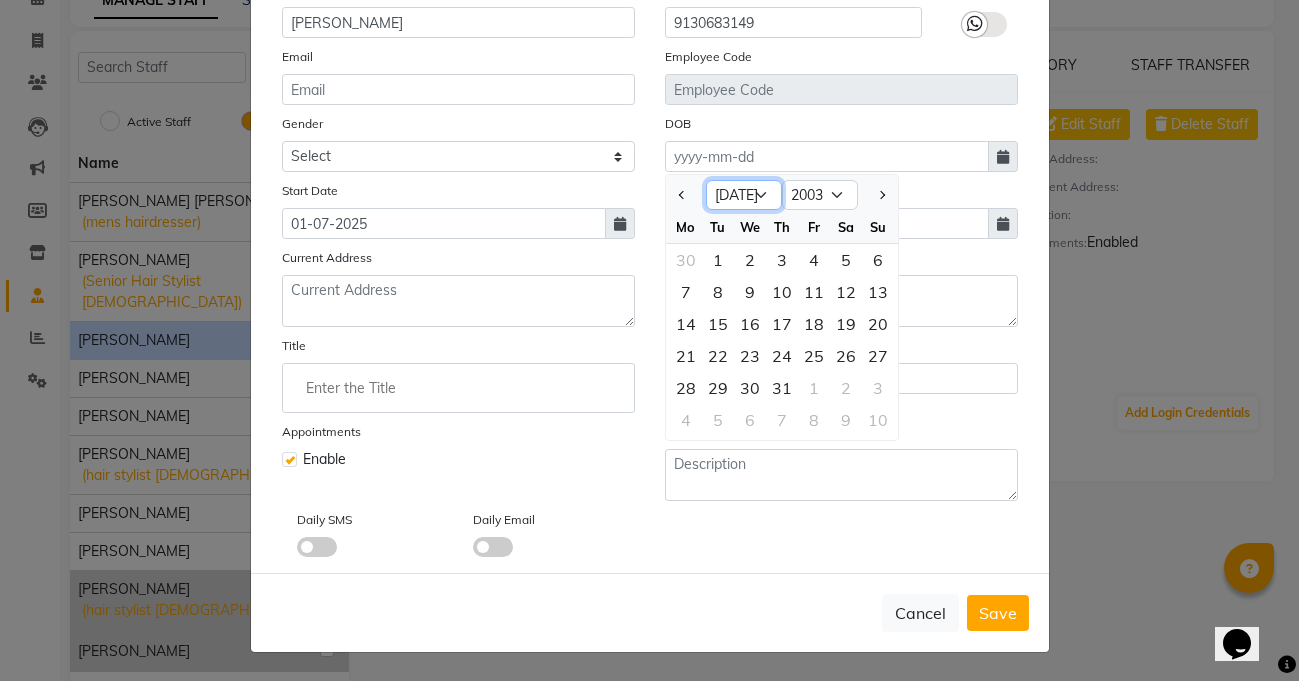 click on "Jan Feb Mar Apr May Jun [DATE] Aug Sep Oct Nov Dec" 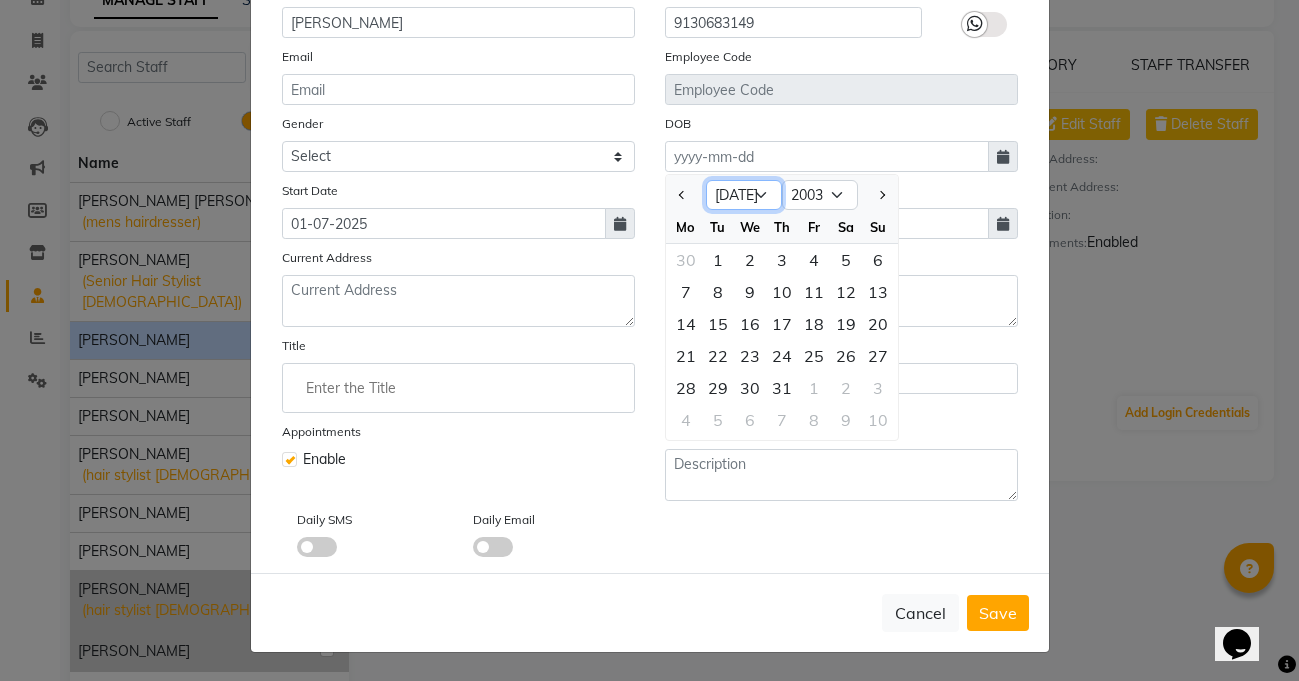 select on "3" 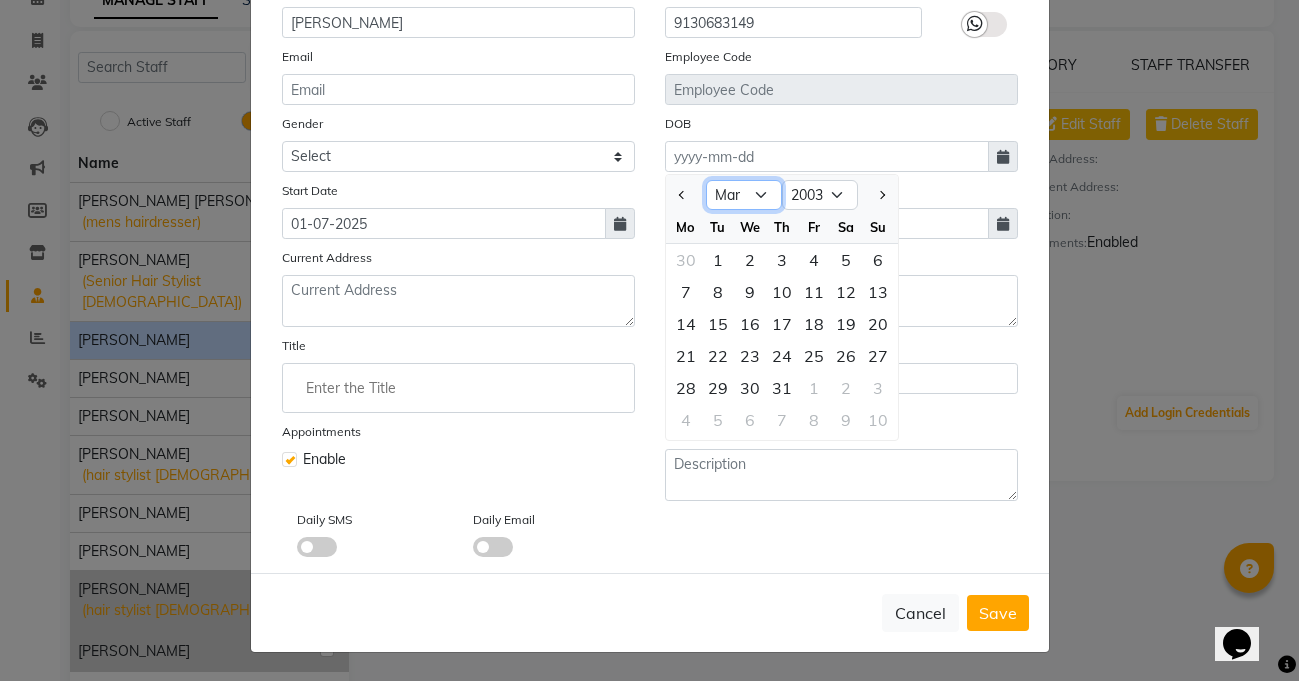 click on "Jan Feb Mar Apr May Jun [DATE] Aug Sep Oct Nov Dec" 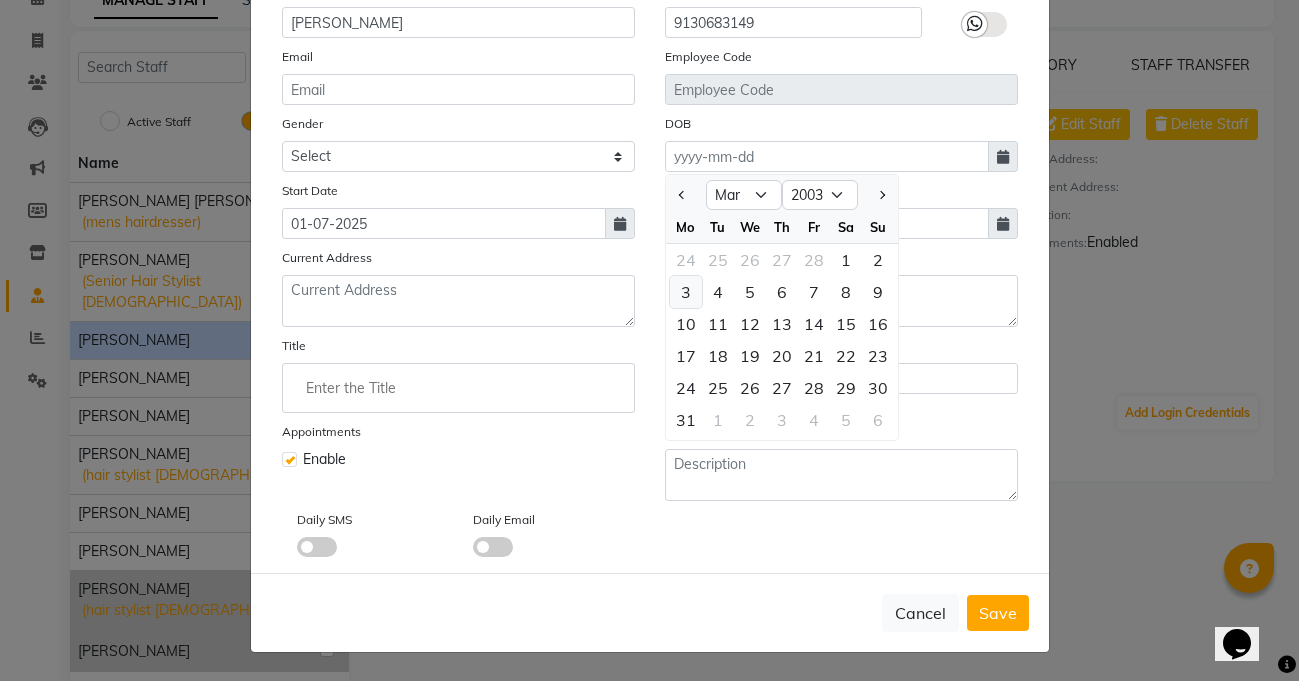 click on "3" 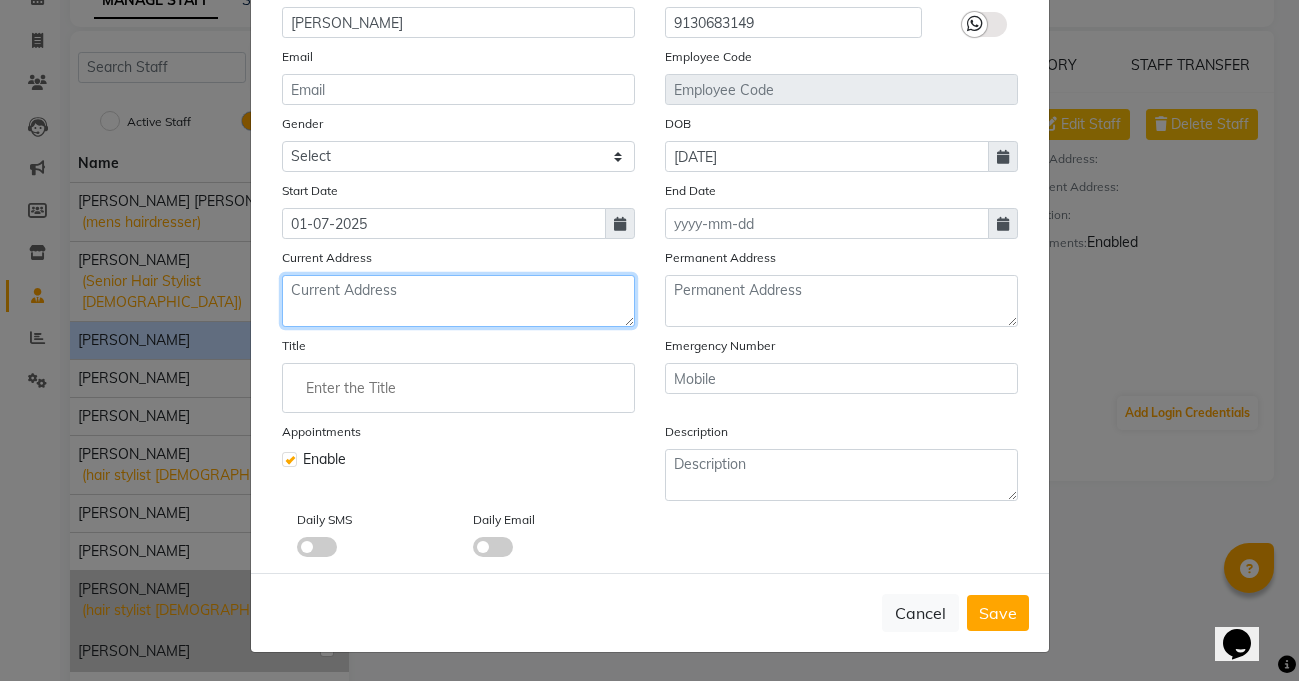 click 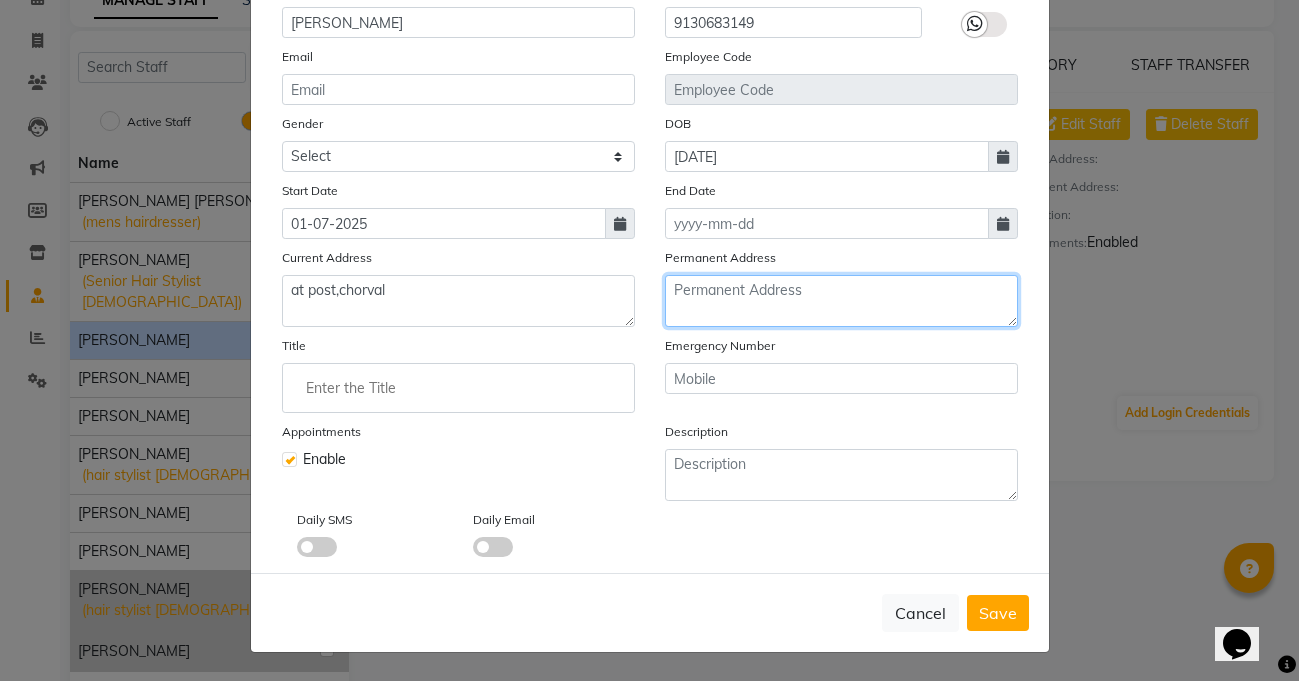 click 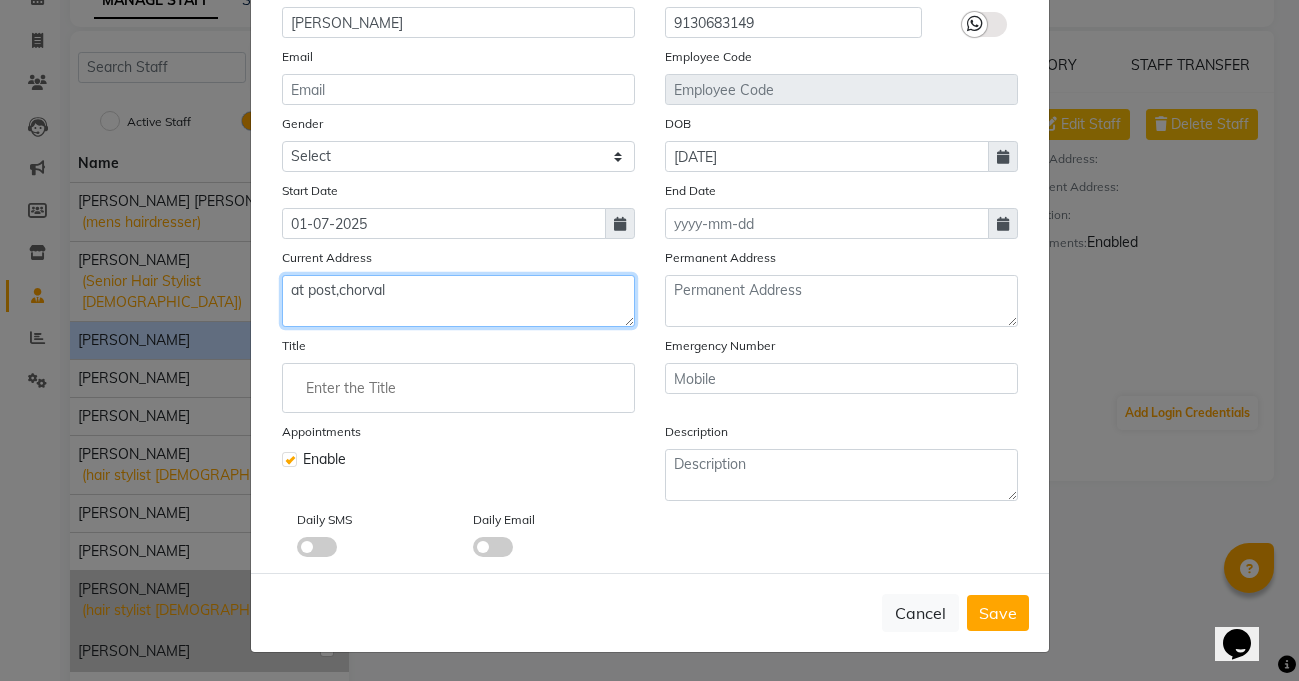 click on "at post,chorval" 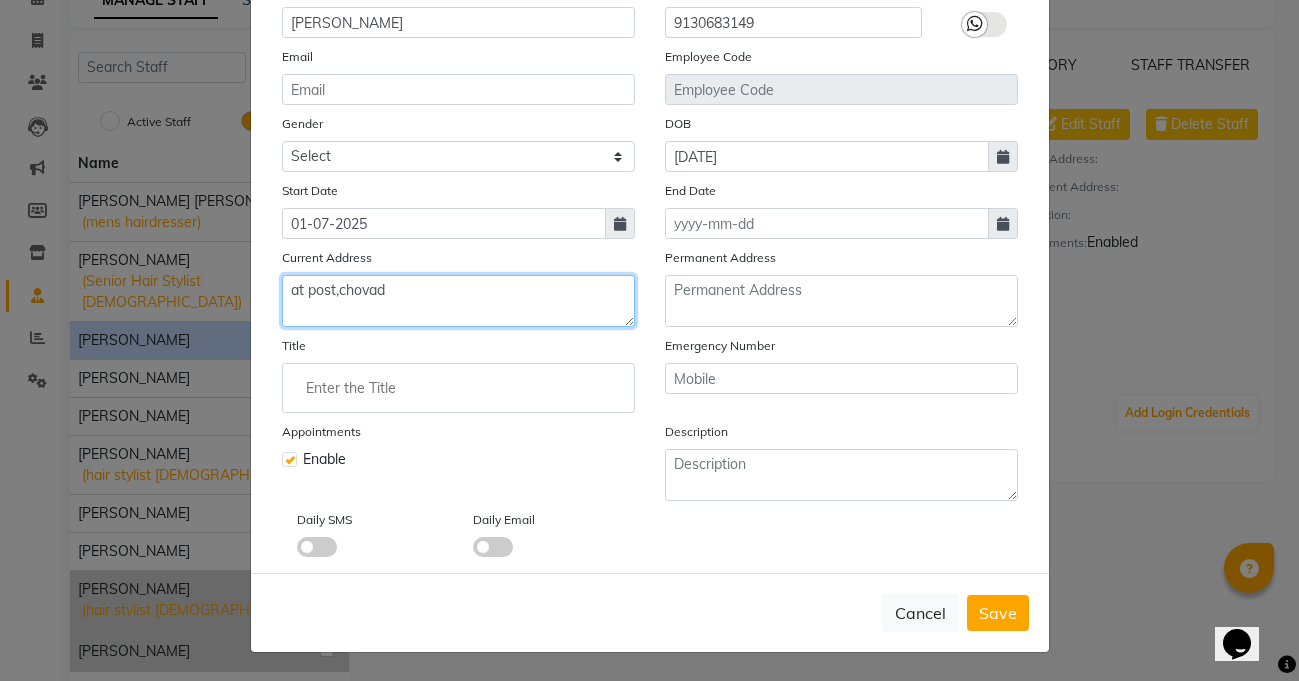 type on "at post,chovad" 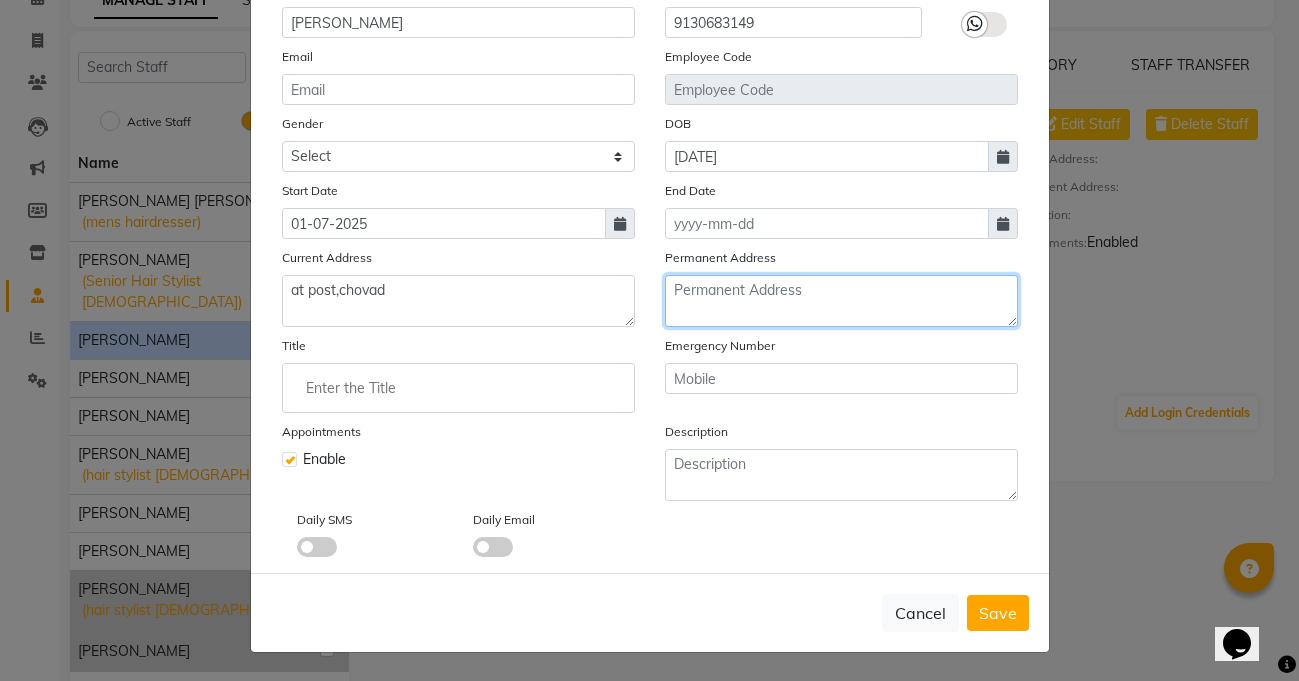 click 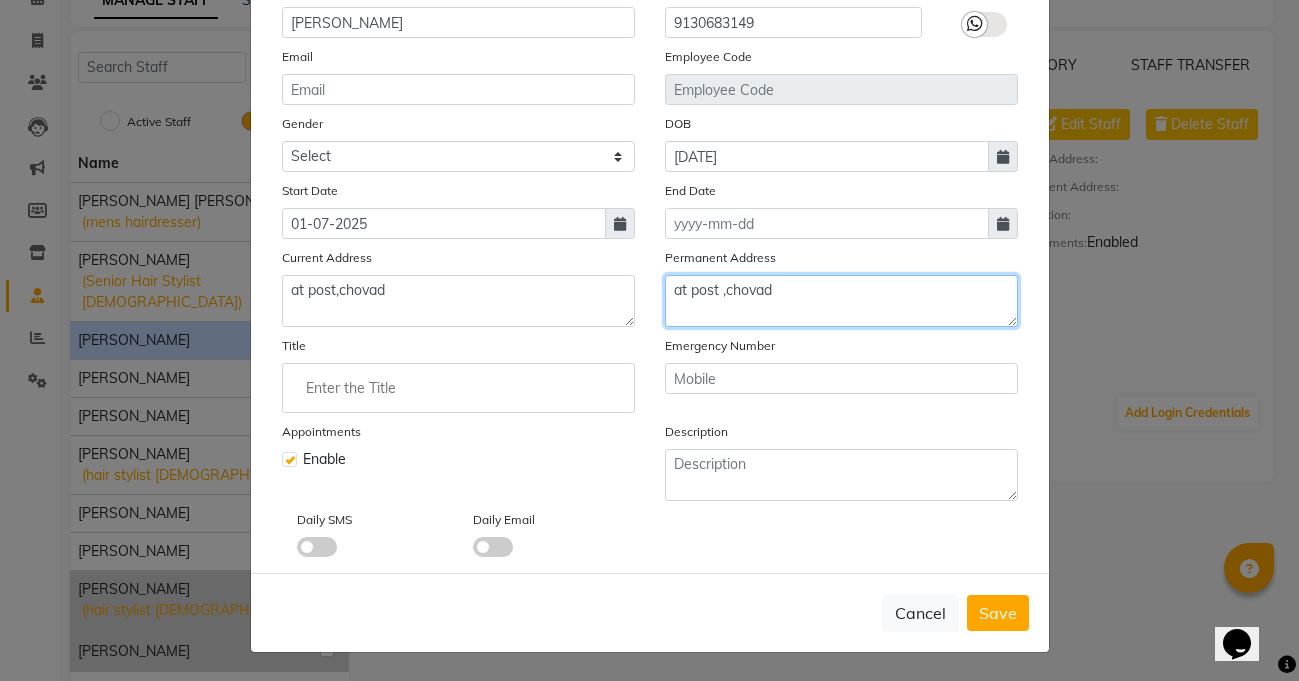 type on "at post ,chovad" 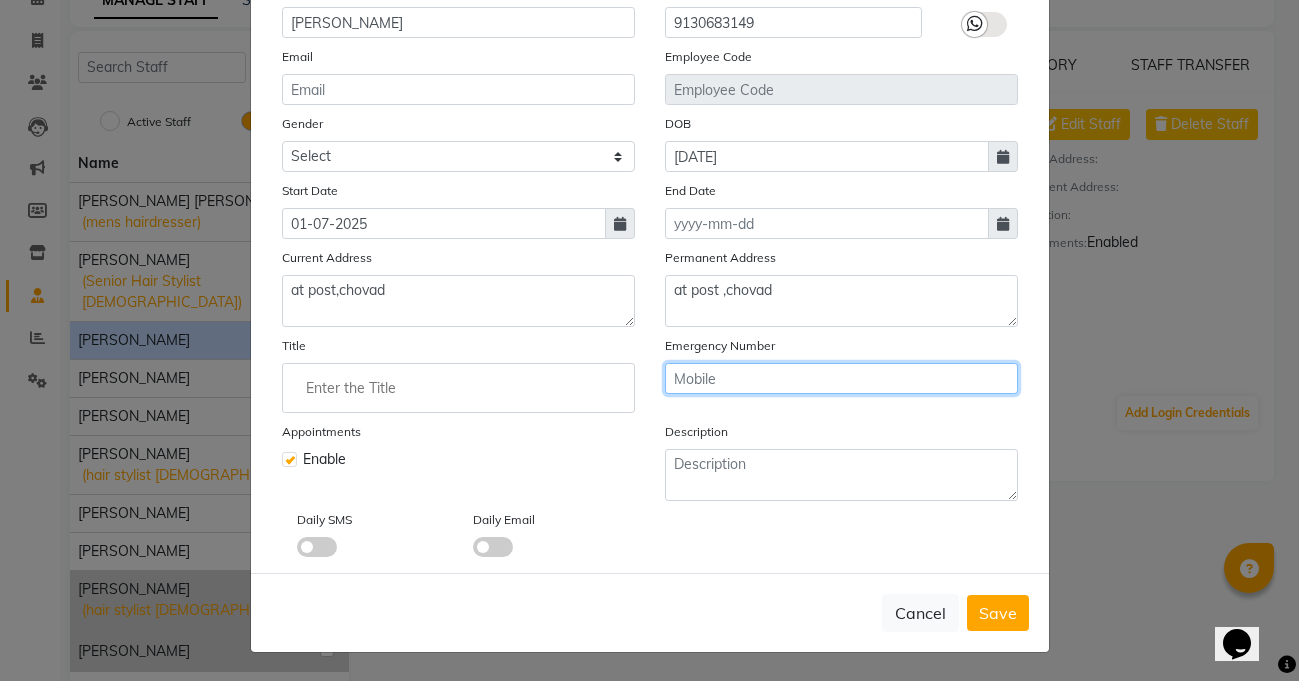 click 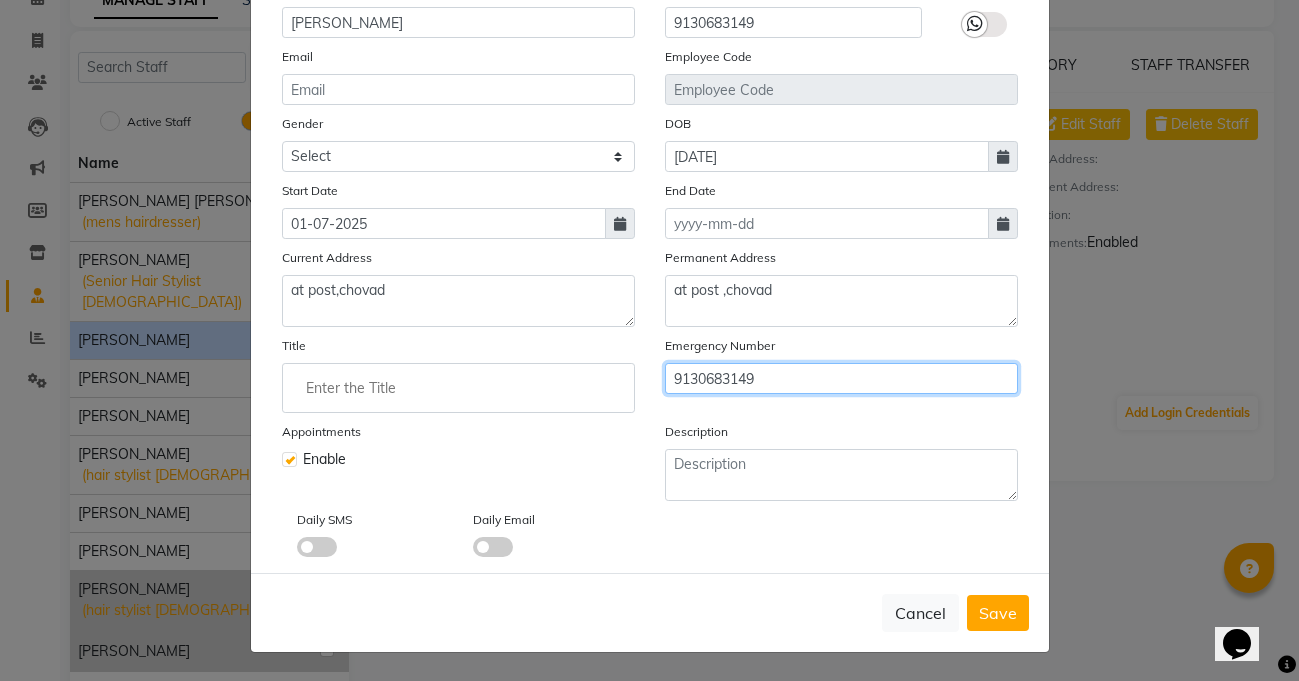 type on "9130683149" 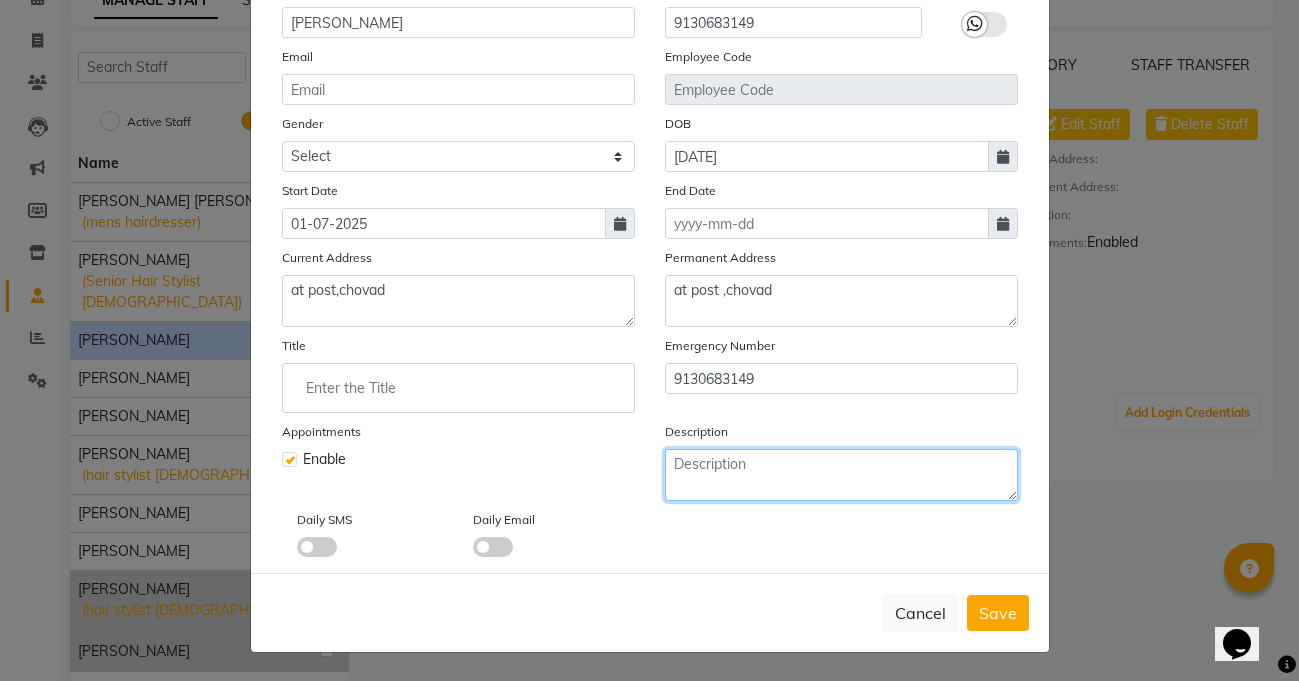 click 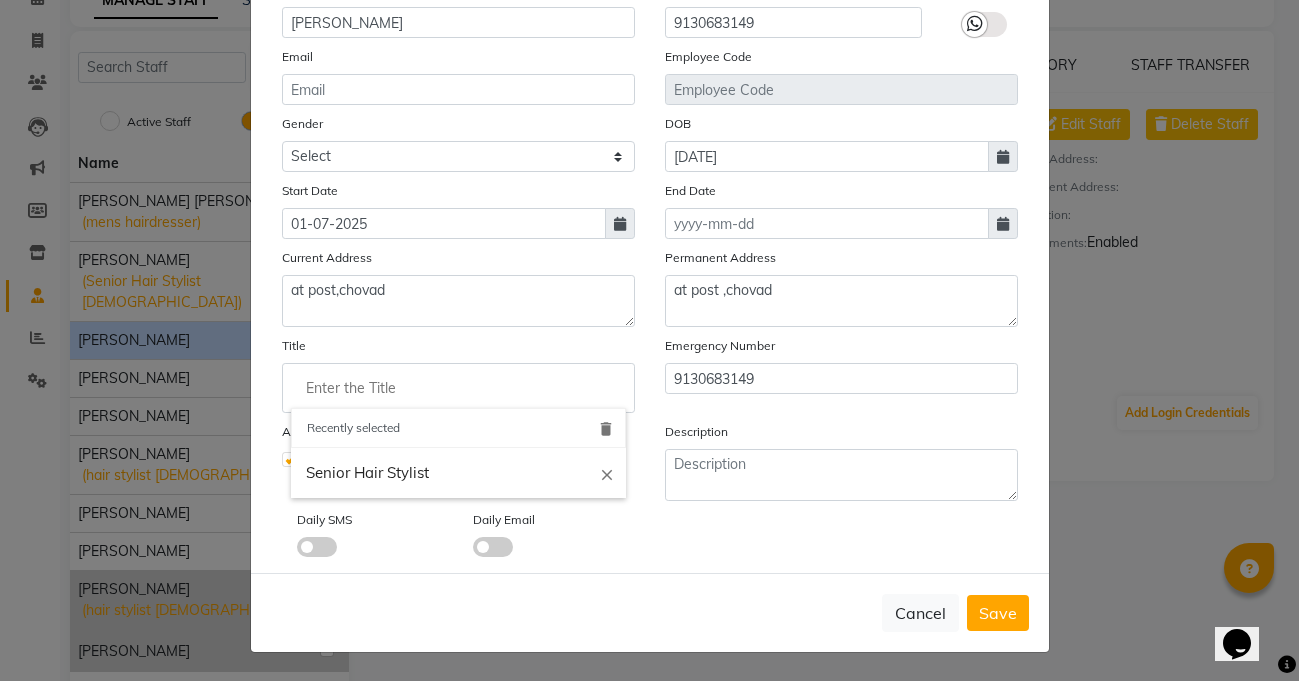 click 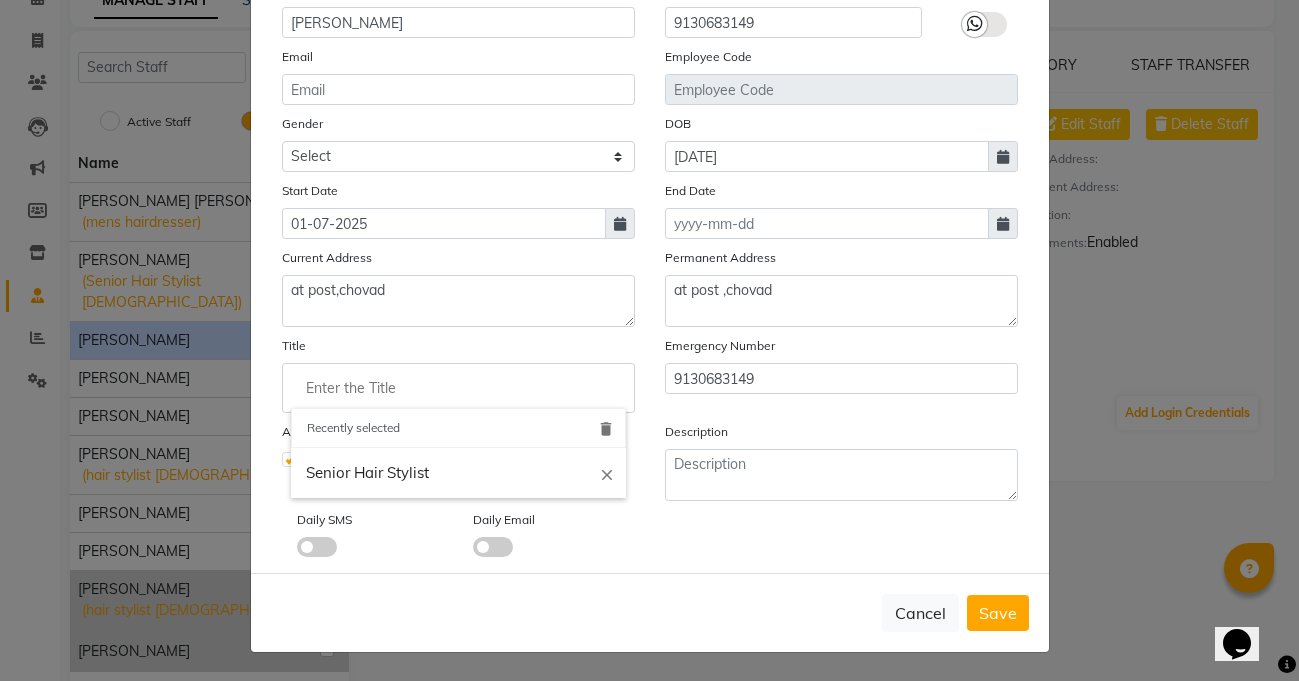 click 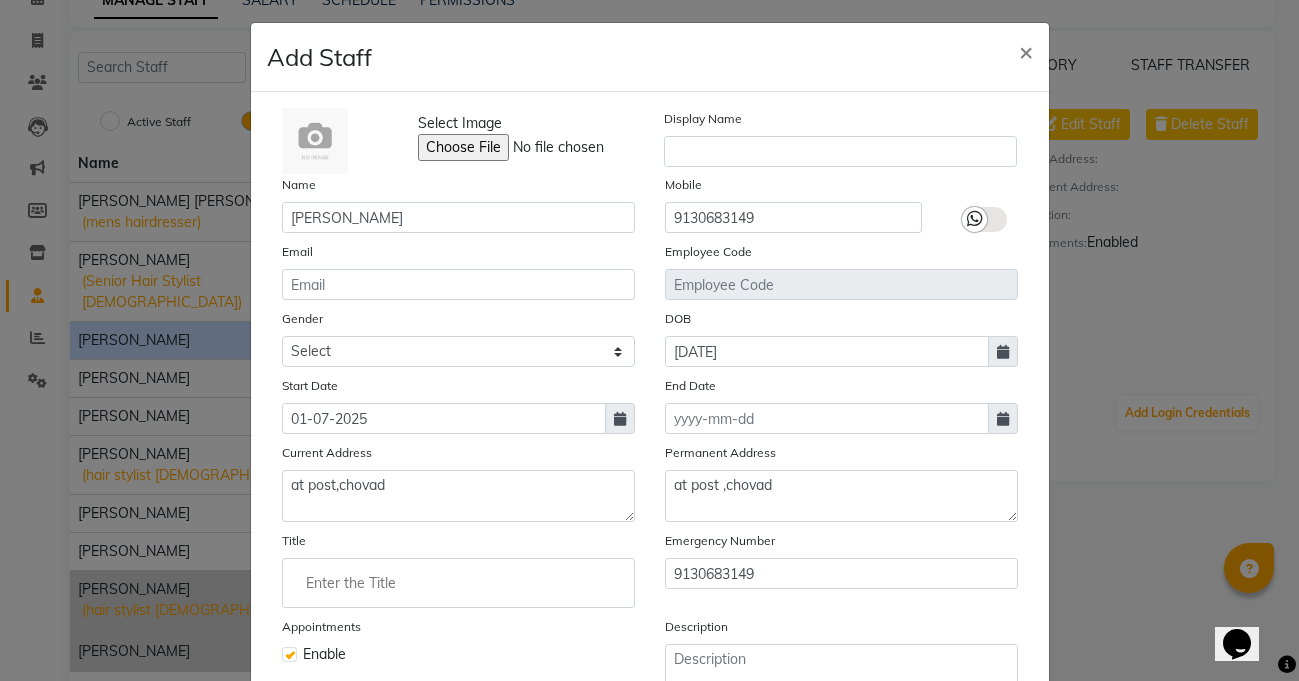 scroll, scrollTop: 0, scrollLeft: 0, axis: both 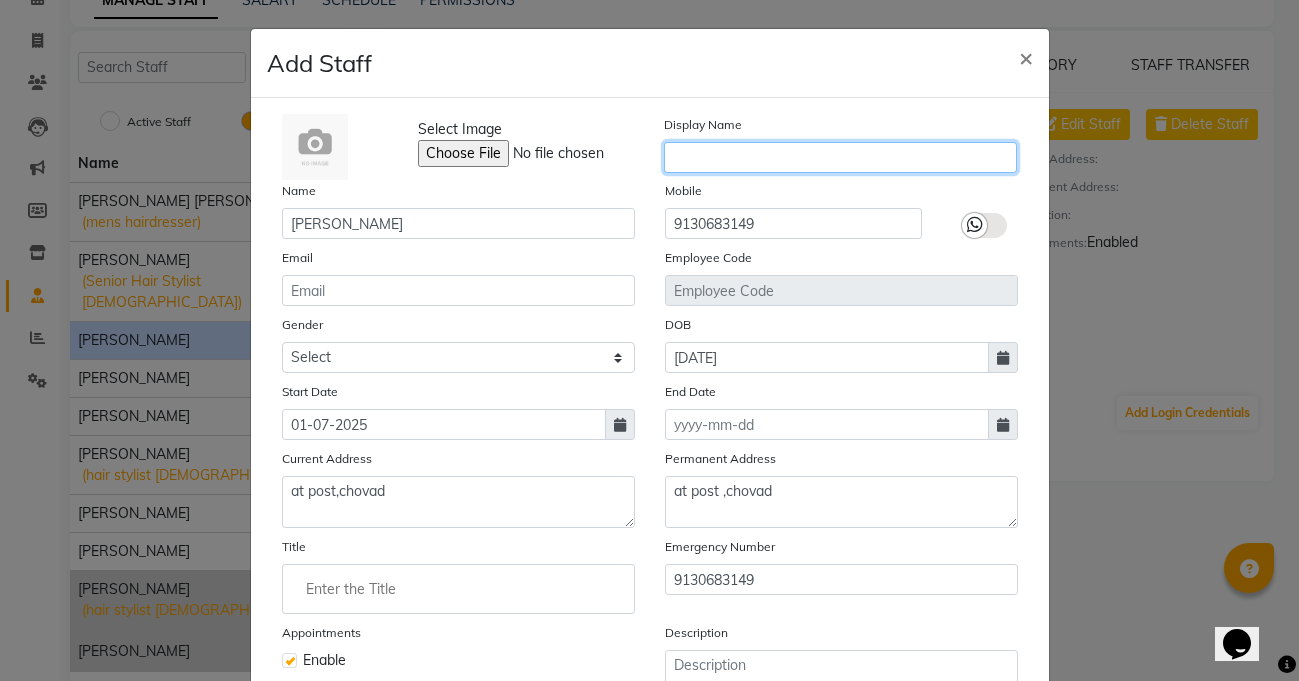 click 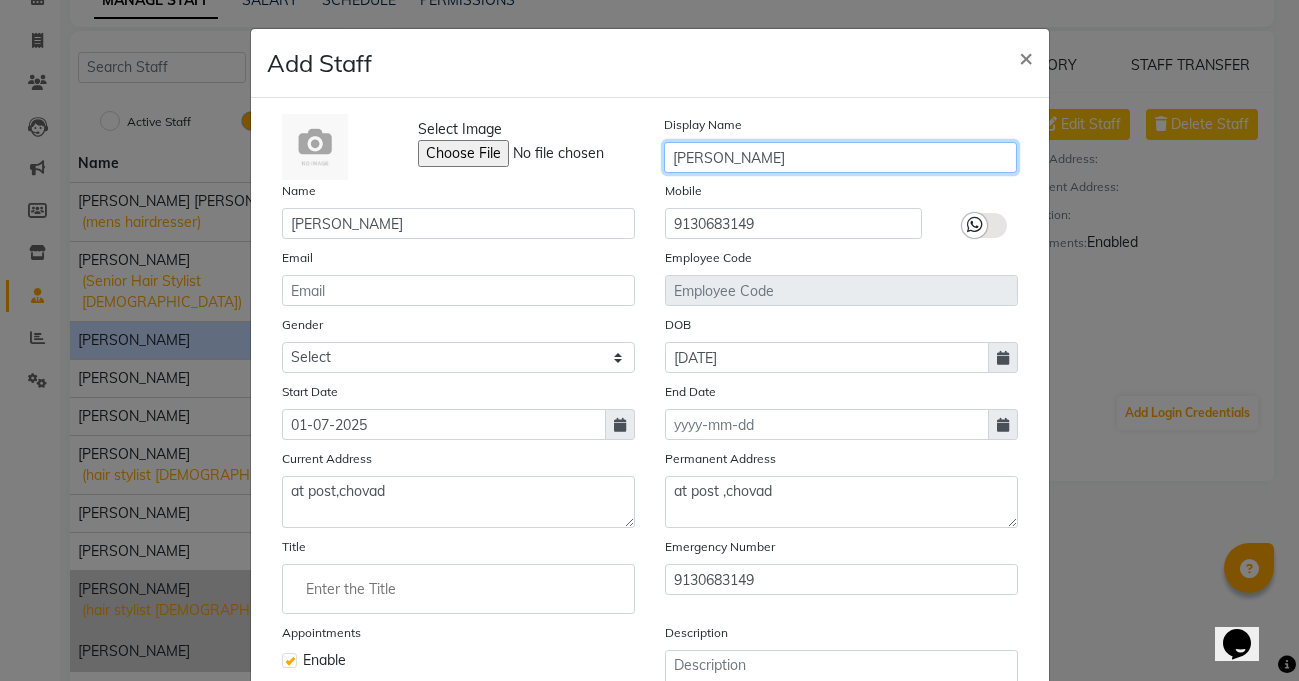 type on "[PERSON_NAME]" 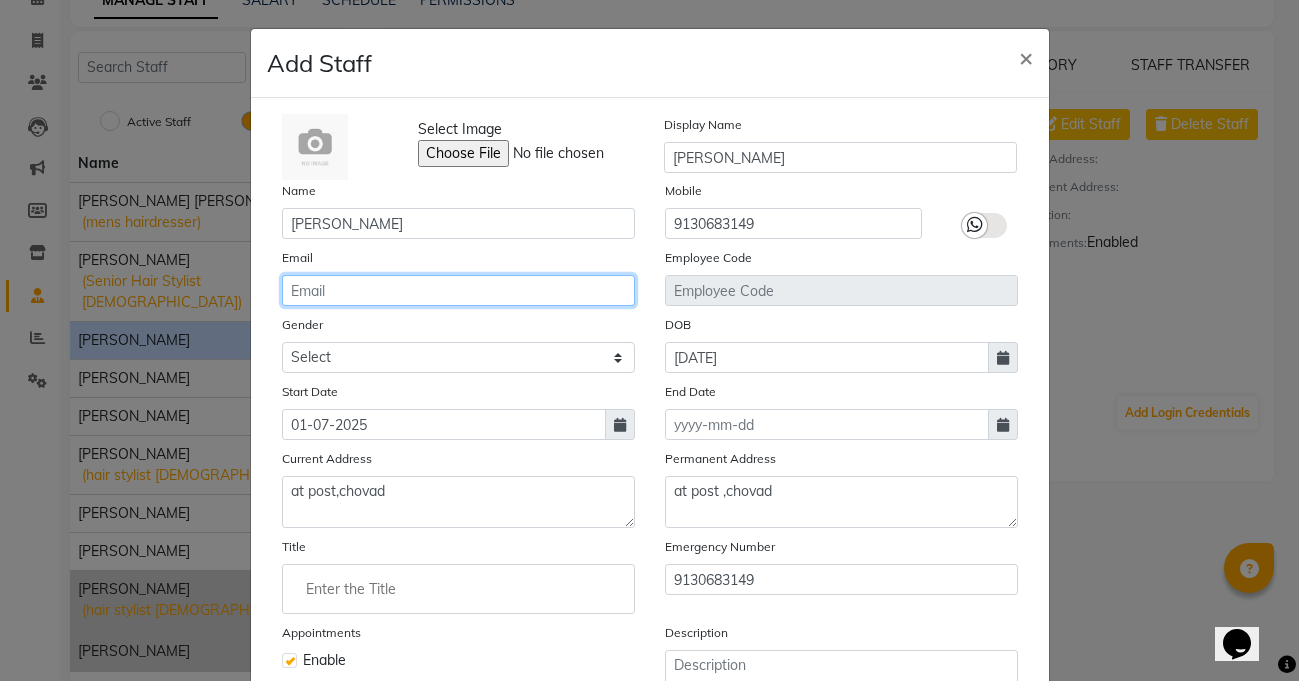 click 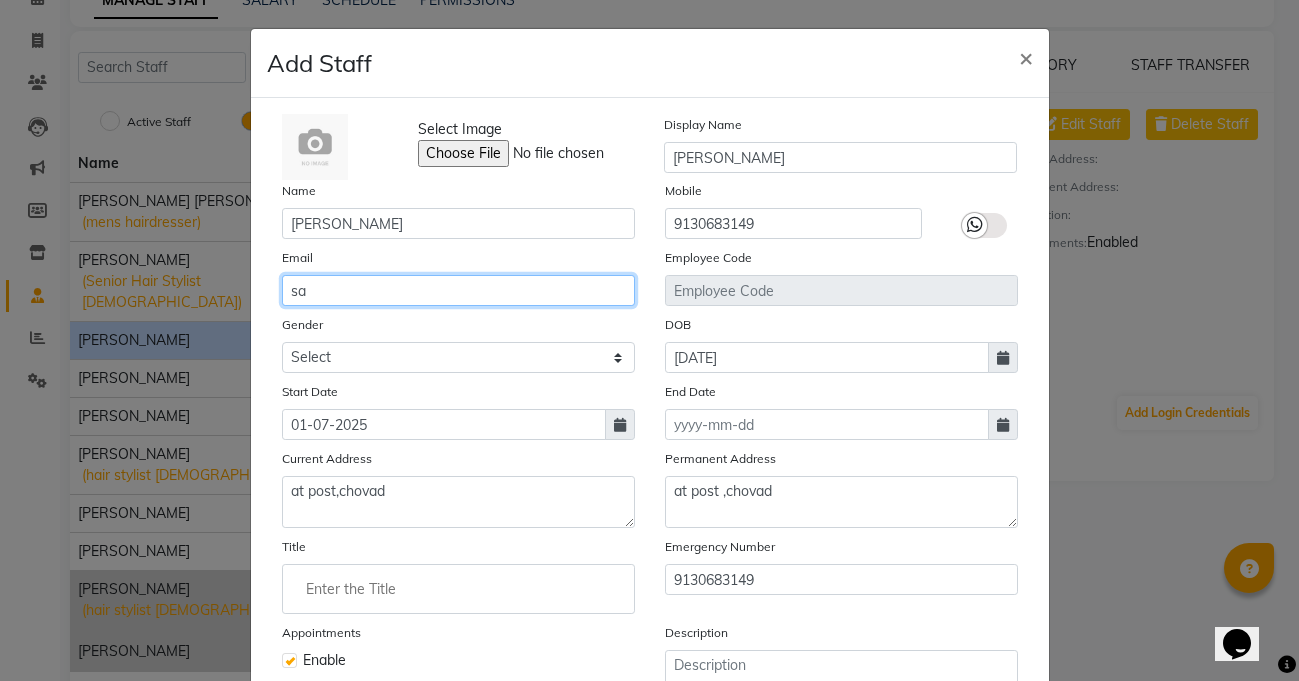 type on "s" 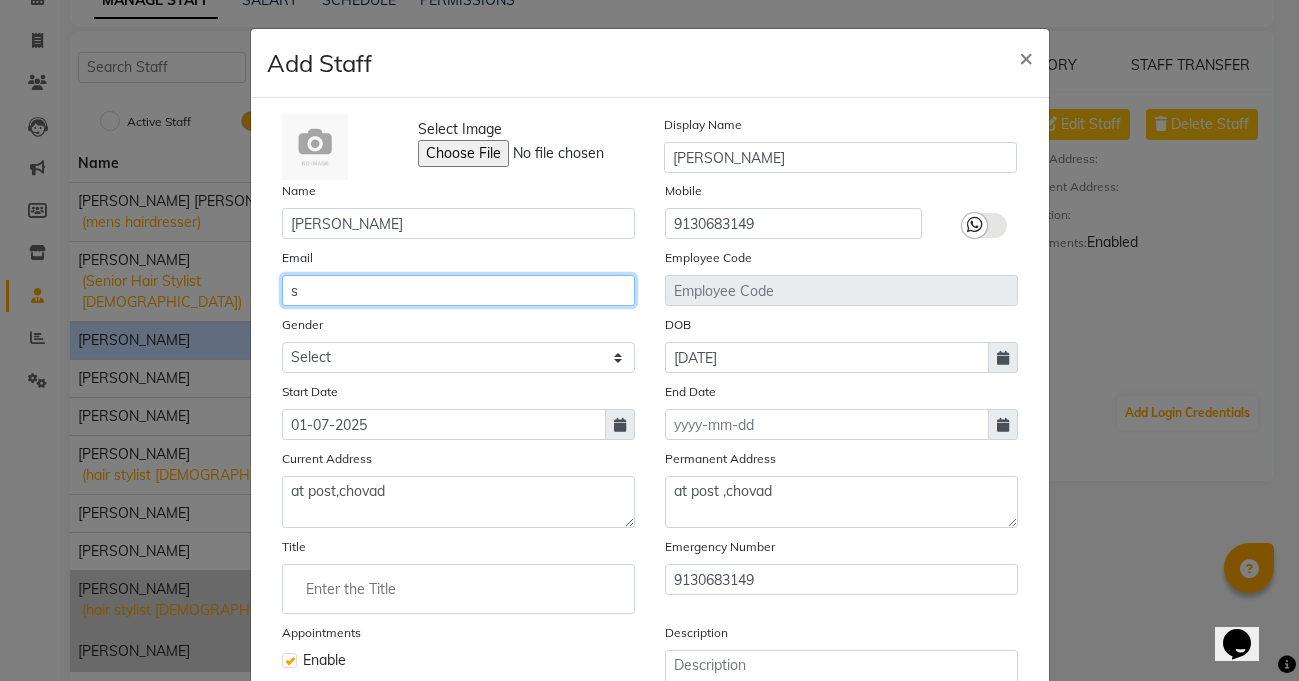 type 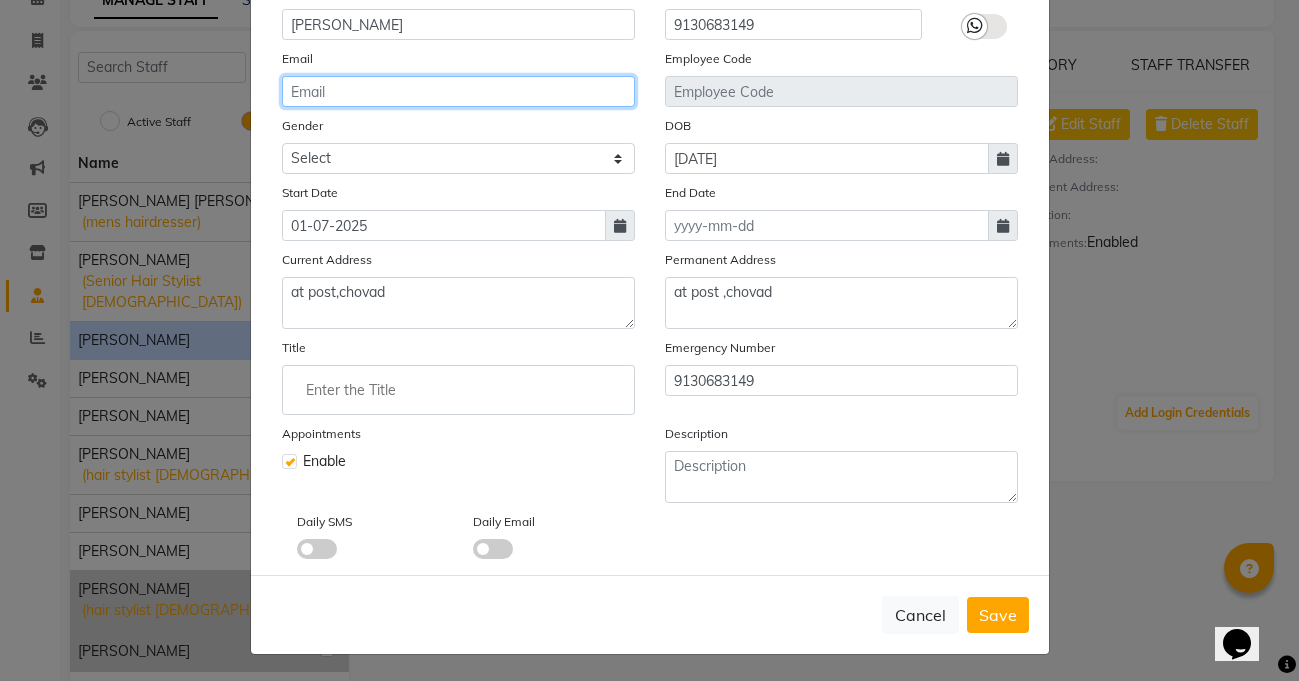 scroll, scrollTop: 201, scrollLeft: 0, axis: vertical 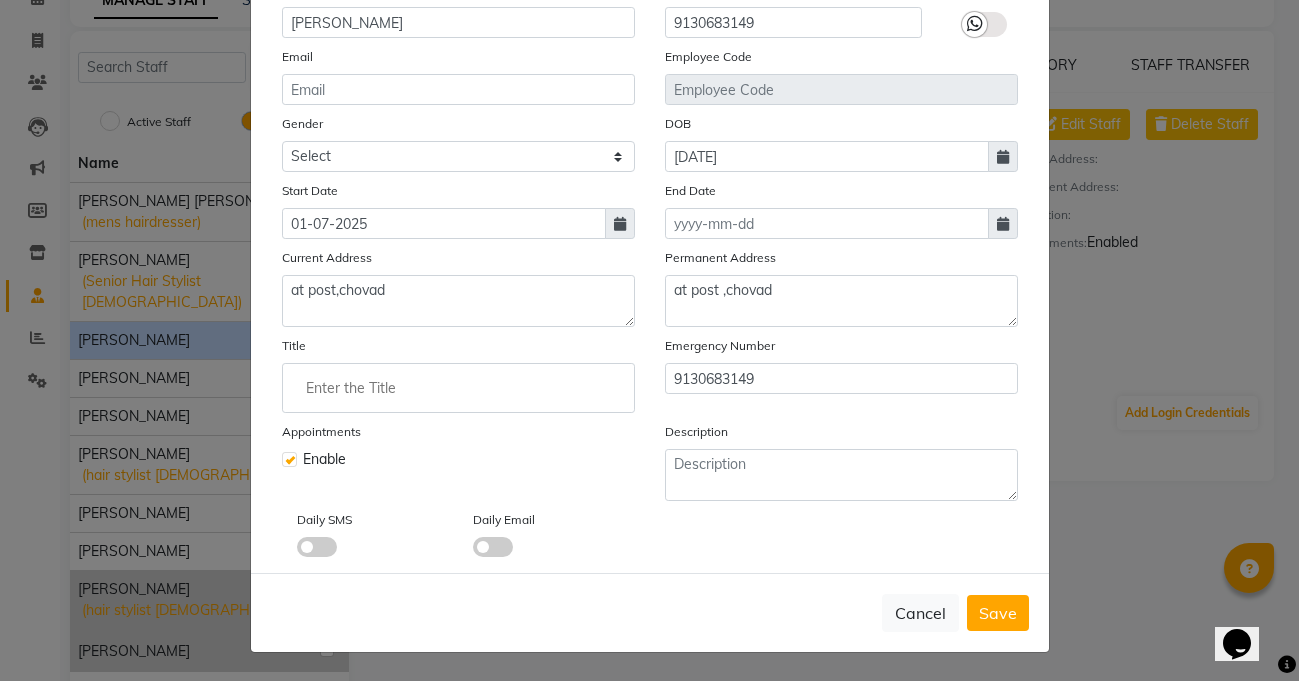 click 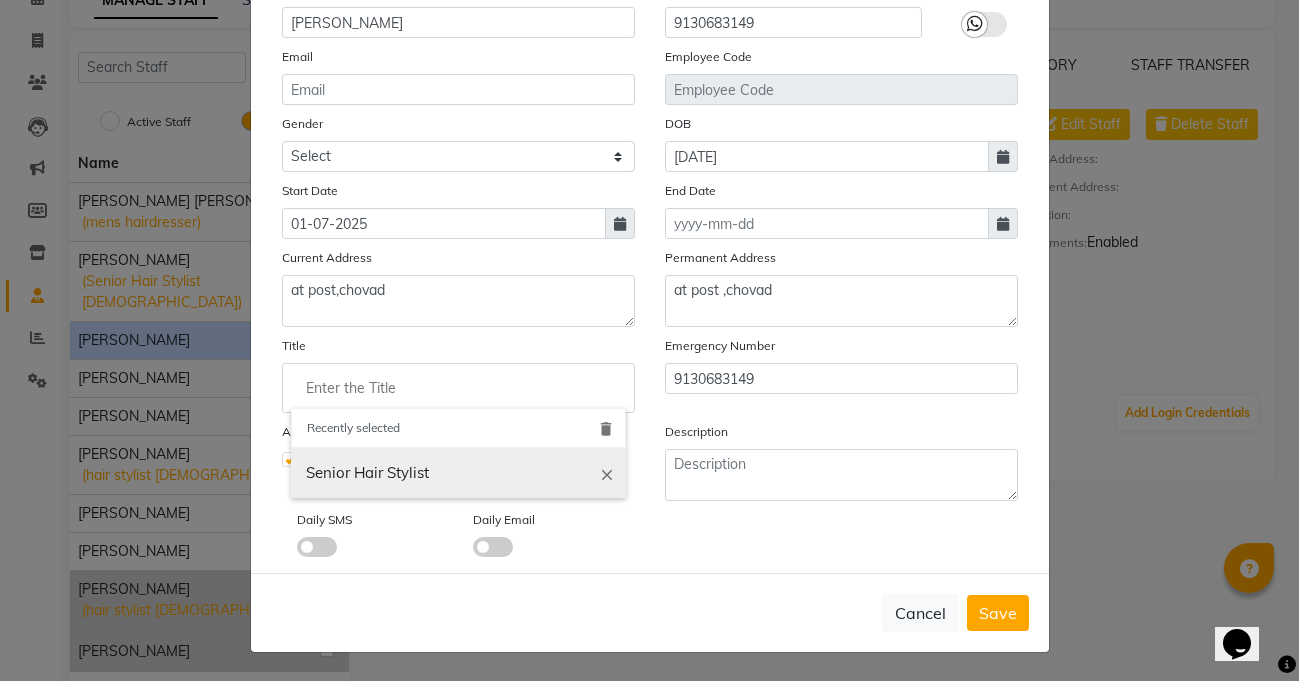 click on "close" at bounding box center [607, 474] 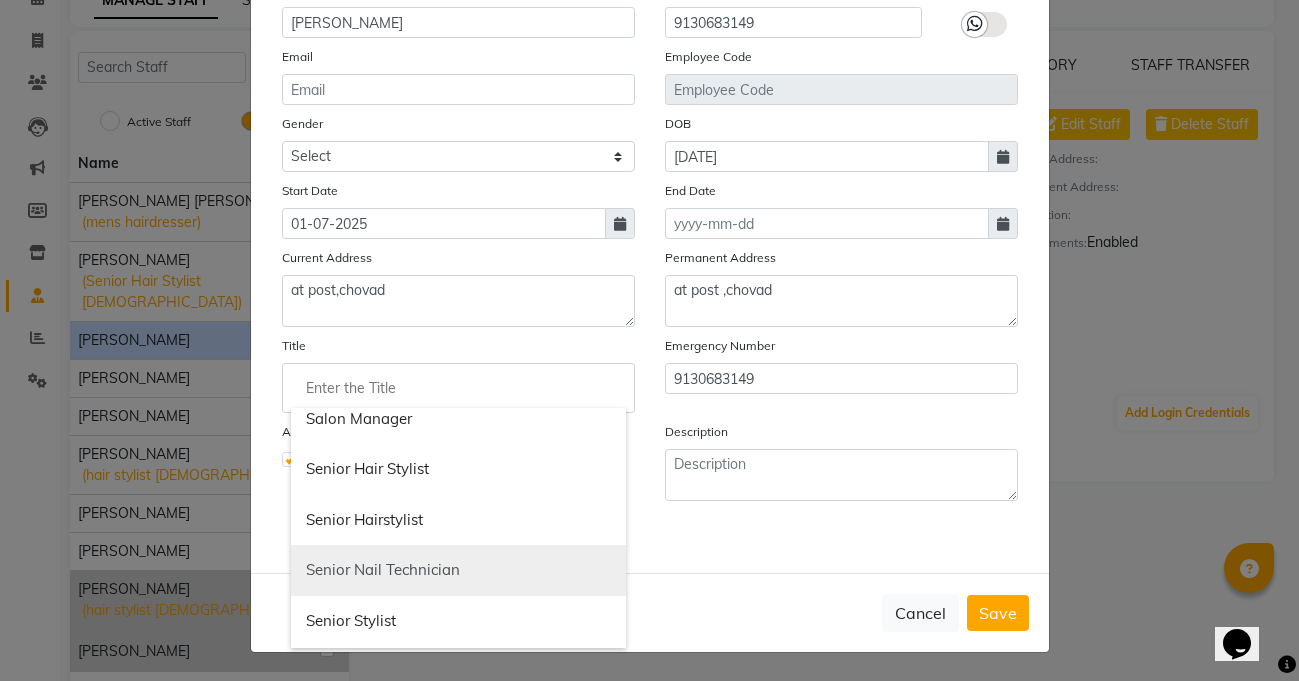 scroll, scrollTop: 1579, scrollLeft: 0, axis: vertical 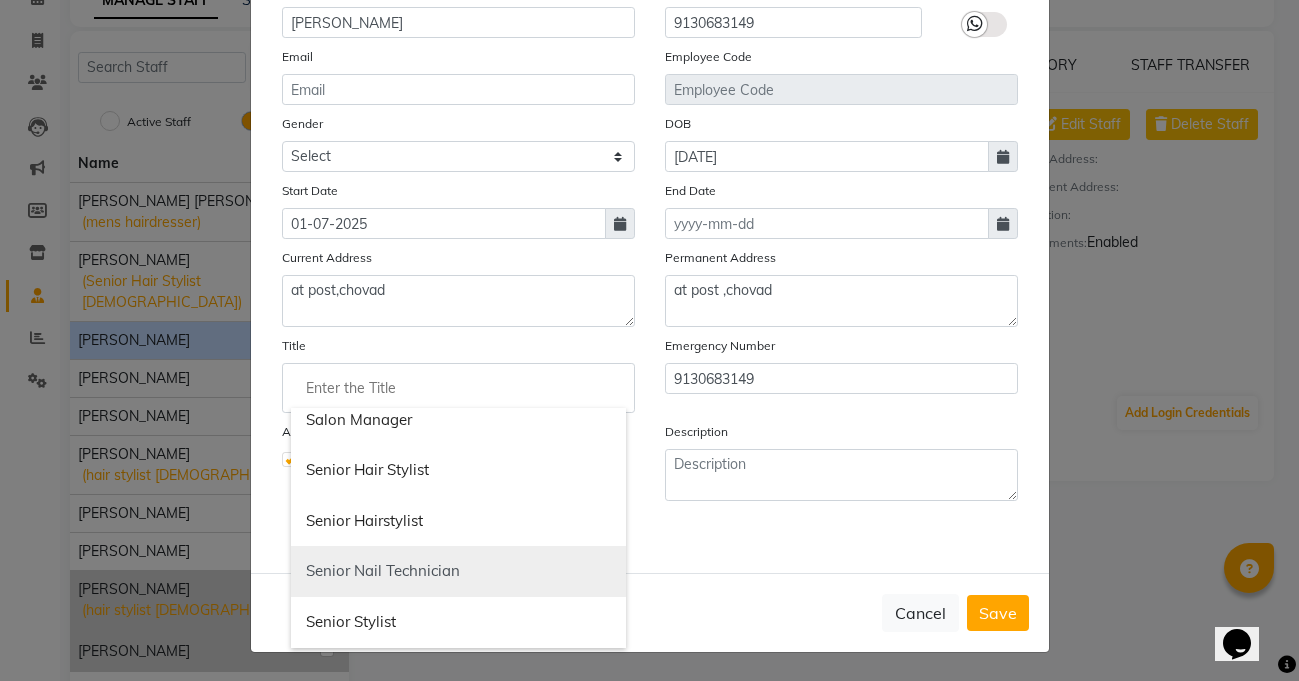 click on "Senior Hair Stylist" at bounding box center [458, 470] 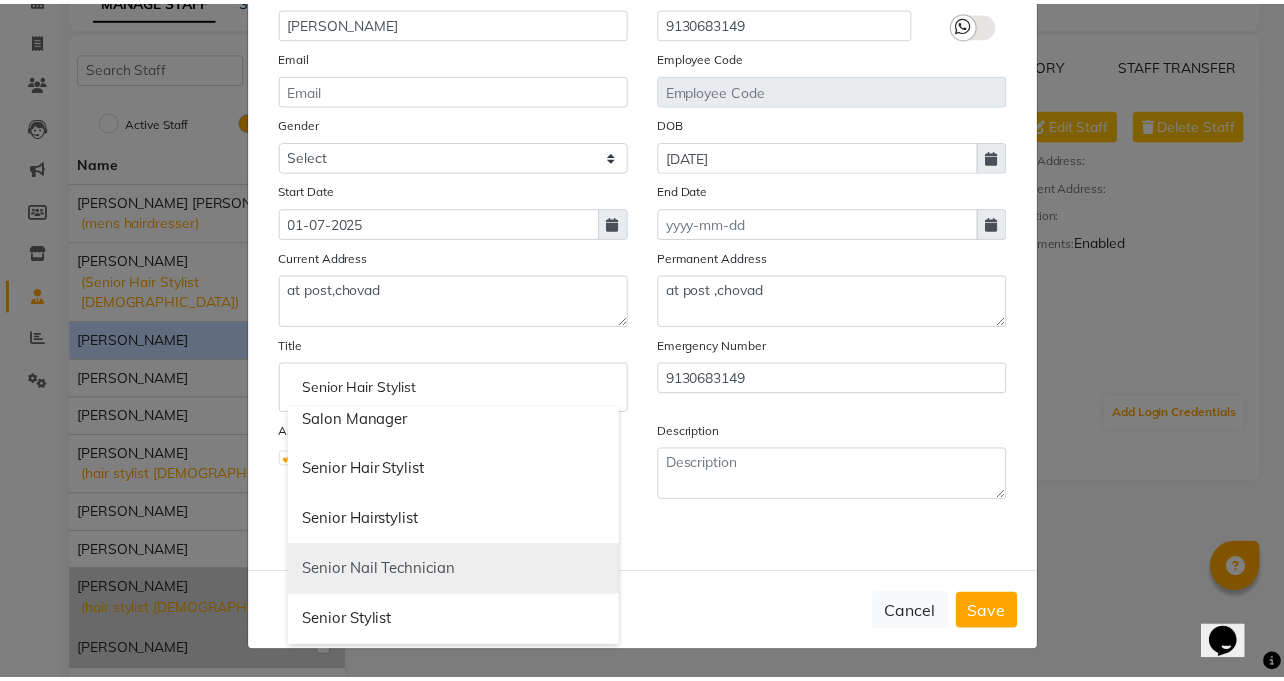 scroll, scrollTop: 0, scrollLeft: 0, axis: both 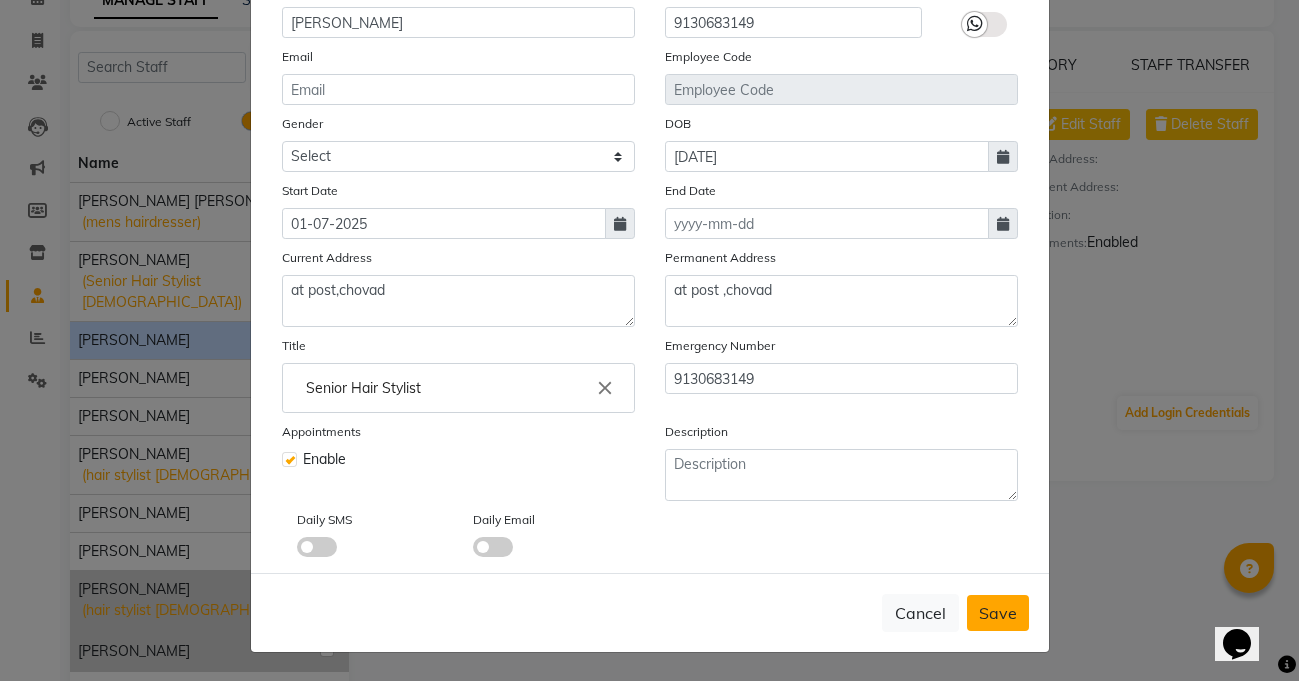 click on "Save" at bounding box center [998, 613] 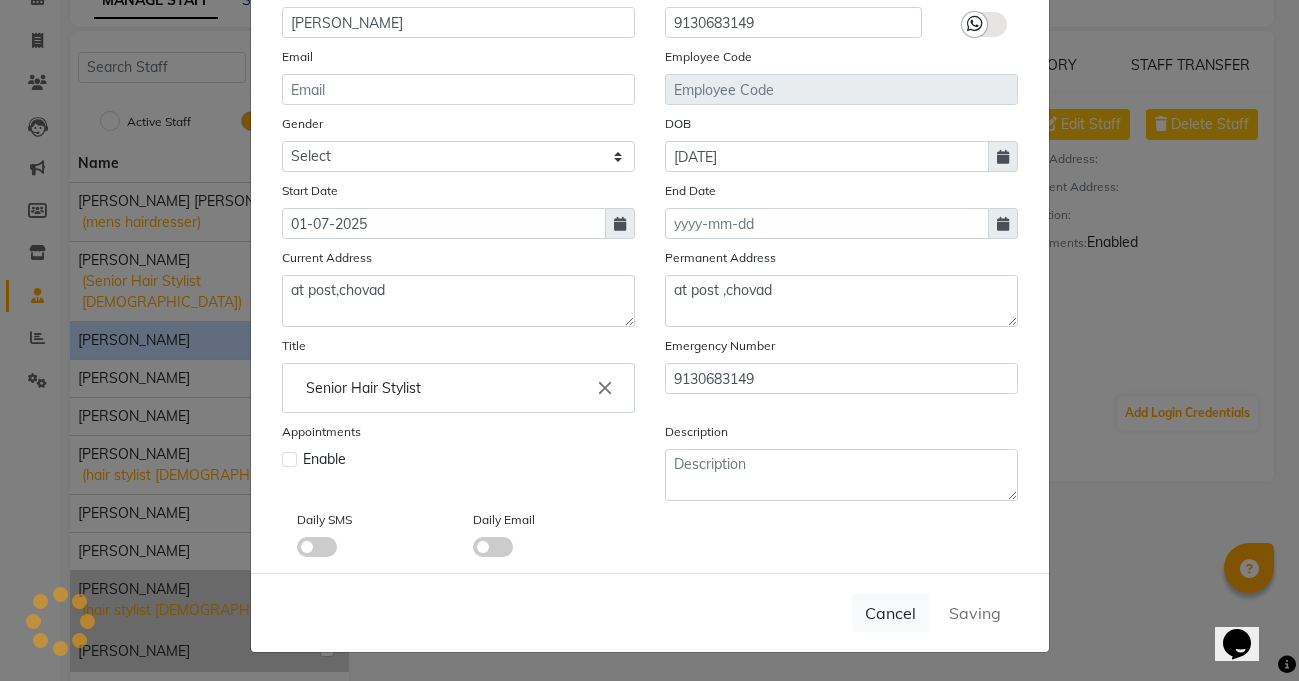 type 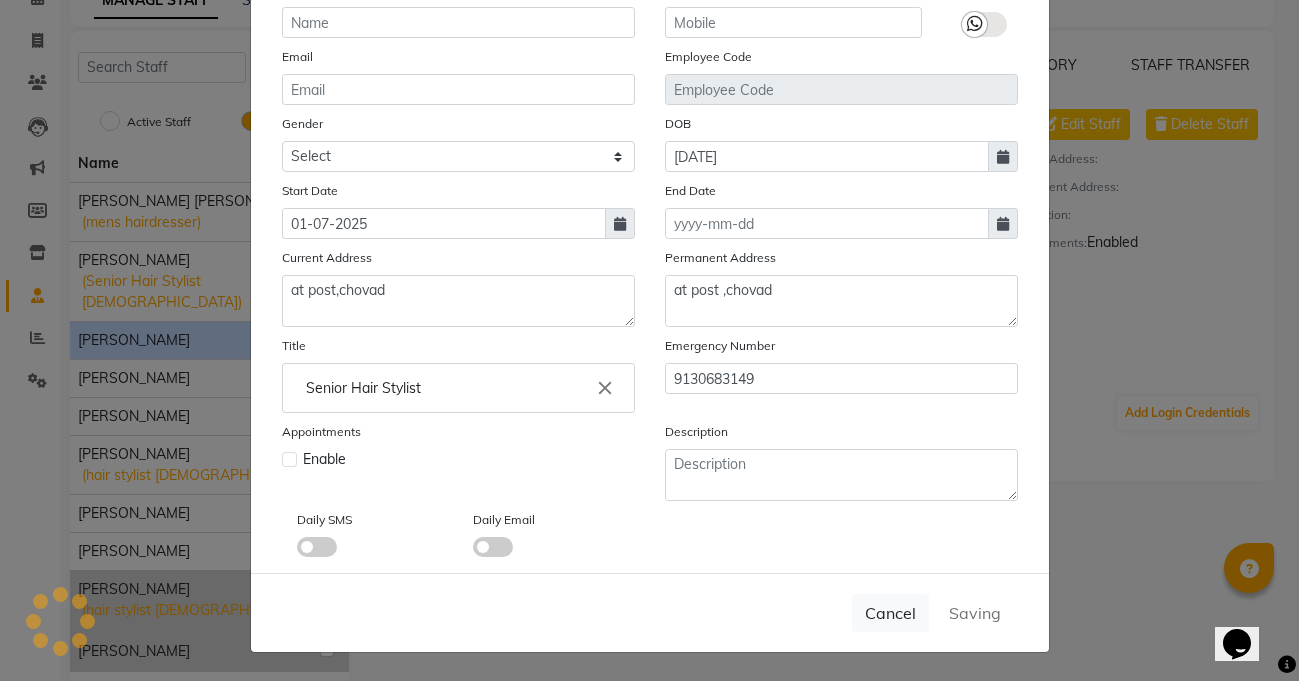 select 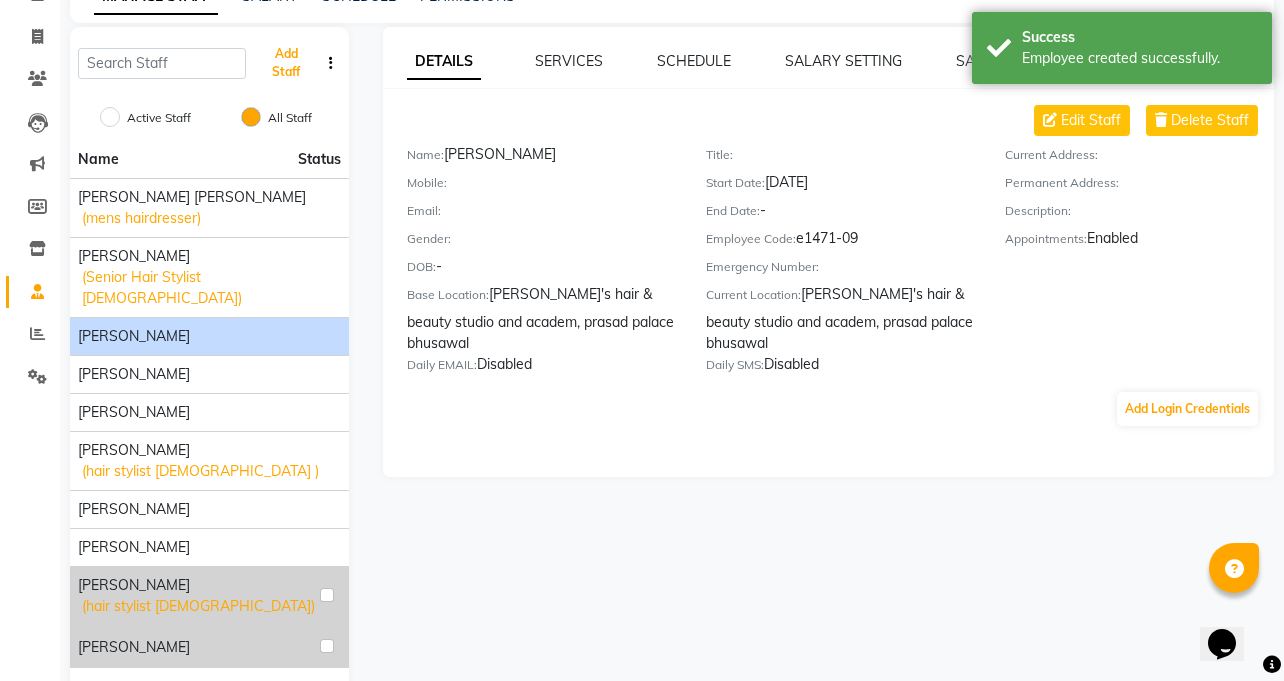 scroll, scrollTop: 127, scrollLeft: 0, axis: vertical 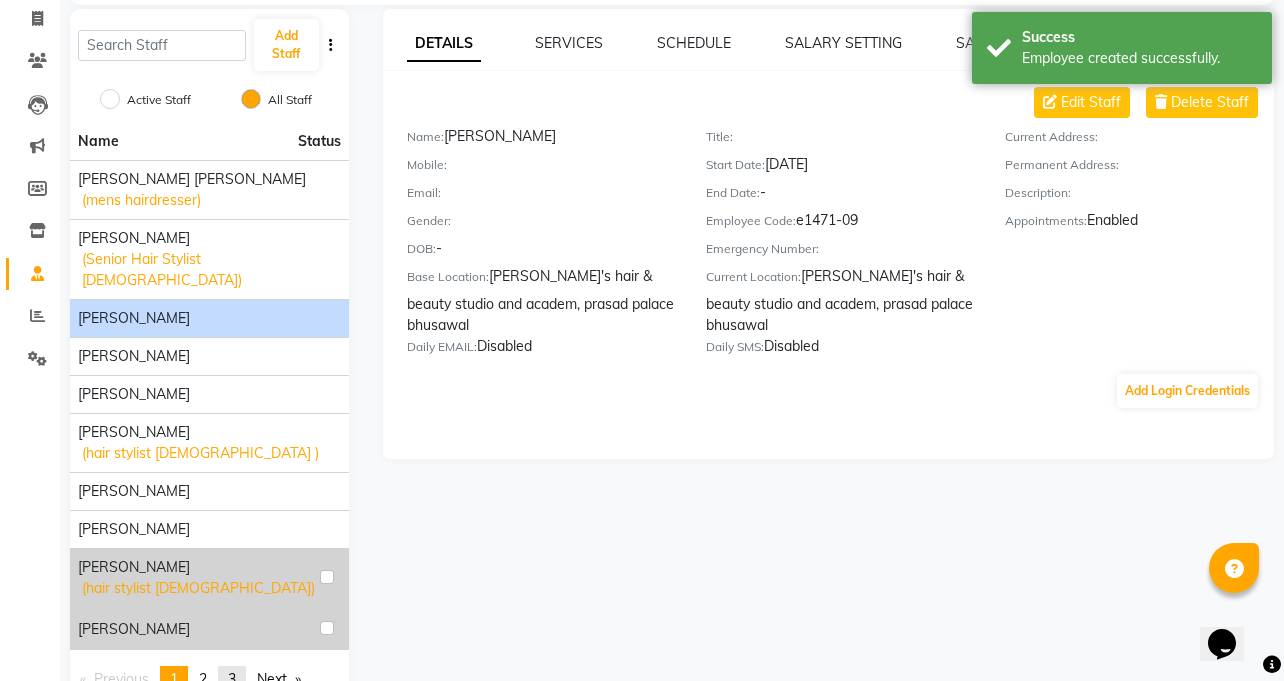 click on "3" at bounding box center [232, 679] 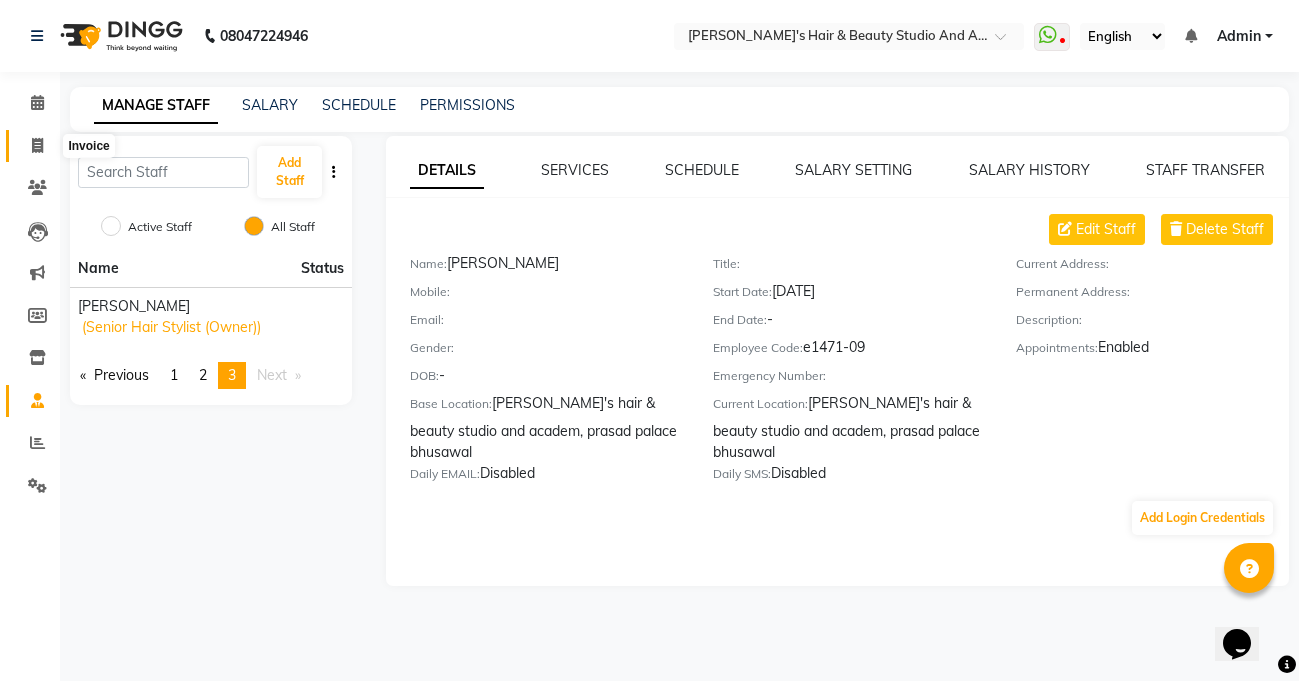 click 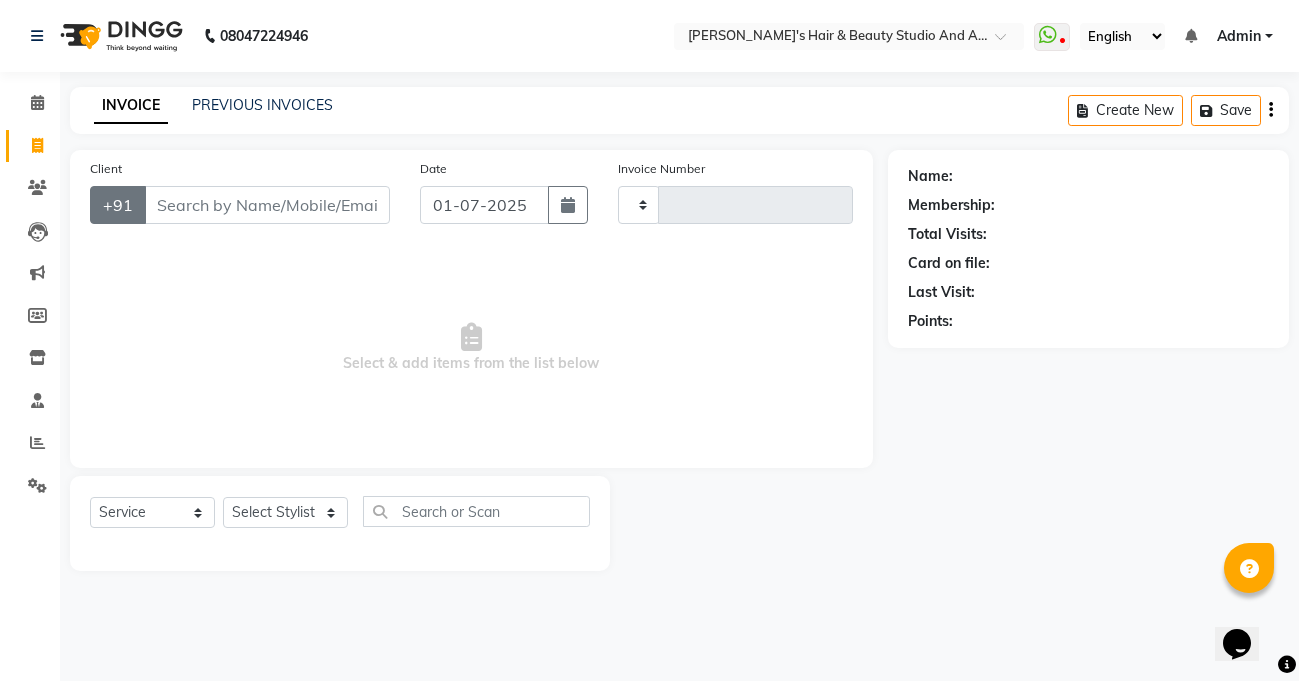 type on "0506" 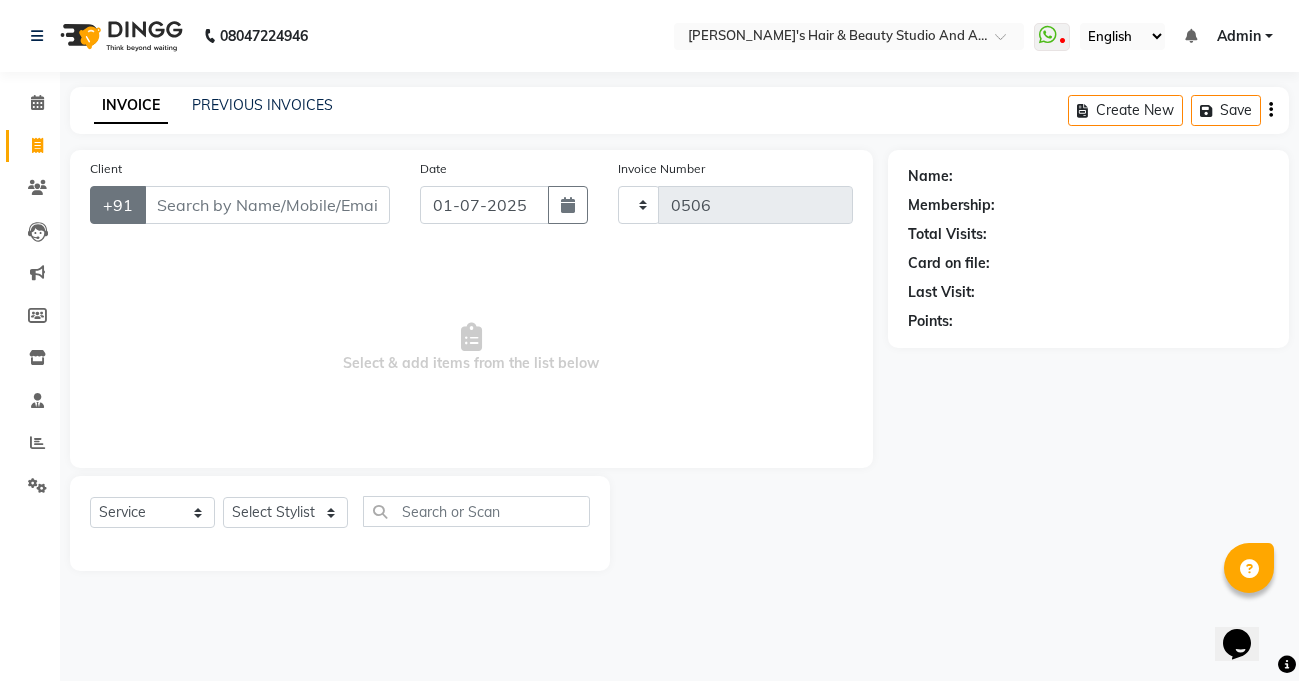 select on "3675" 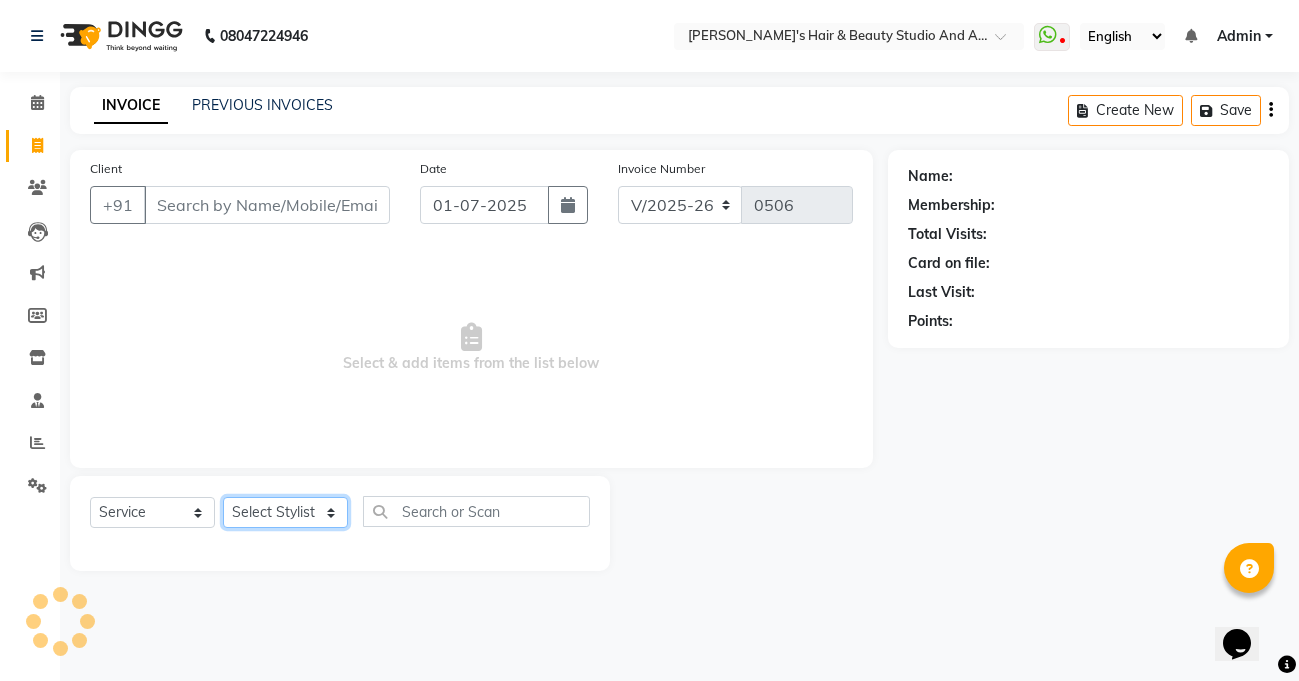click on "Select Stylist [PERSON_NAME]  [PERSON_NAME]  [PERSON_NAME] [PERSON_NAME]   [PERSON_NAME]  [PERSON_NAME]  [PERSON_NAME]  [PERSON_NAME] [PERSON_NAME] [PERSON_NAME]  [PERSON_NAME]  [PERSON_NAME]" 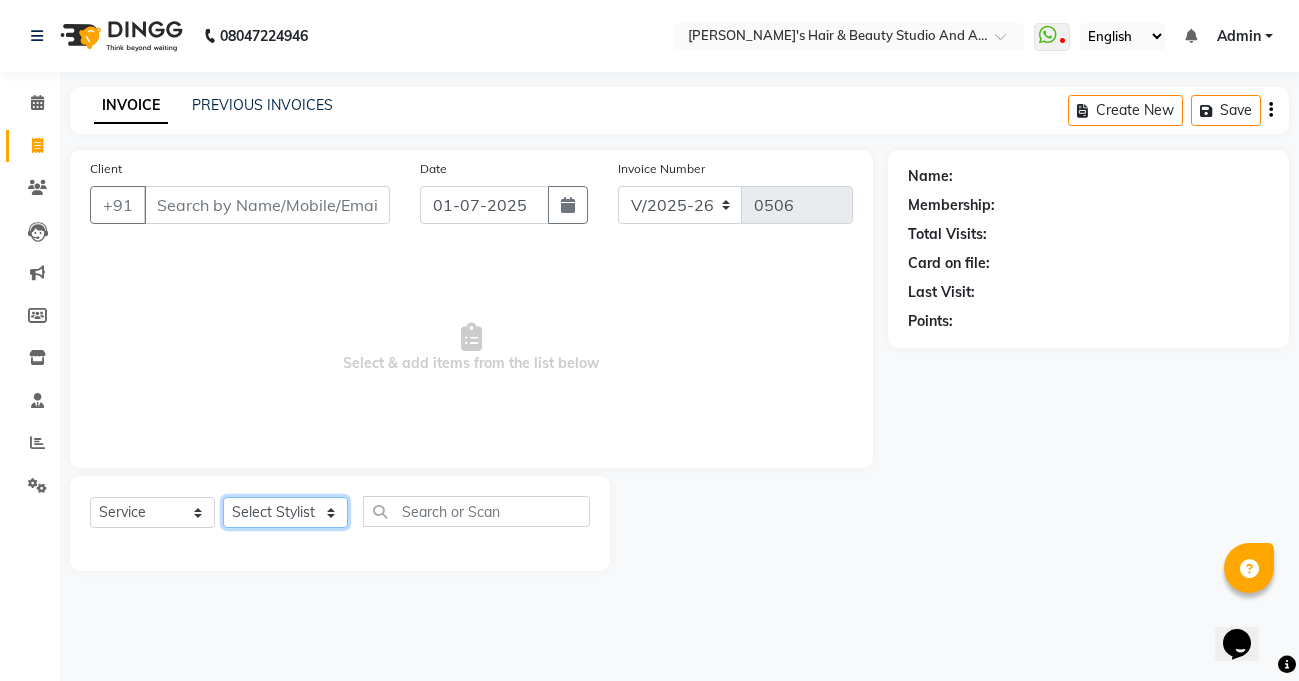 select on "85094" 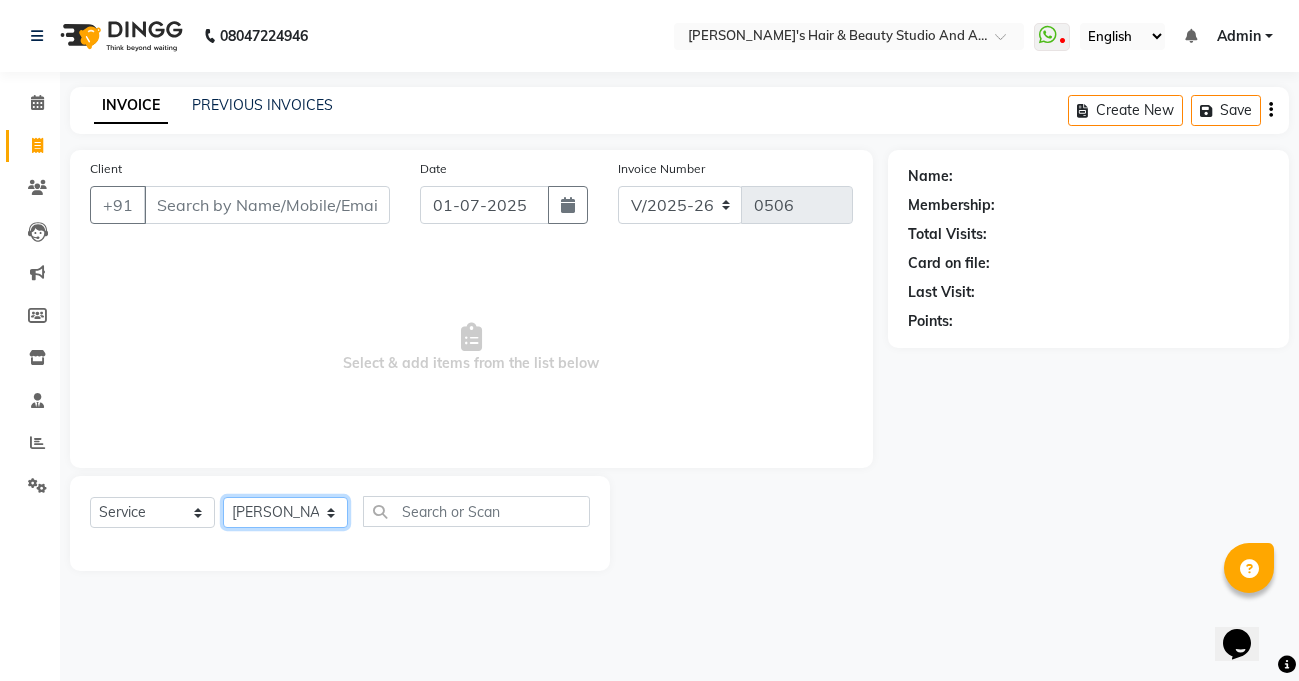 click on "Select Stylist [PERSON_NAME]  [PERSON_NAME]  [PERSON_NAME] [PERSON_NAME]   [PERSON_NAME]  [PERSON_NAME]  [PERSON_NAME]  [PERSON_NAME] [PERSON_NAME] [PERSON_NAME]  [PERSON_NAME]  [PERSON_NAME]" 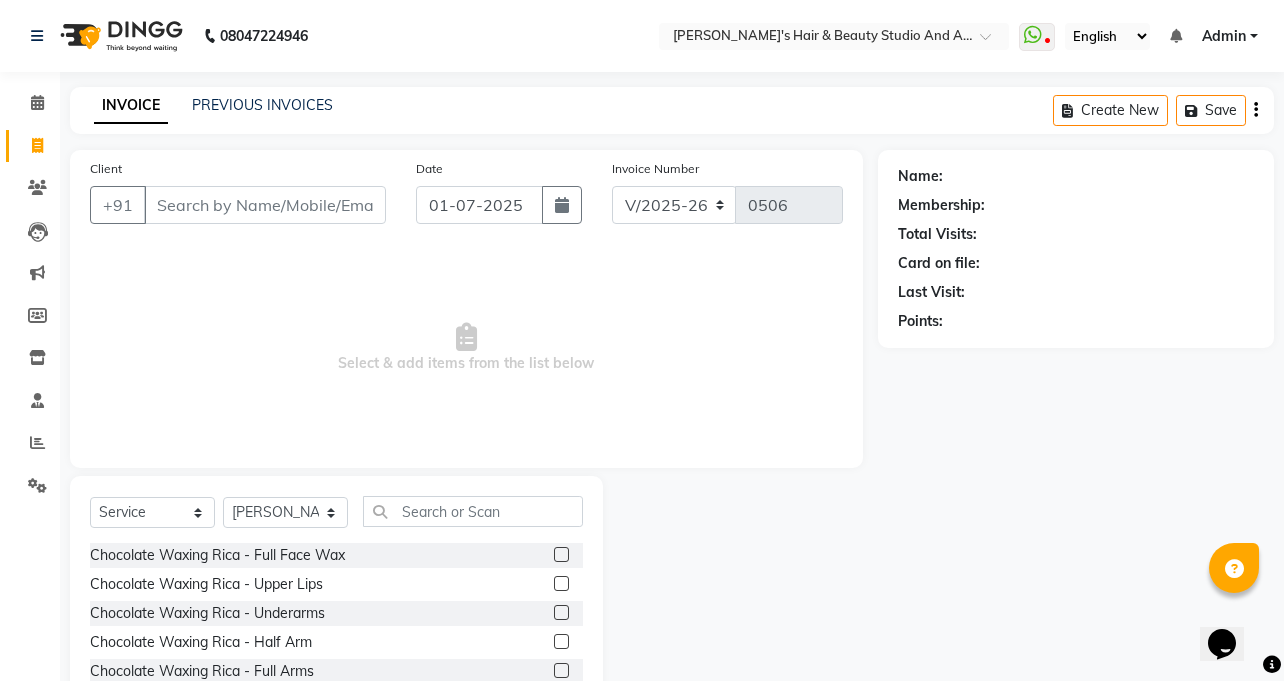 click on "Client +91 Date [DATE] Invoice Number V/2025 V/[PHONE_NUMBER]  Select & add items from the list below" 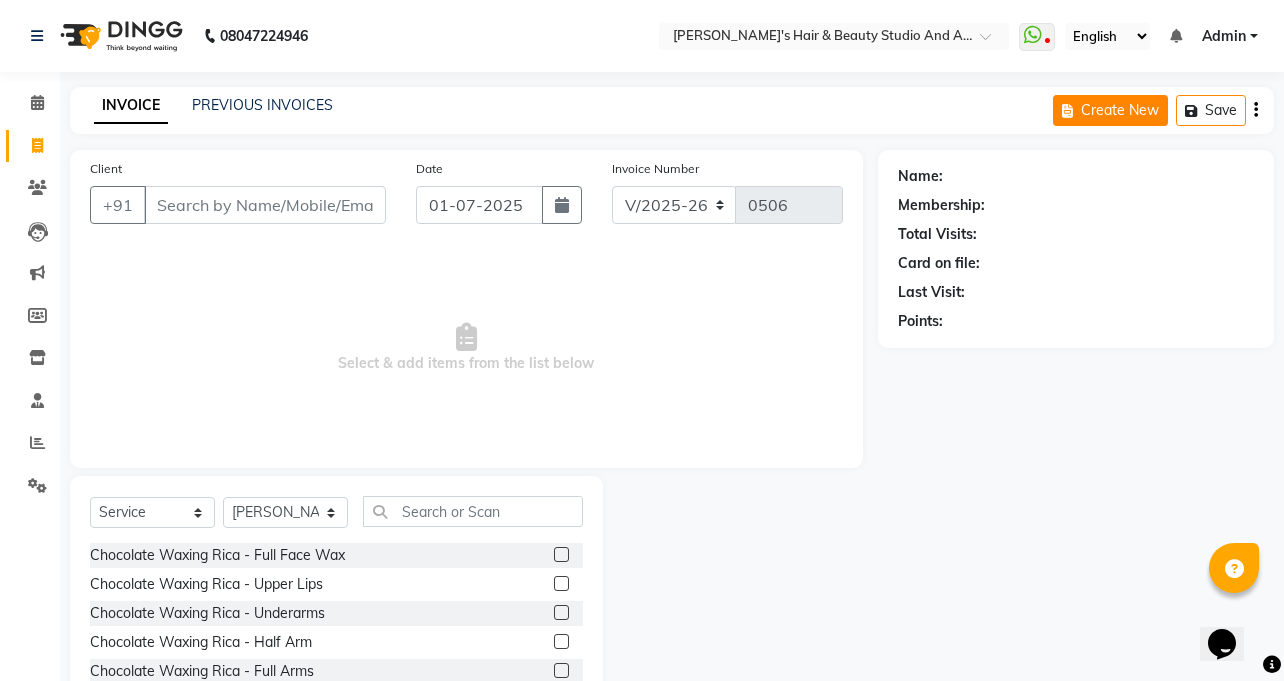 click on "Create New" 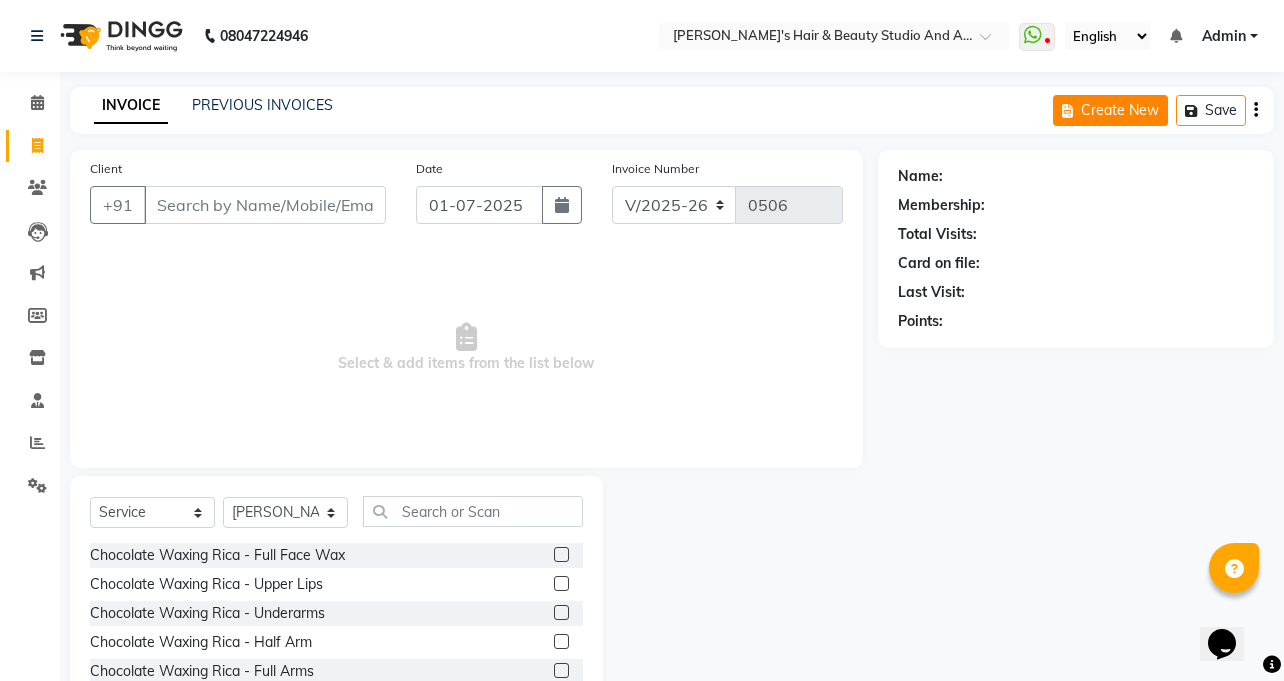 select on "service" 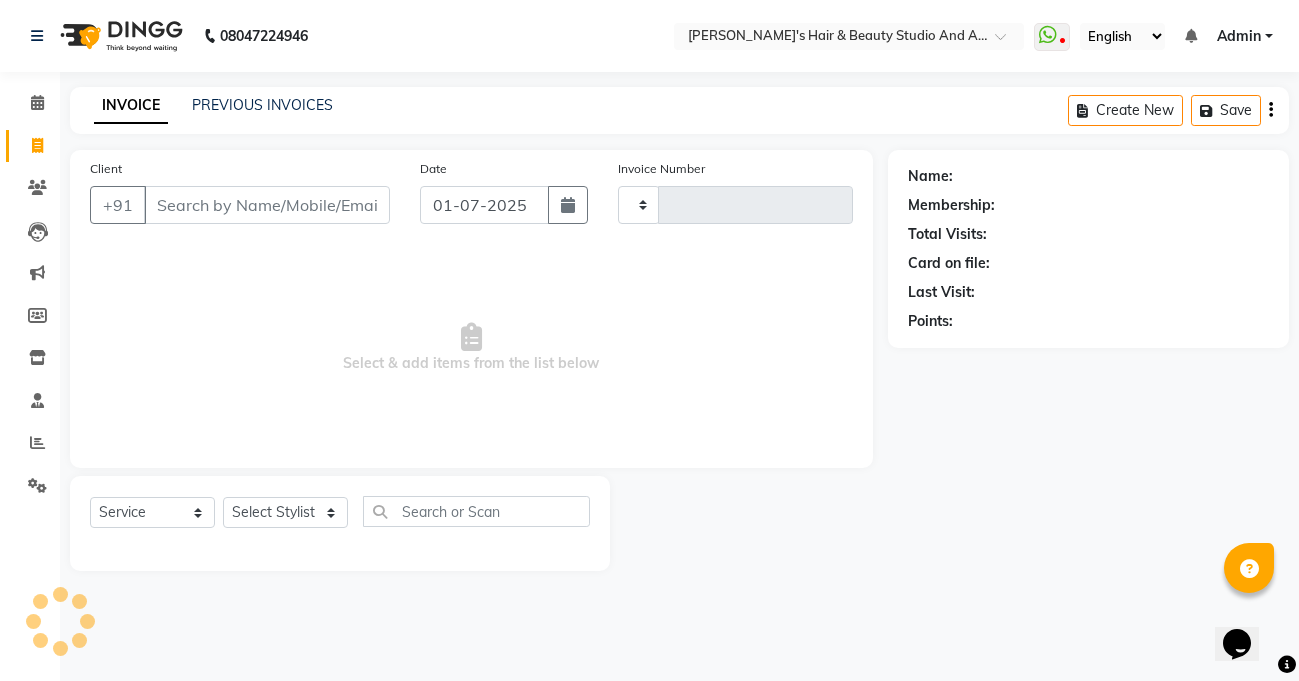type on "0506" 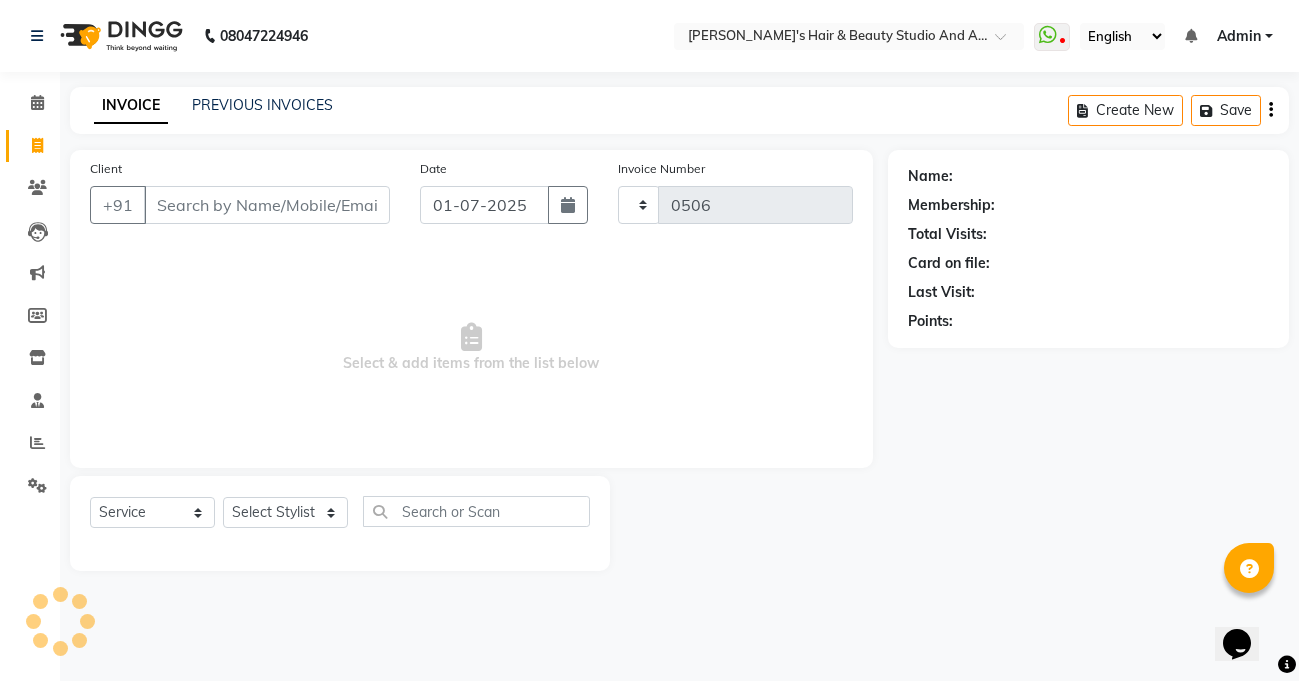 select on "3675" 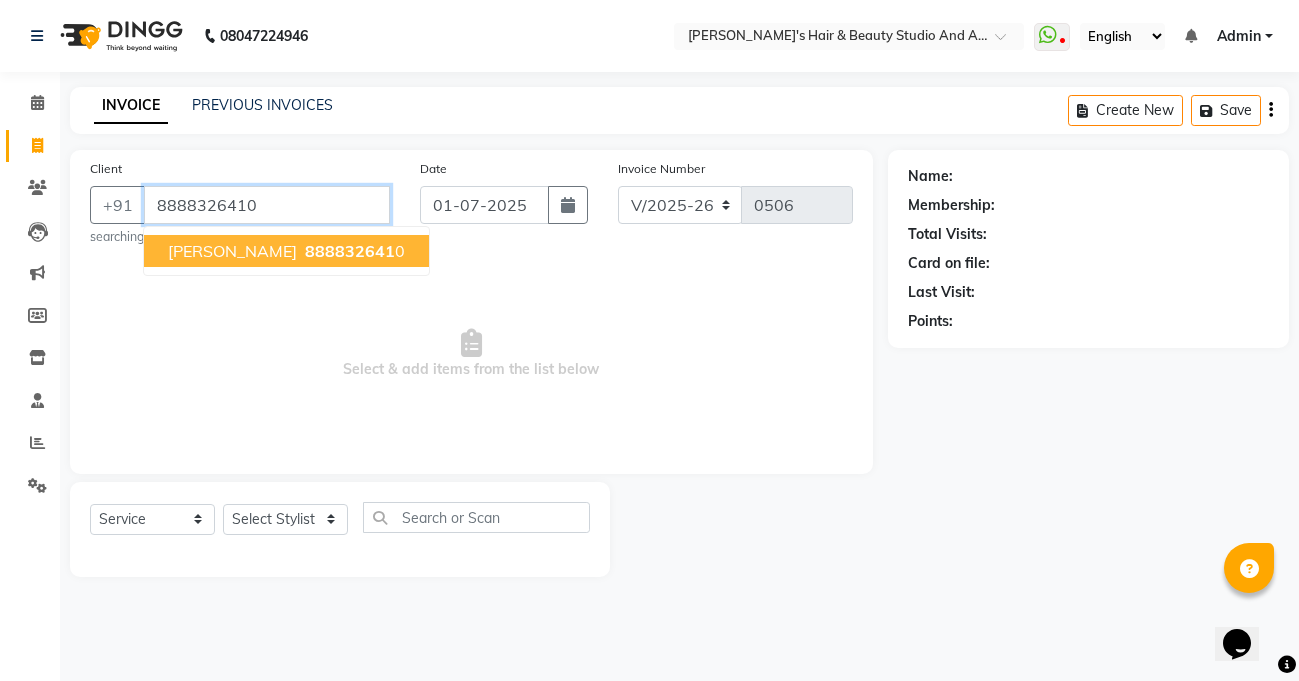 type on "8888326410" 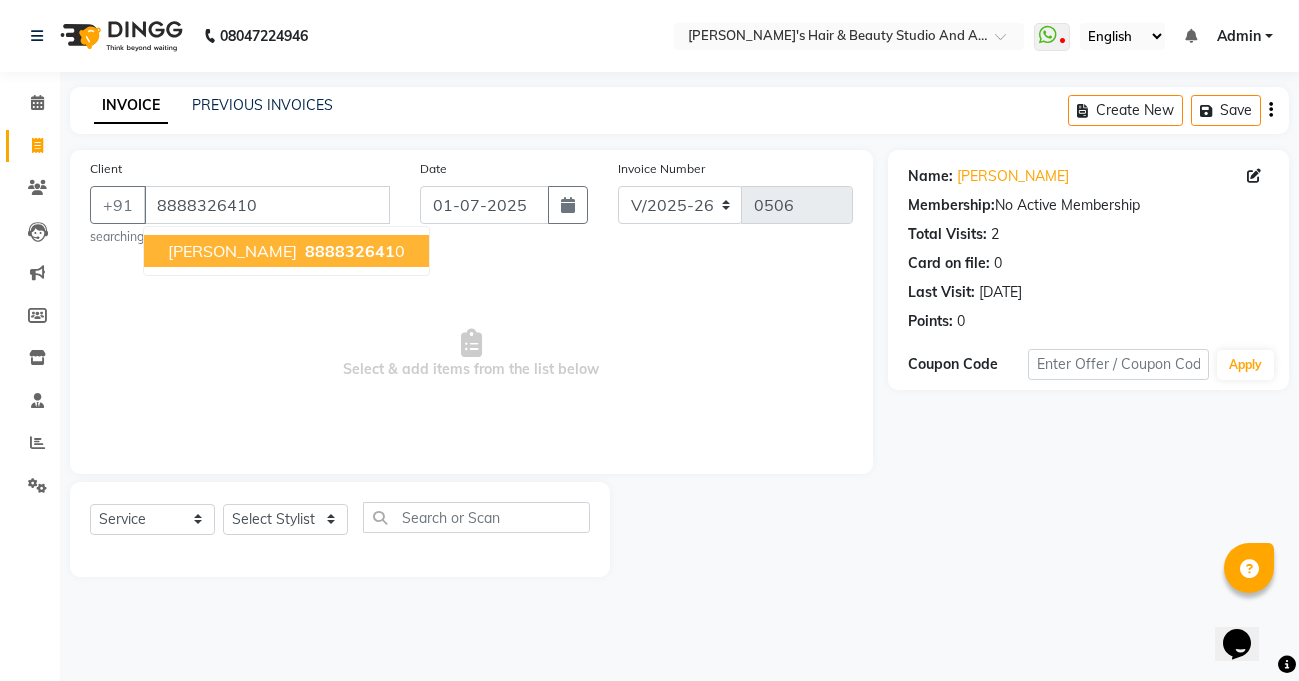 click on "888832641" at bounding box center [350, 251] 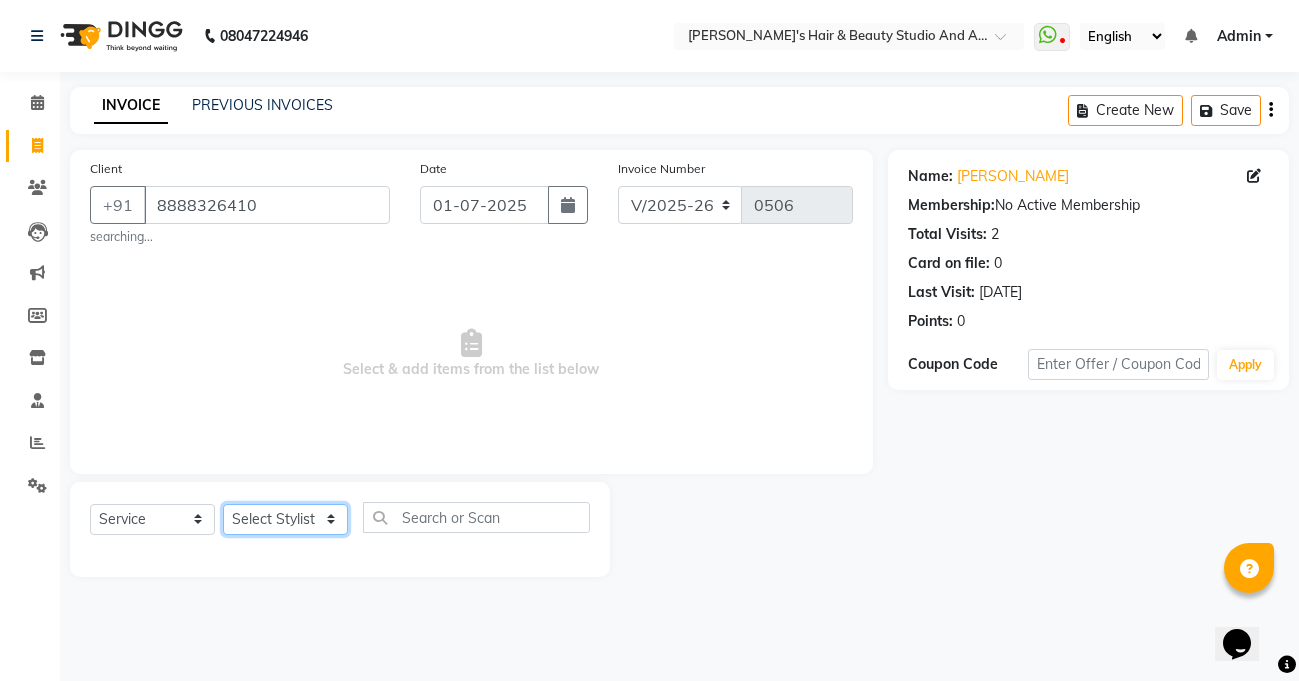 click on "Select Stylist [PERSON_NAME]  [PERSON_NAME]  [PERSON_NAME] [PERSON_NAME]   [PERSON_NAME]  [PERSON_NAME]  [PERSON_NAME]  [PERSON_NAME] [PERSON_NAME] [PERSON_NAME]  [PERSON_NAME]  [PERSON_NAME]" 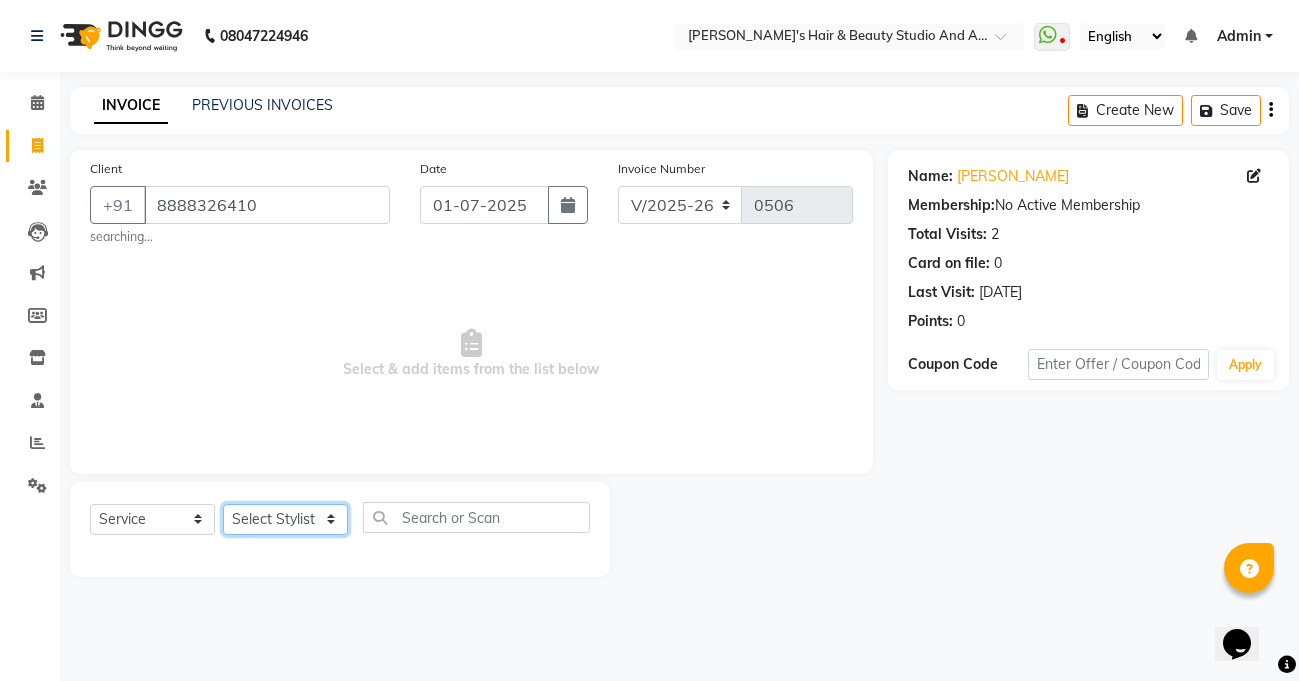 select on "18639" 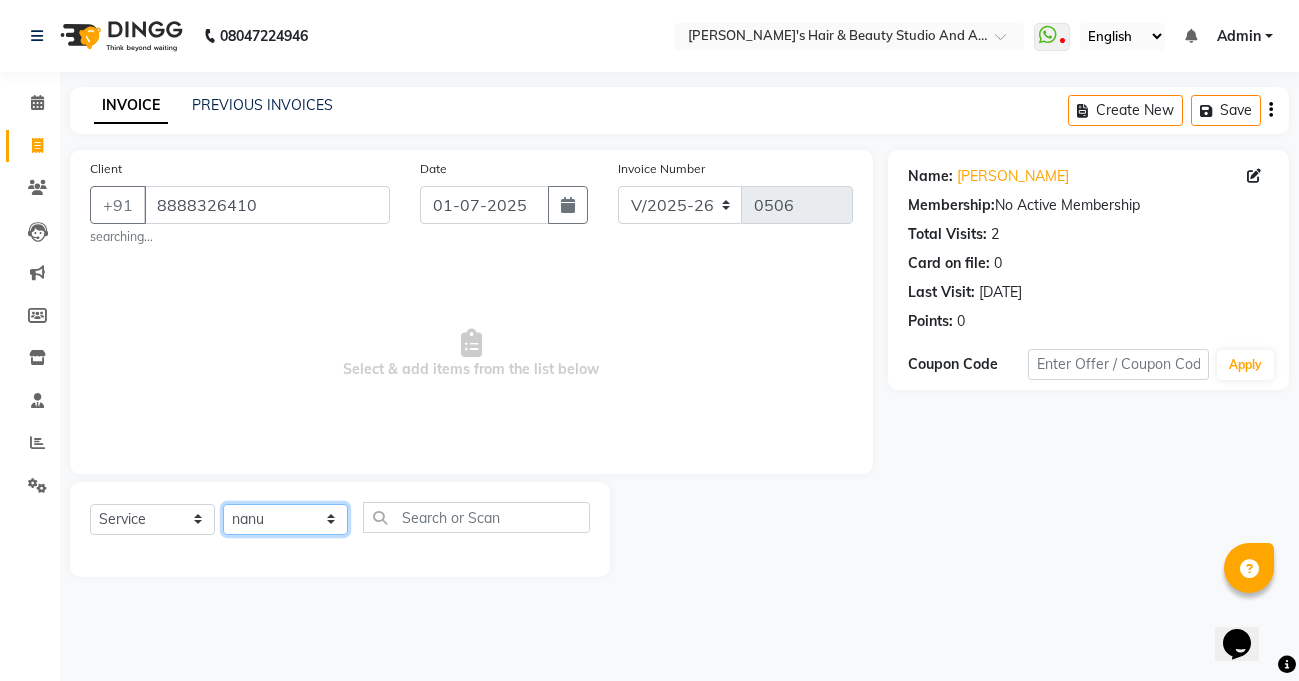 click on "Select Stylist [PERSON_NAME]  [PERSON_NAME]  [PERSON_NAME] [PERSON_NAME]   [PERSON_NAME]  [PERSON_NAME]  [PERSON_NAME]  [PERSON_NAME] [PERSON_NAME] [PERSON_NAME]  [PERSON_NAME]  [PERSON_NAME]" 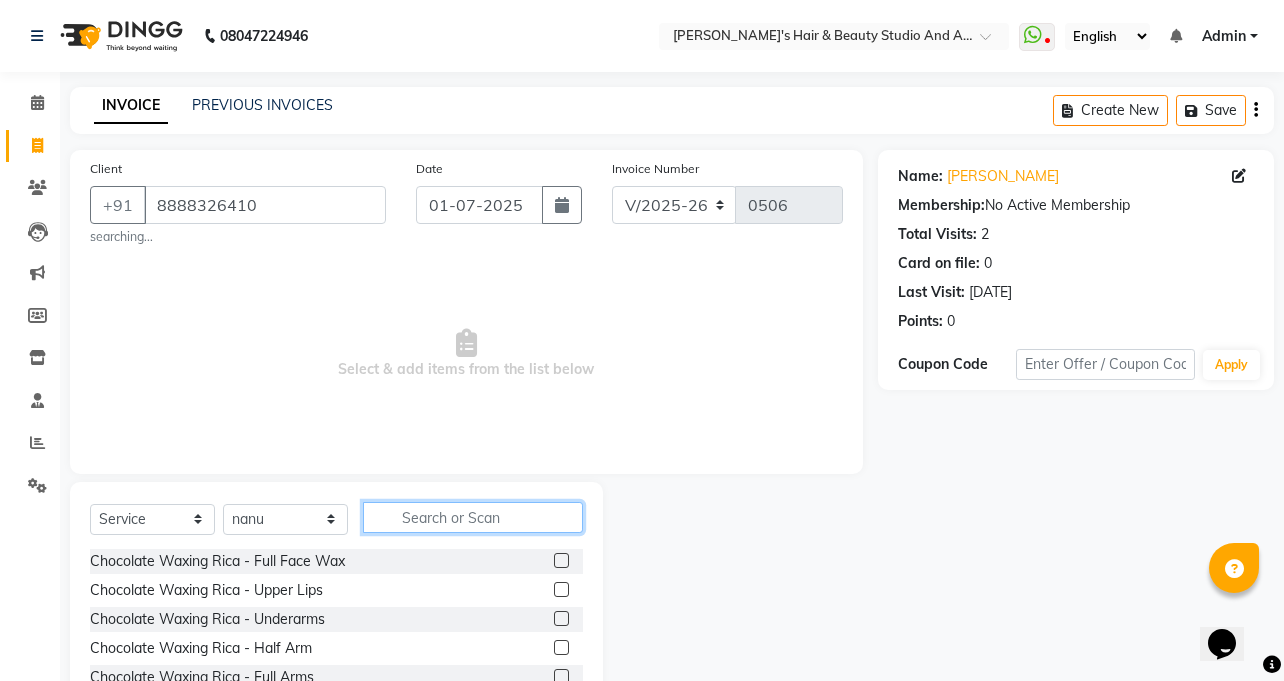 click 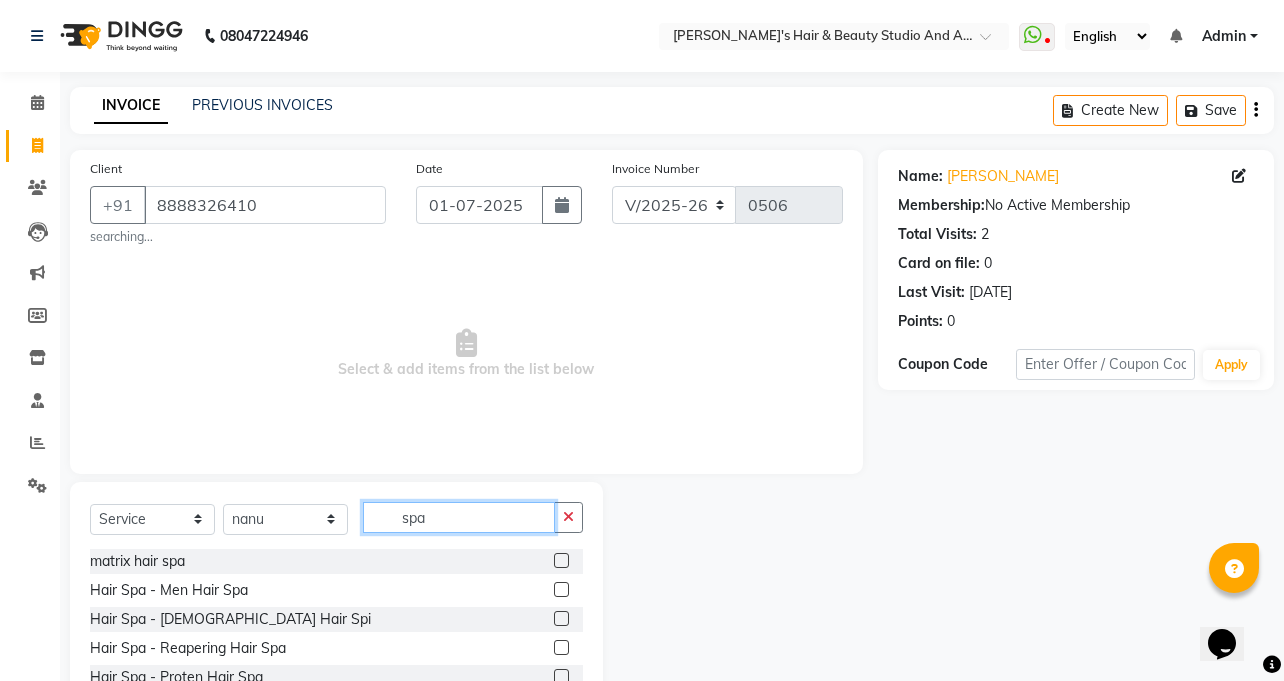 type on "spa" 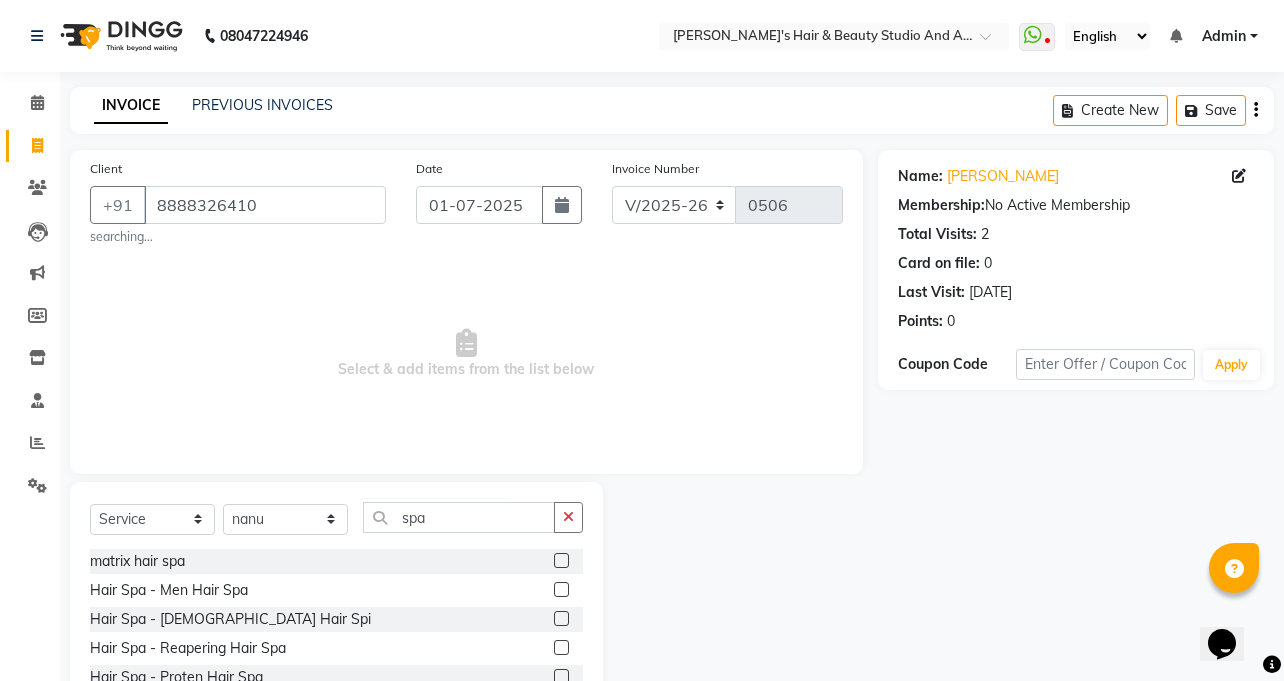 click 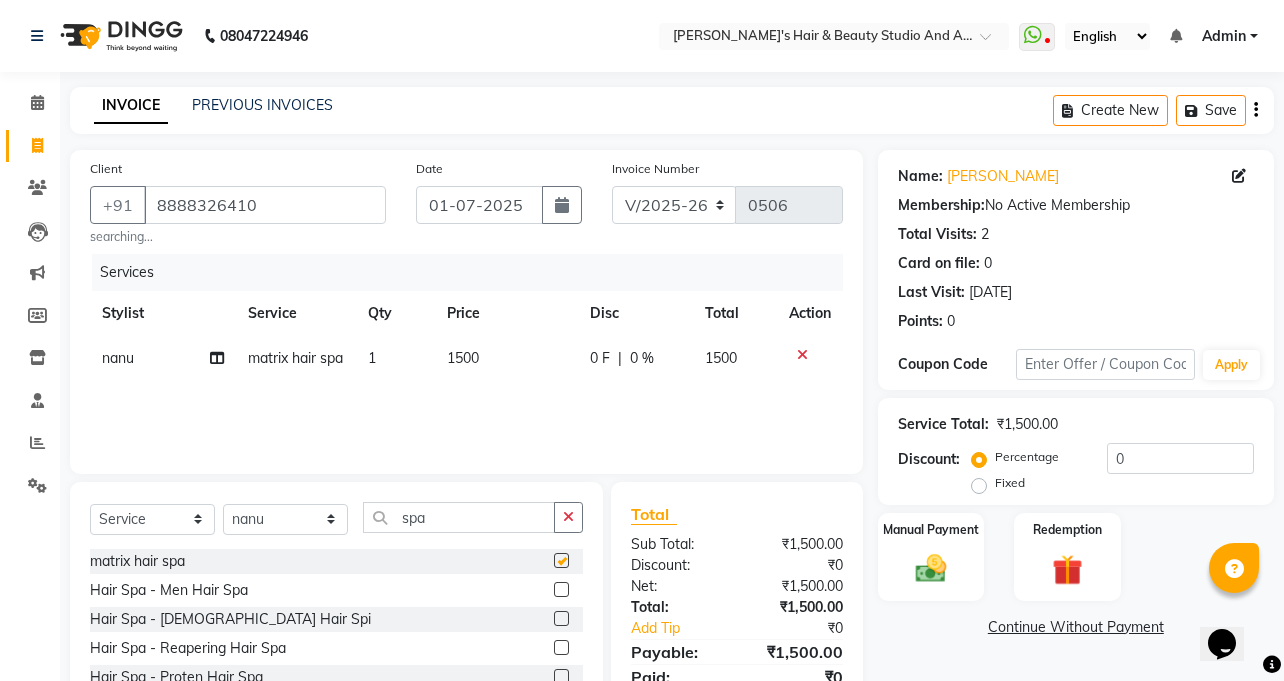 checkbox on "false" 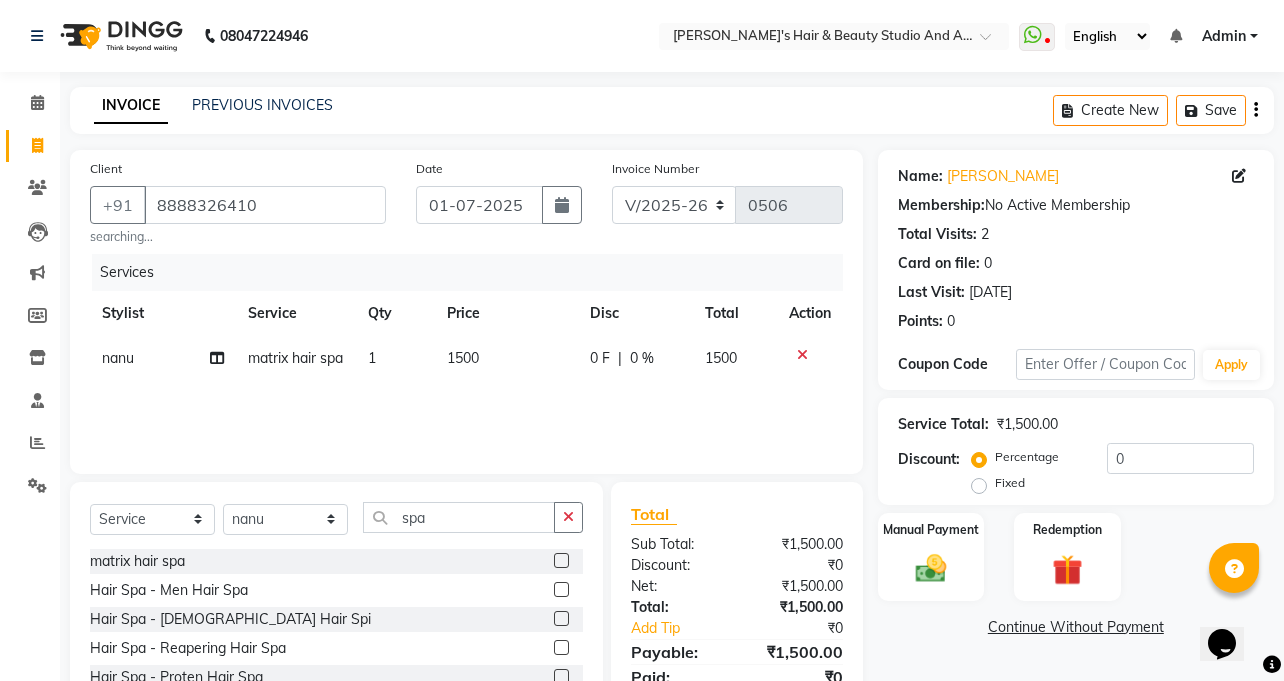 click 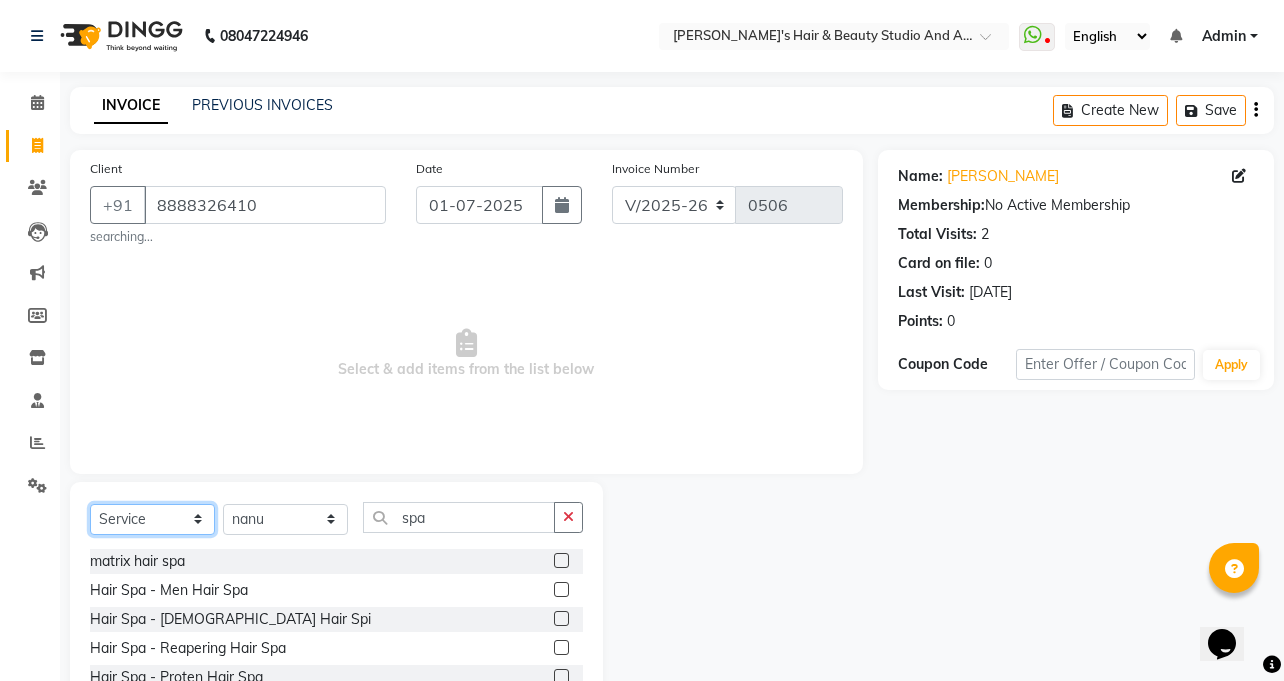 click on "Select  Service  Product  Membership  Package Voucher Prepaid Gift Card" 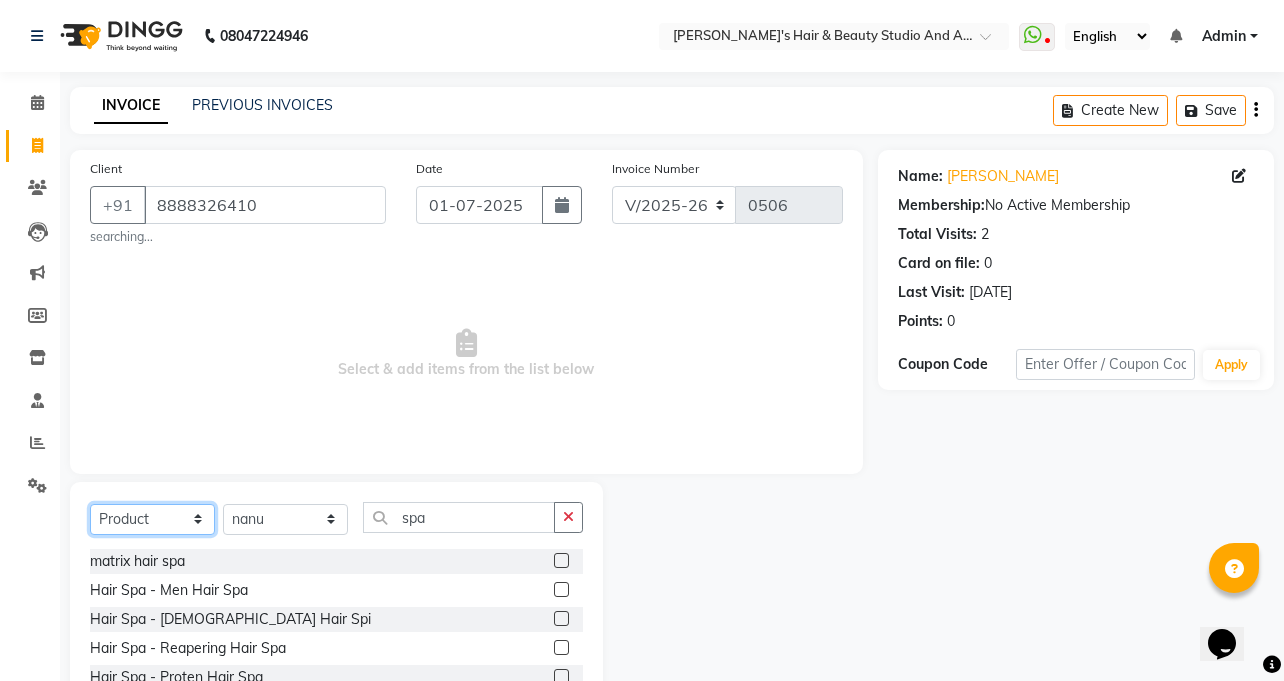 click on "Select  Service  Product  Membership  Package Voucher Prepaid Gift Card" 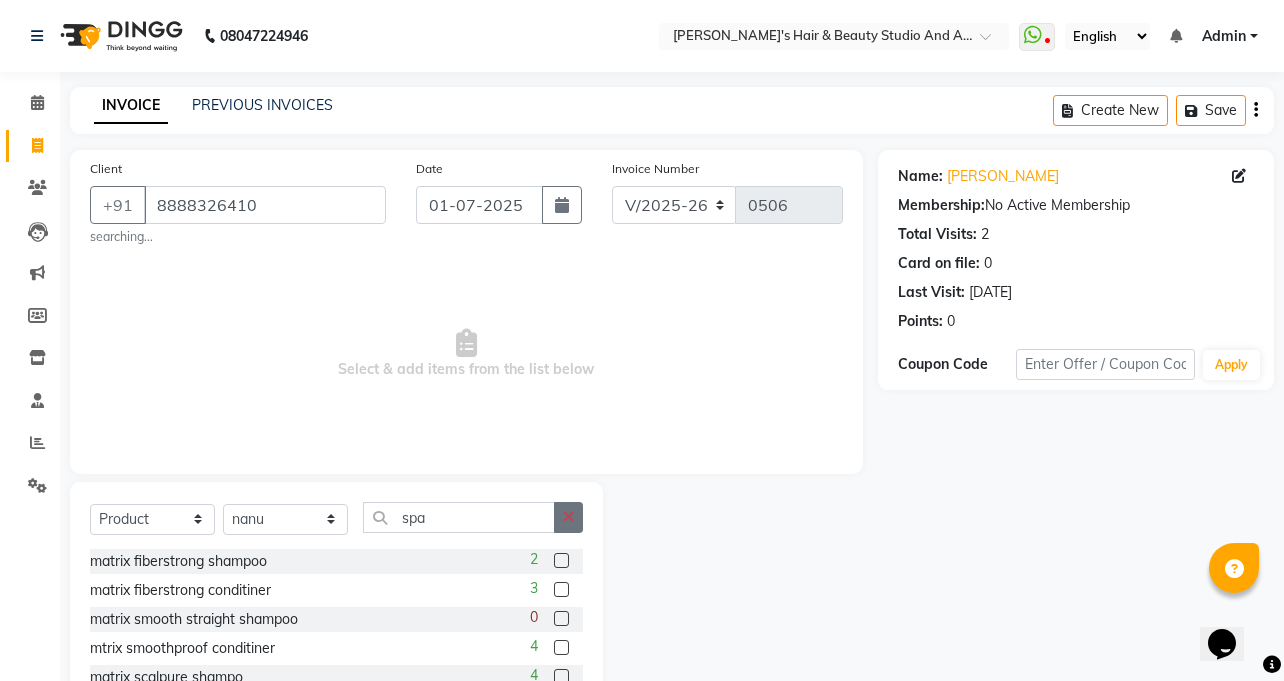 click 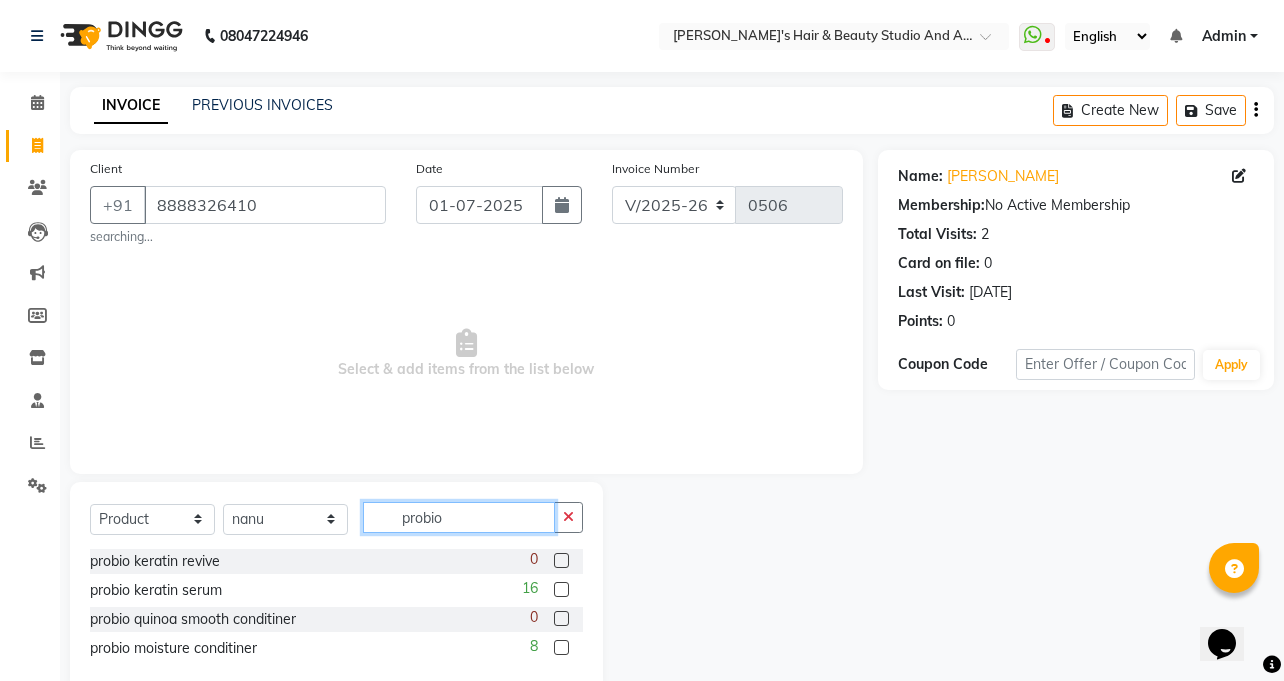 scroll, scrollTop: 42, scrollLeft: 0, axis: vertical 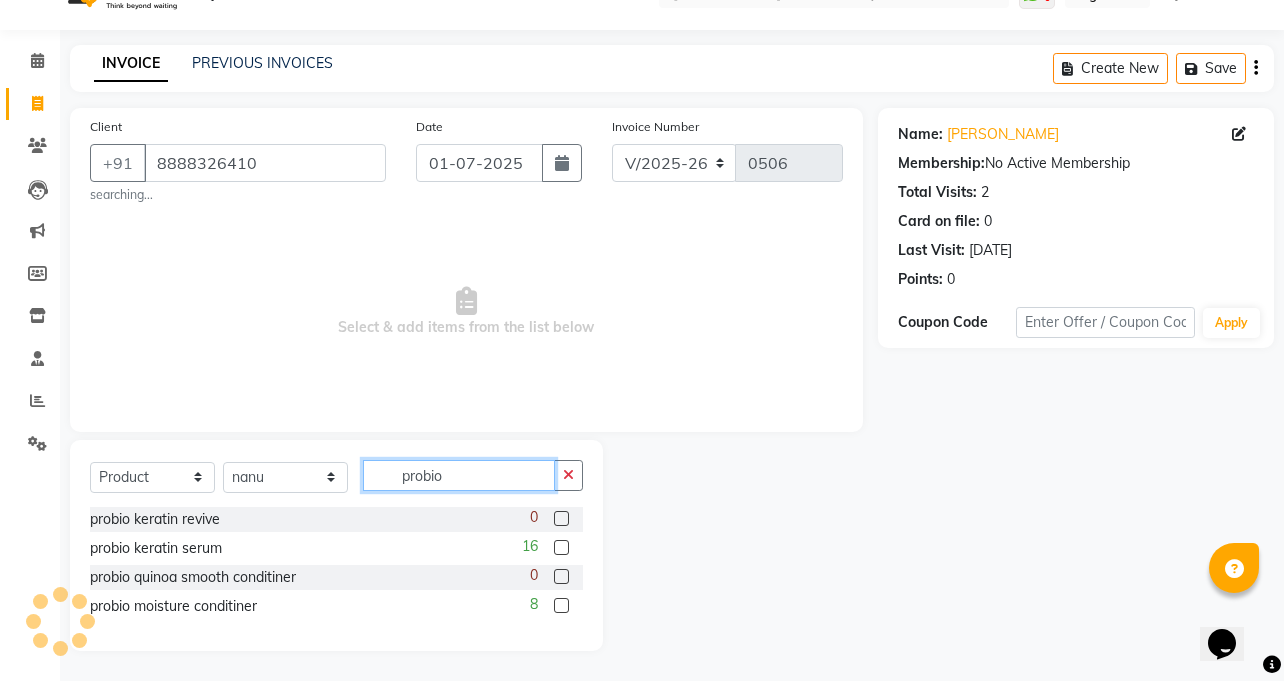 type on "probio" 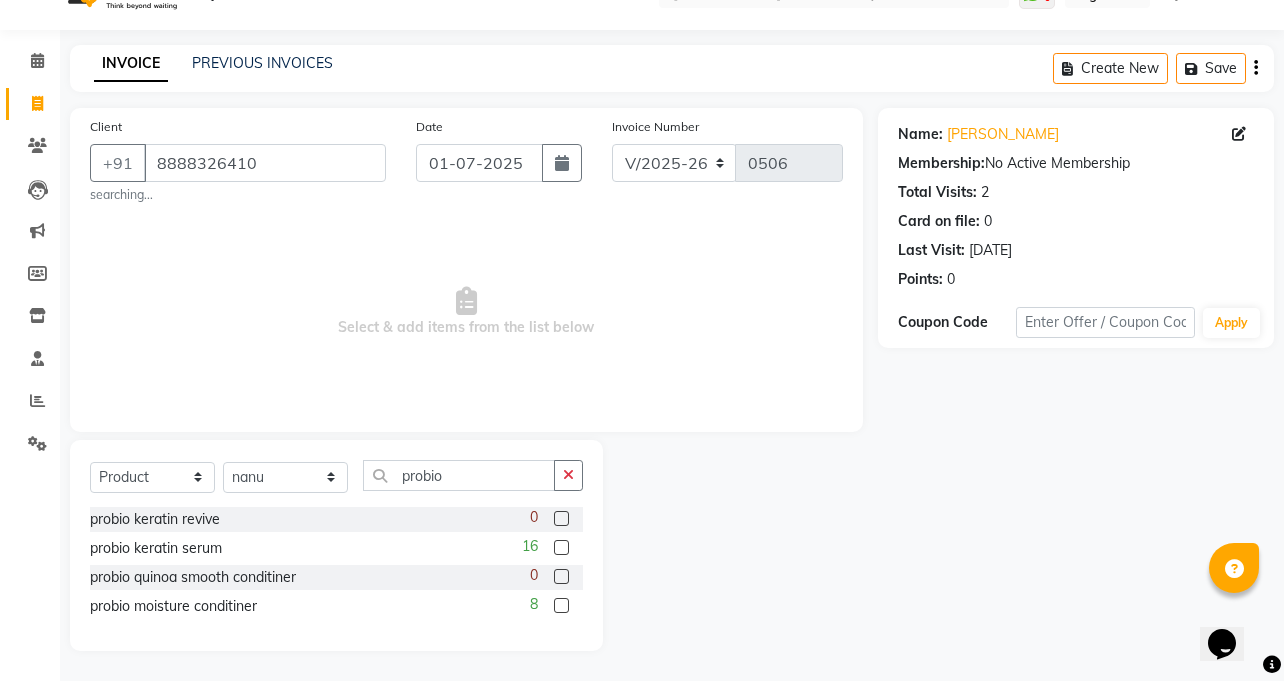 click 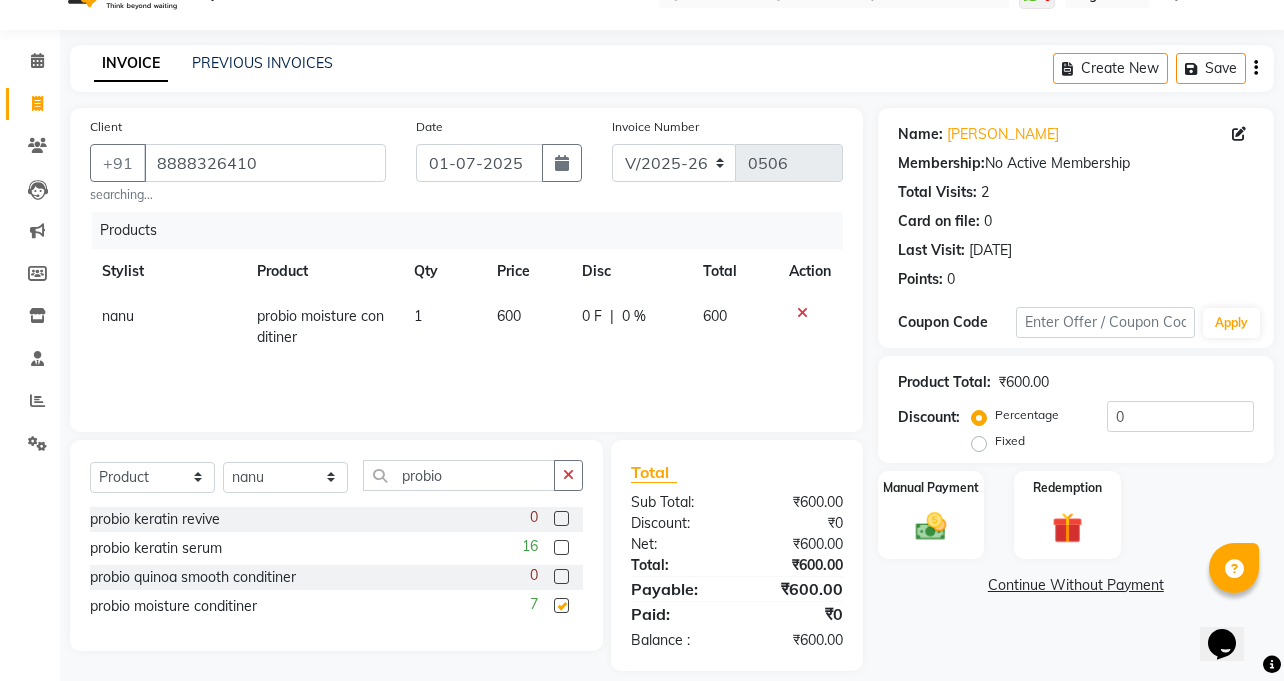 checkbox on "false" 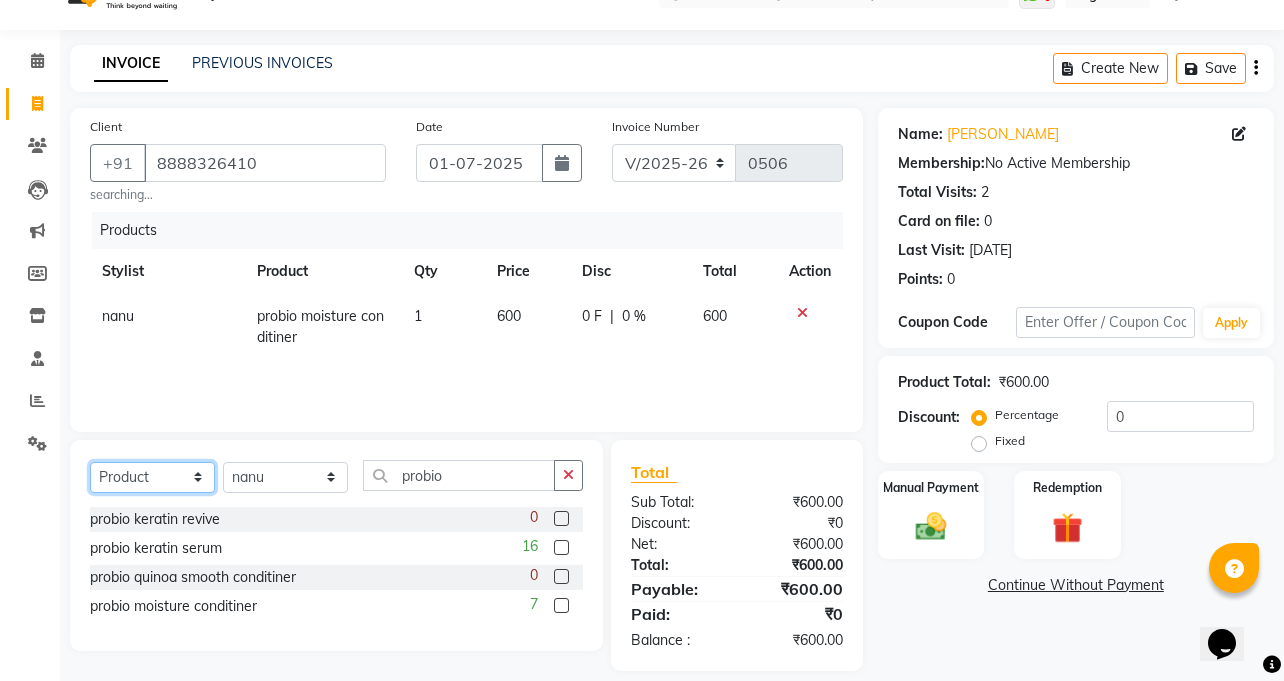 click on "Select  Service  Product  Membership  Package Voucher Prepaid Gift Card" 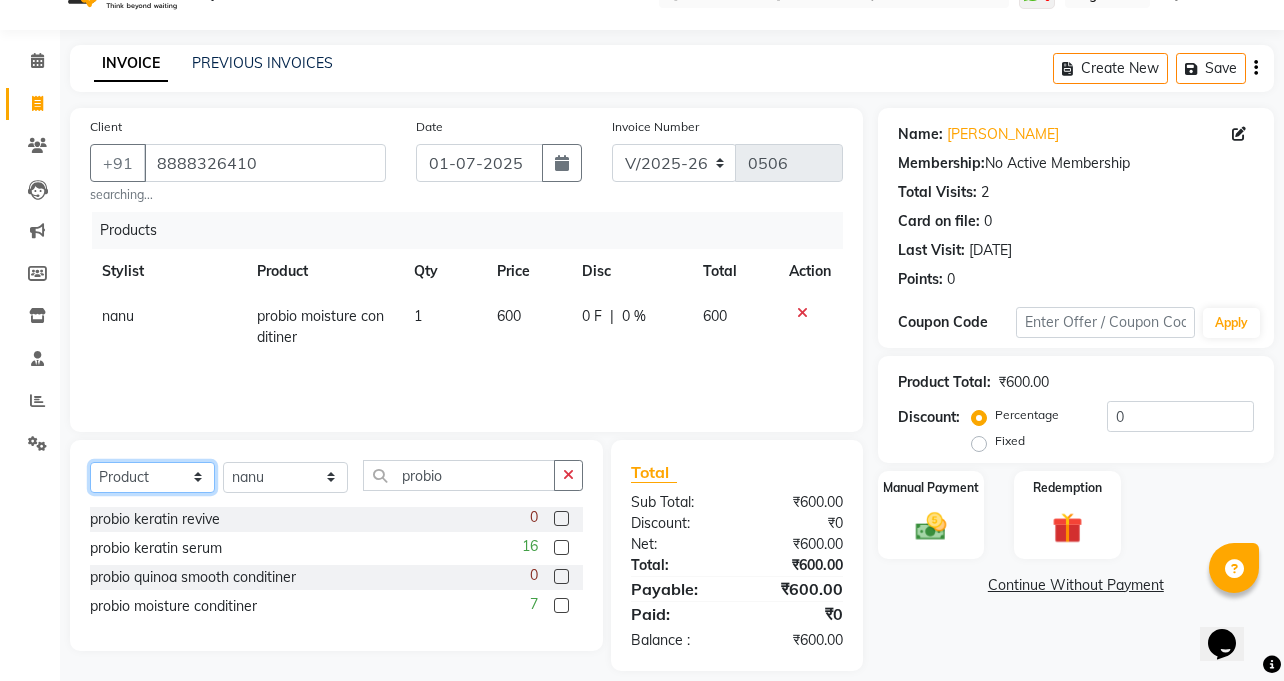 select on "service" 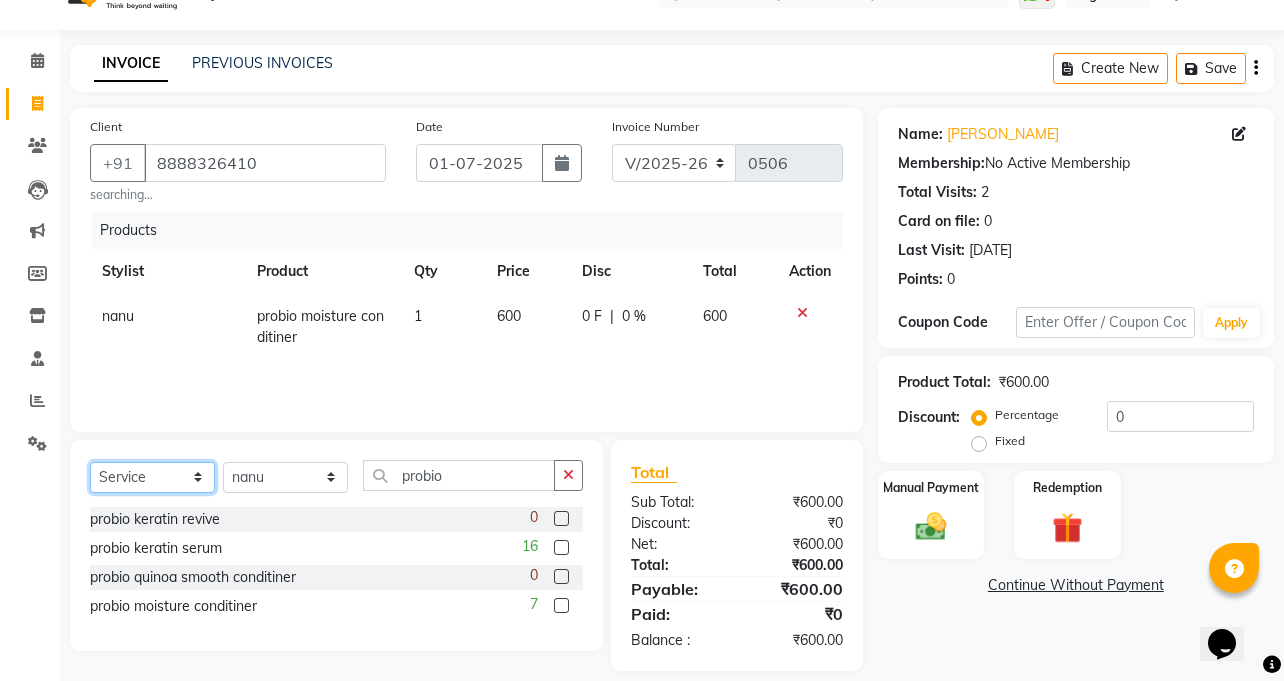 click on "Select  Service  Product  Membership  Package Voucher Prepaid Gift Card" 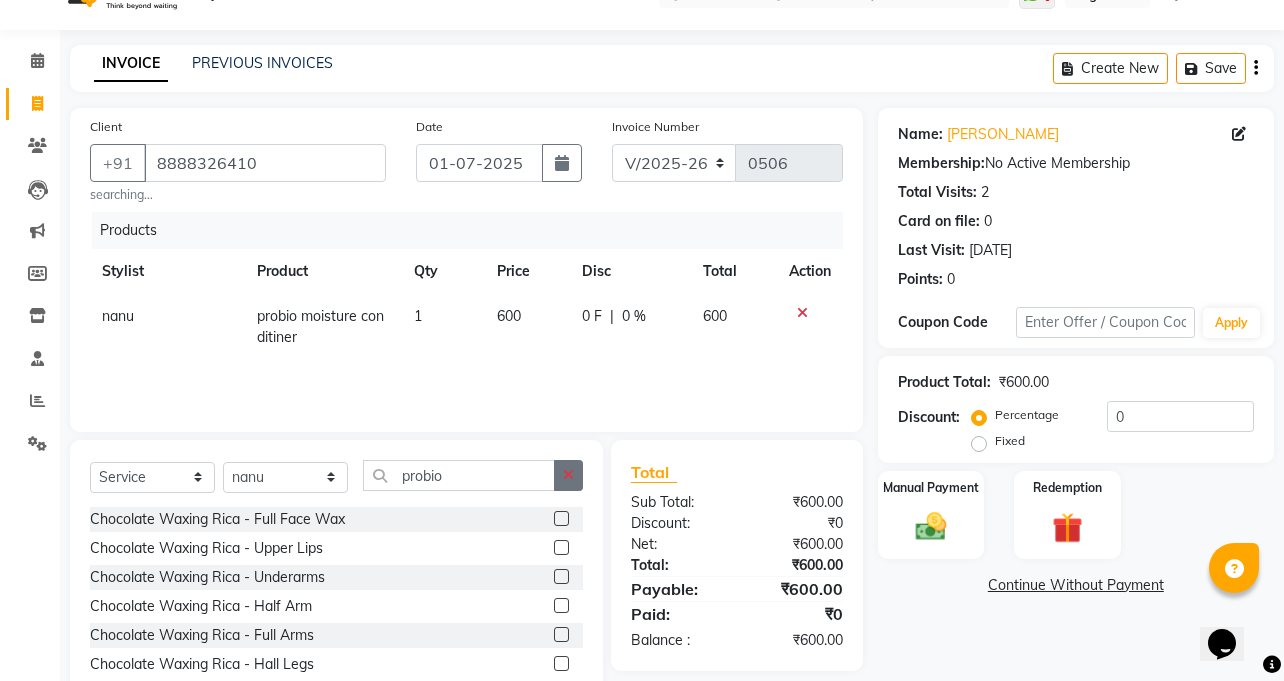 click 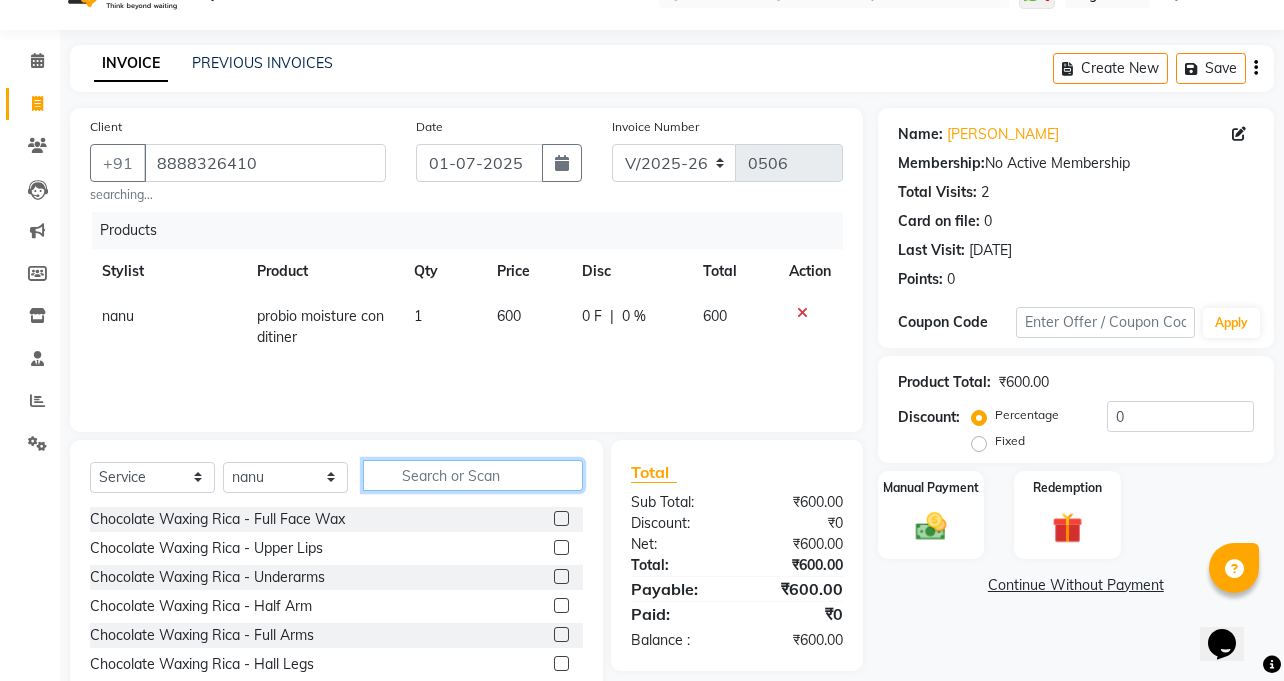 type on "c" 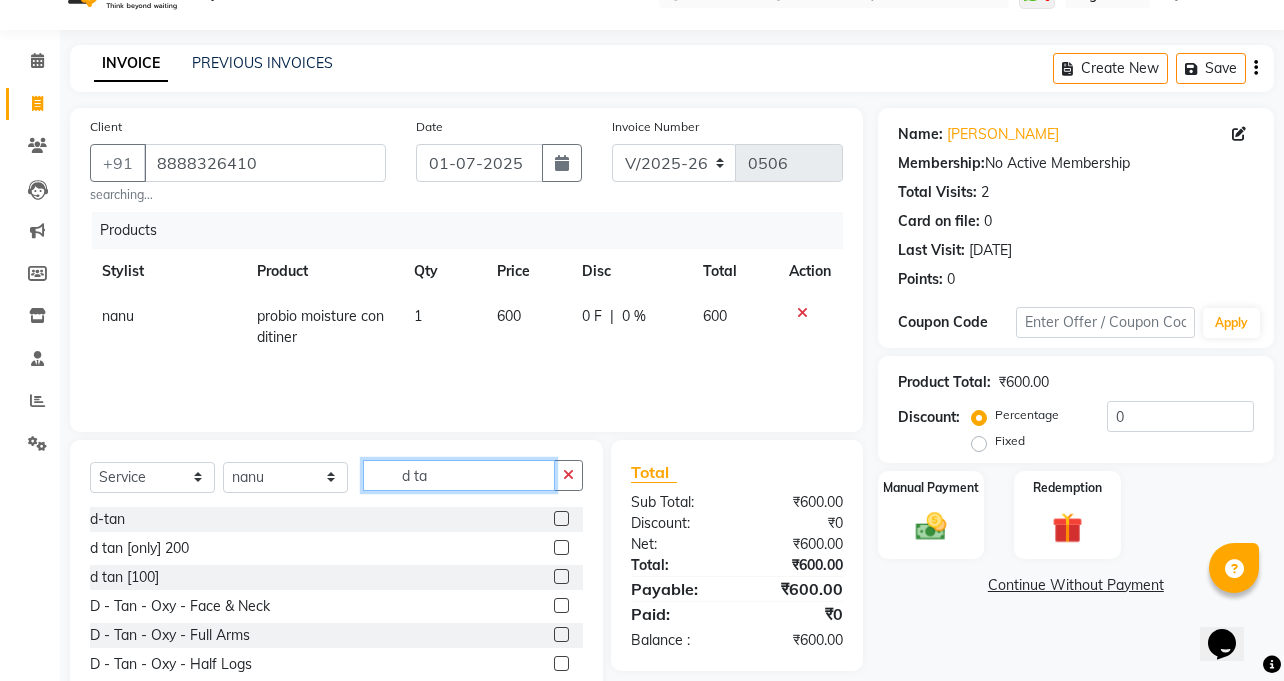 type on "d ta" 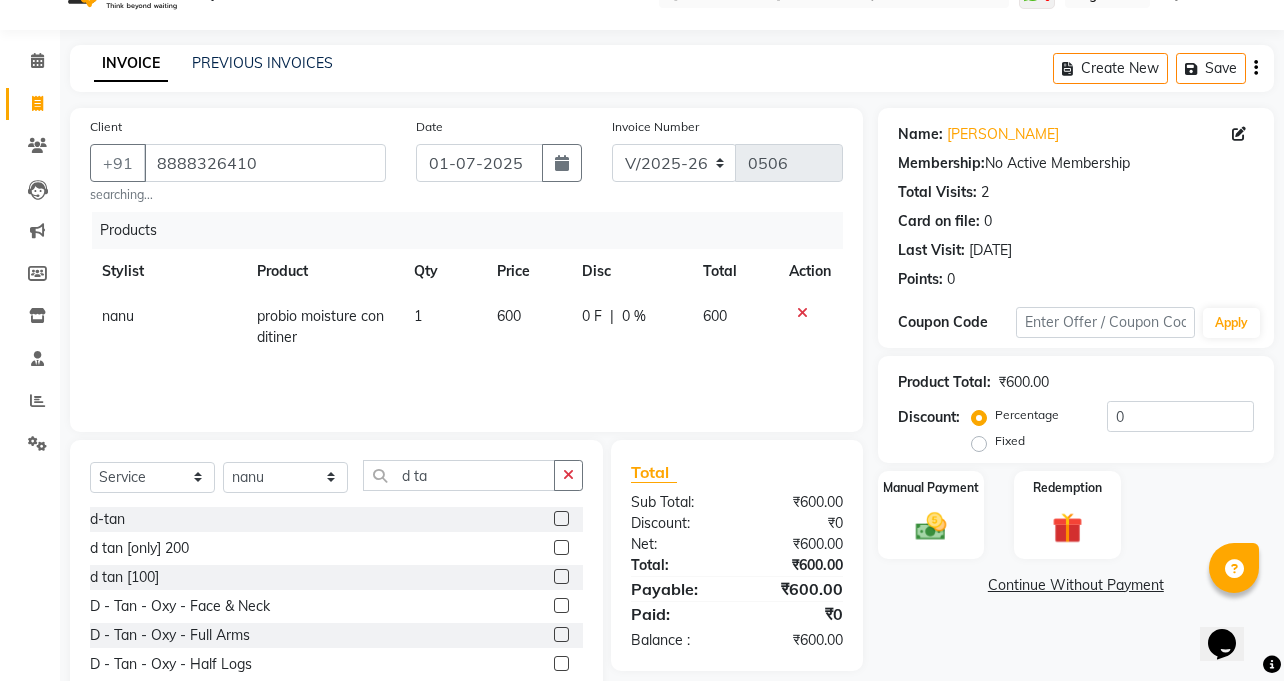 click 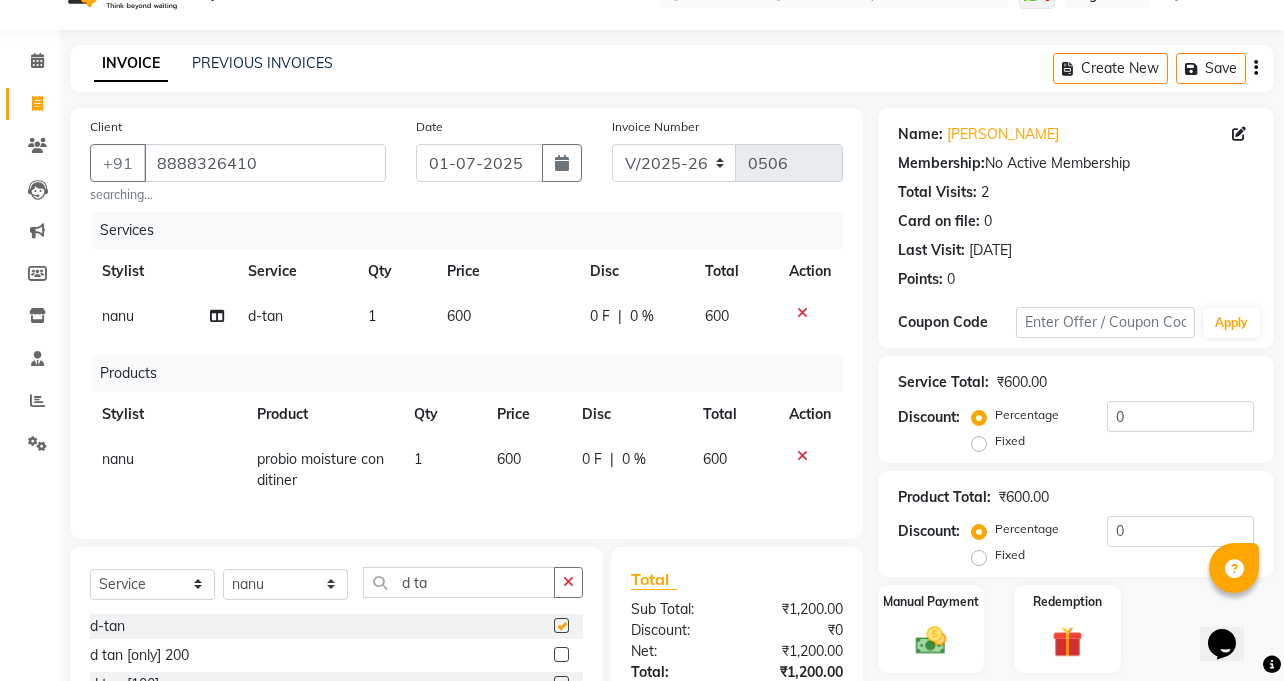 checkbox on "false" 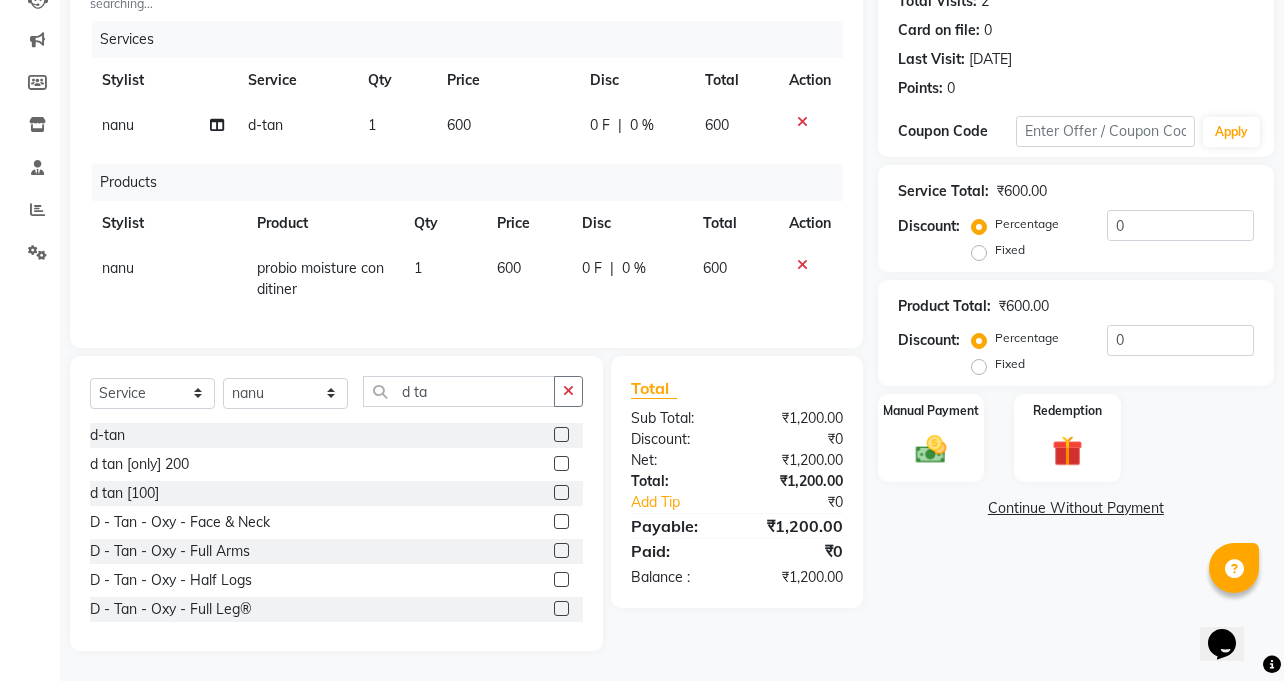 scroll, scrollTop: 248, scrollLeft: 0, axis: vertical 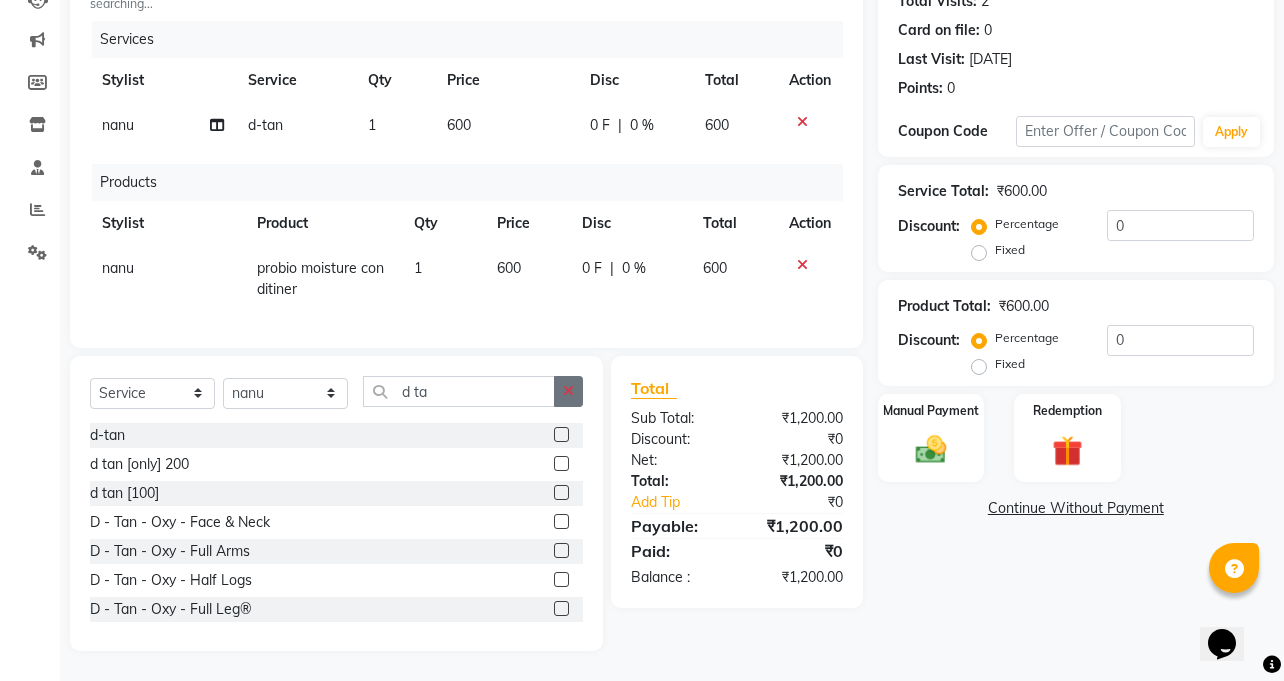 click 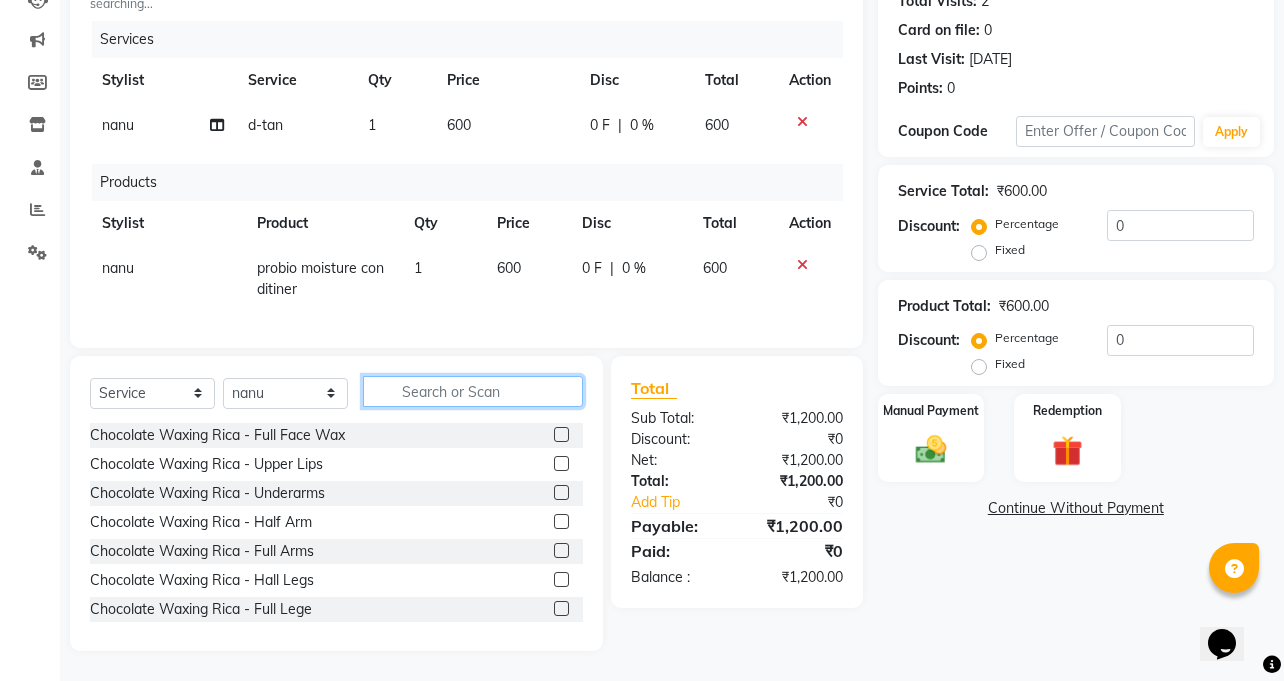 click 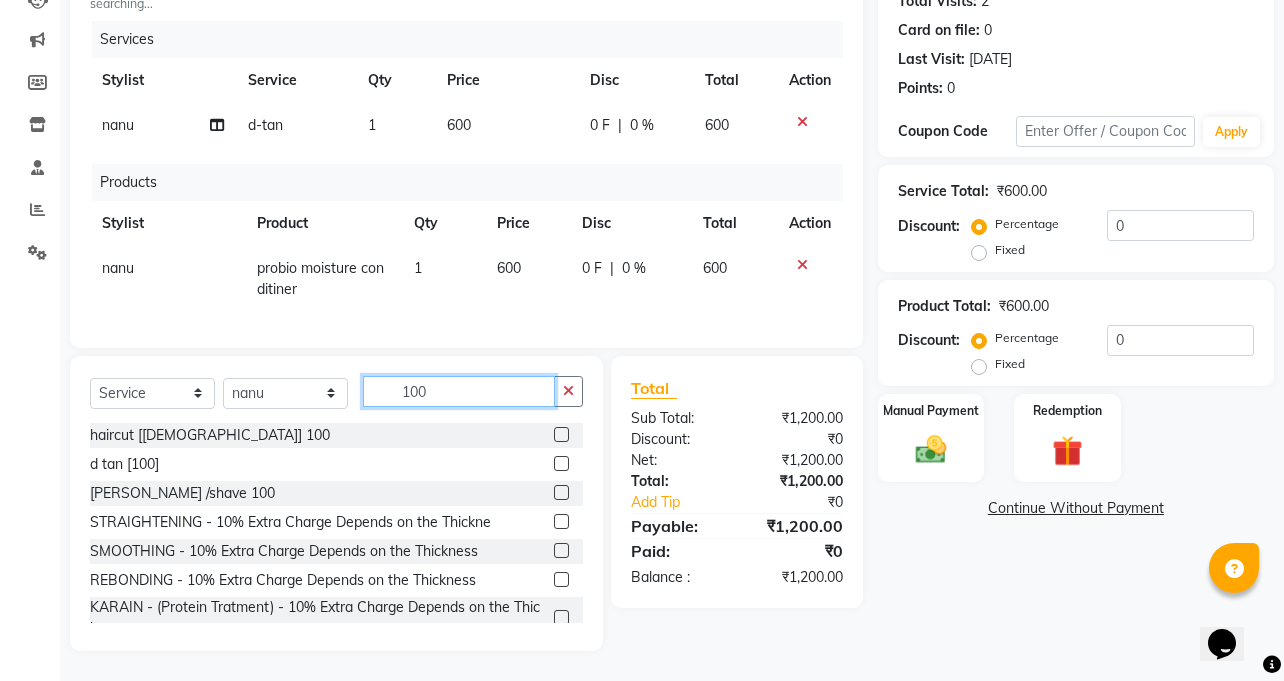 scroll, scrollTop: 205, scrollLeft: 0, axis: vertical 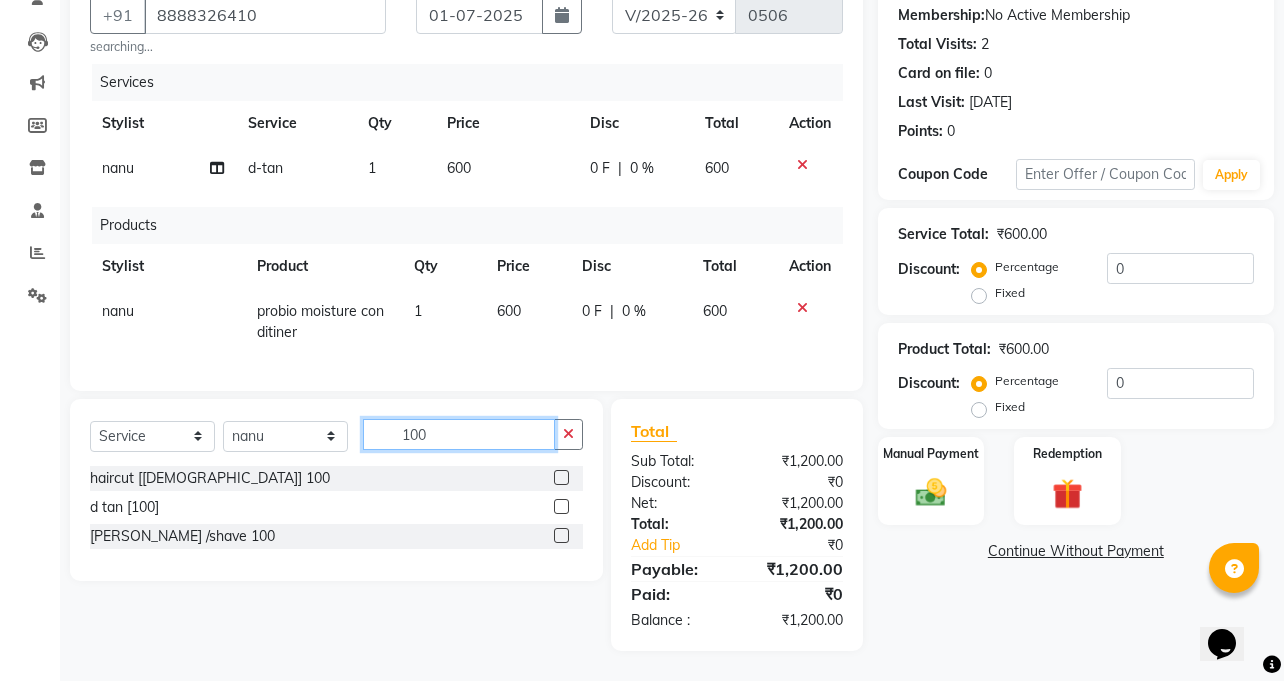 type on "100" 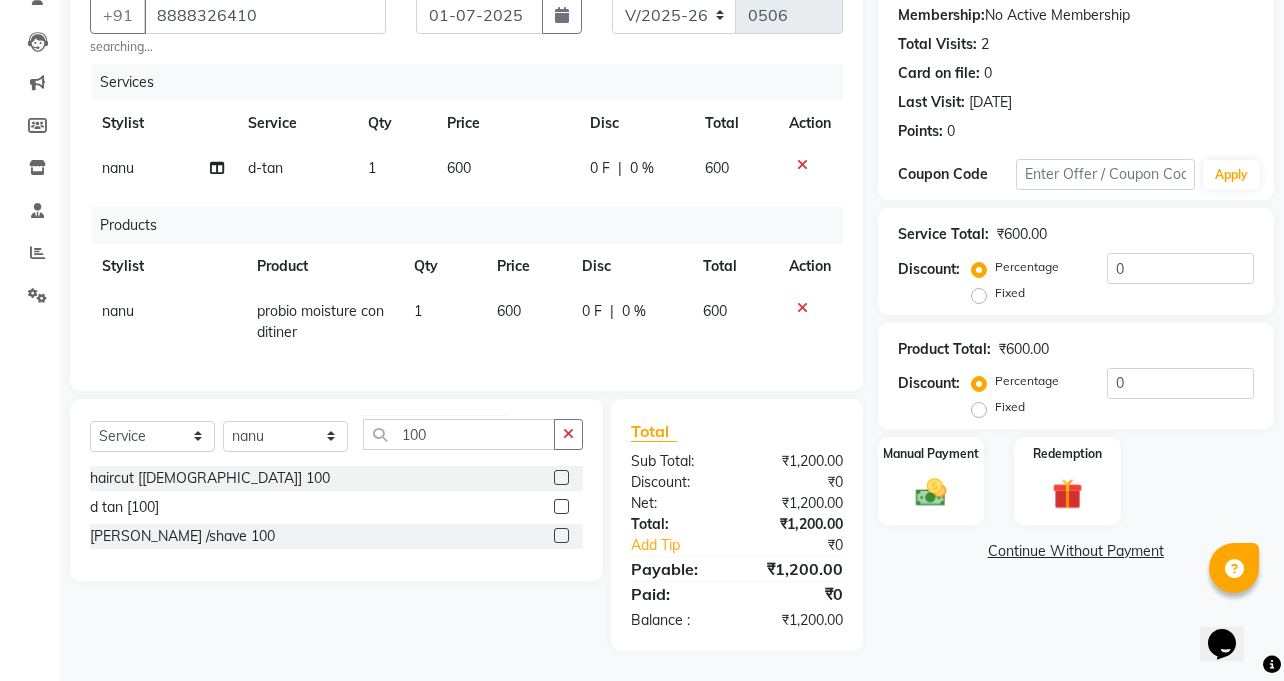 click 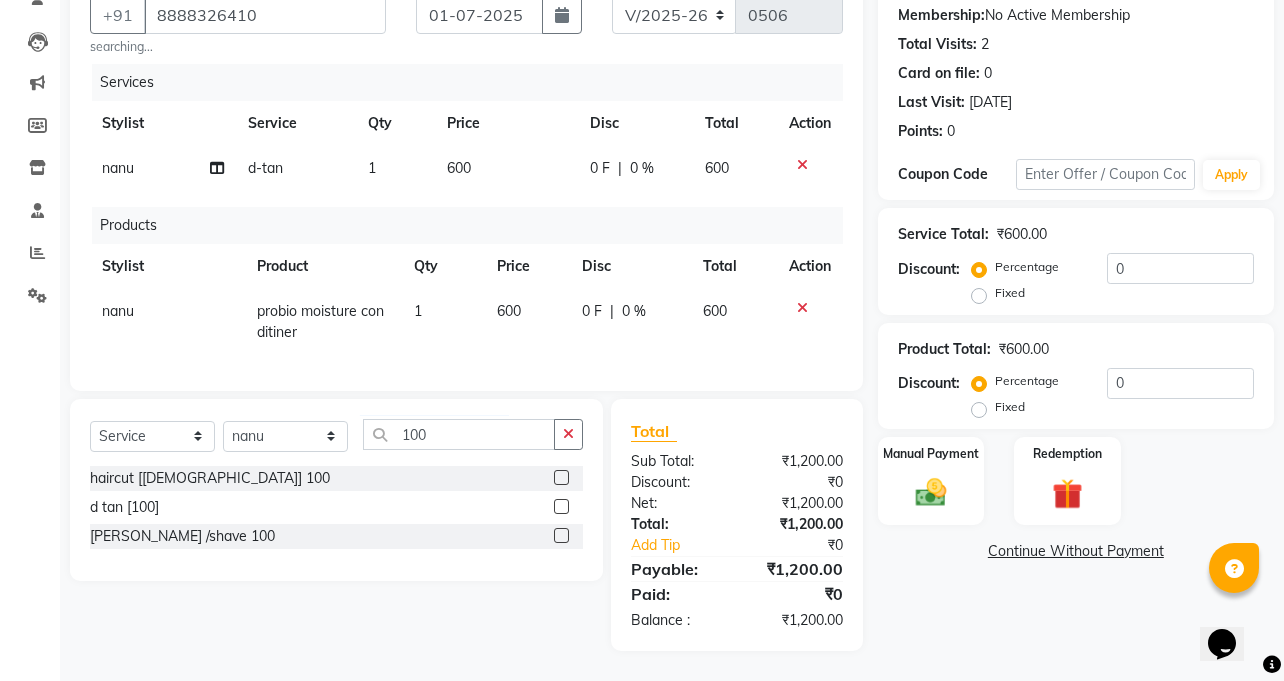 click at bounding box center [560, 478] 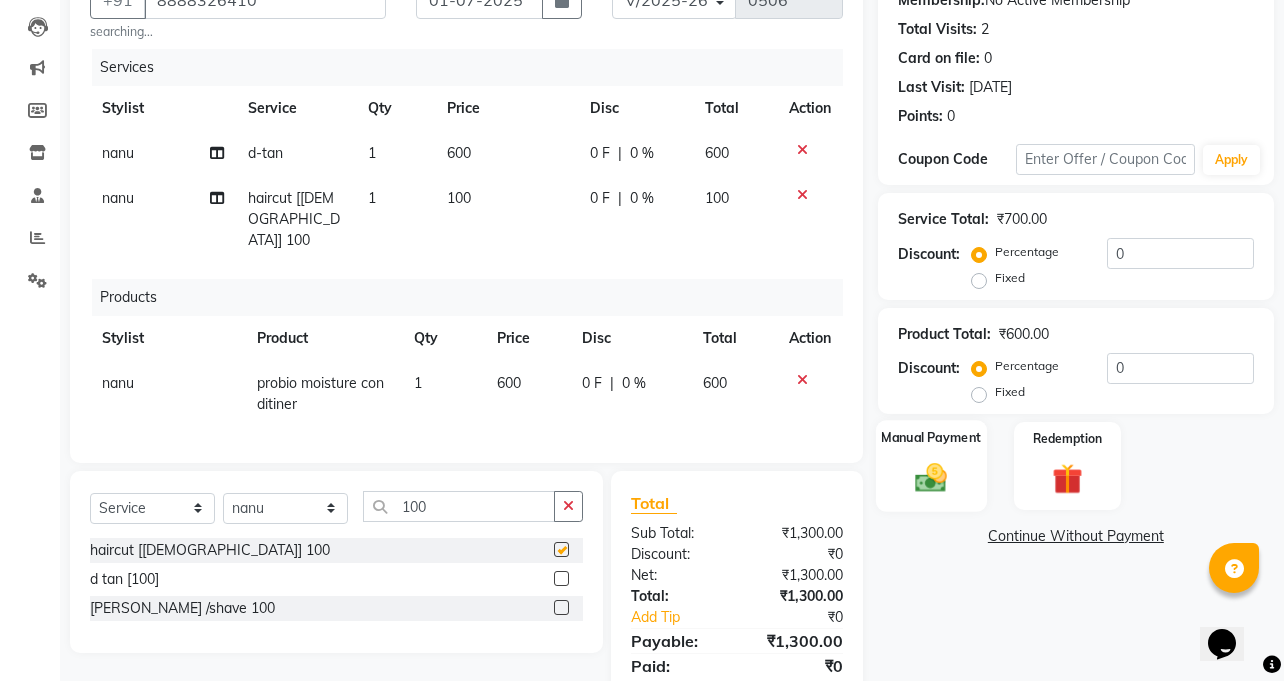 checkbox on "false" 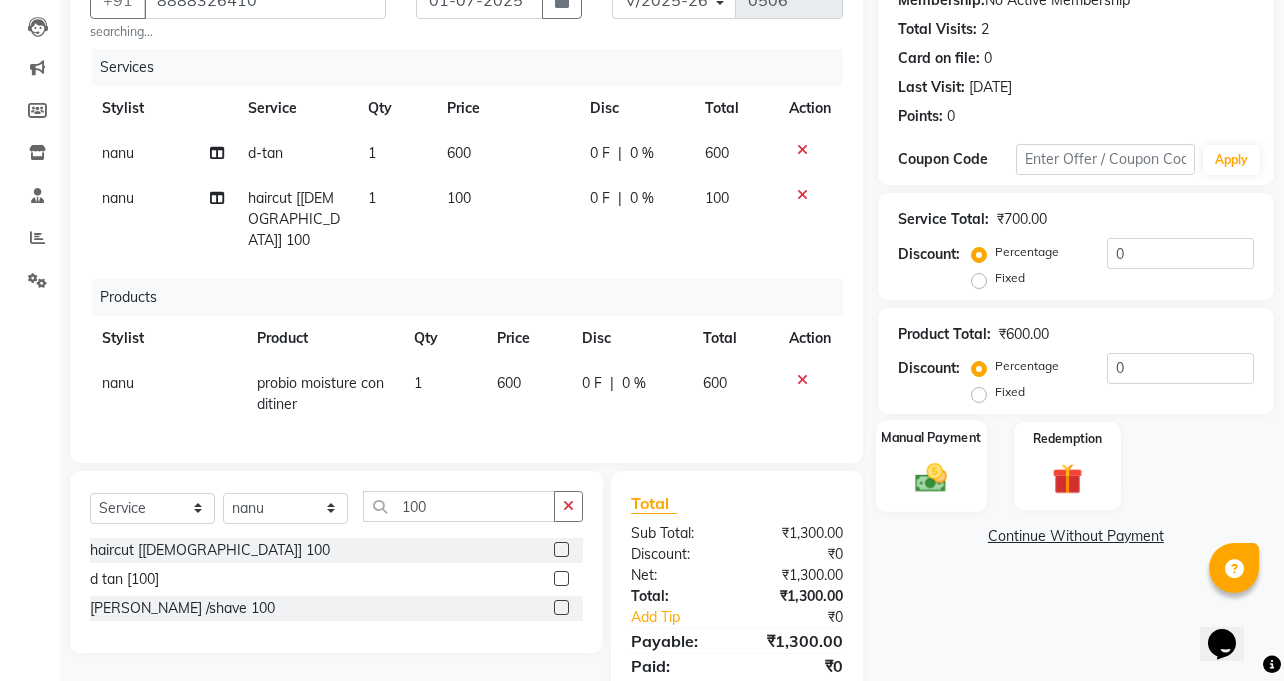 click on "Manual Payment" 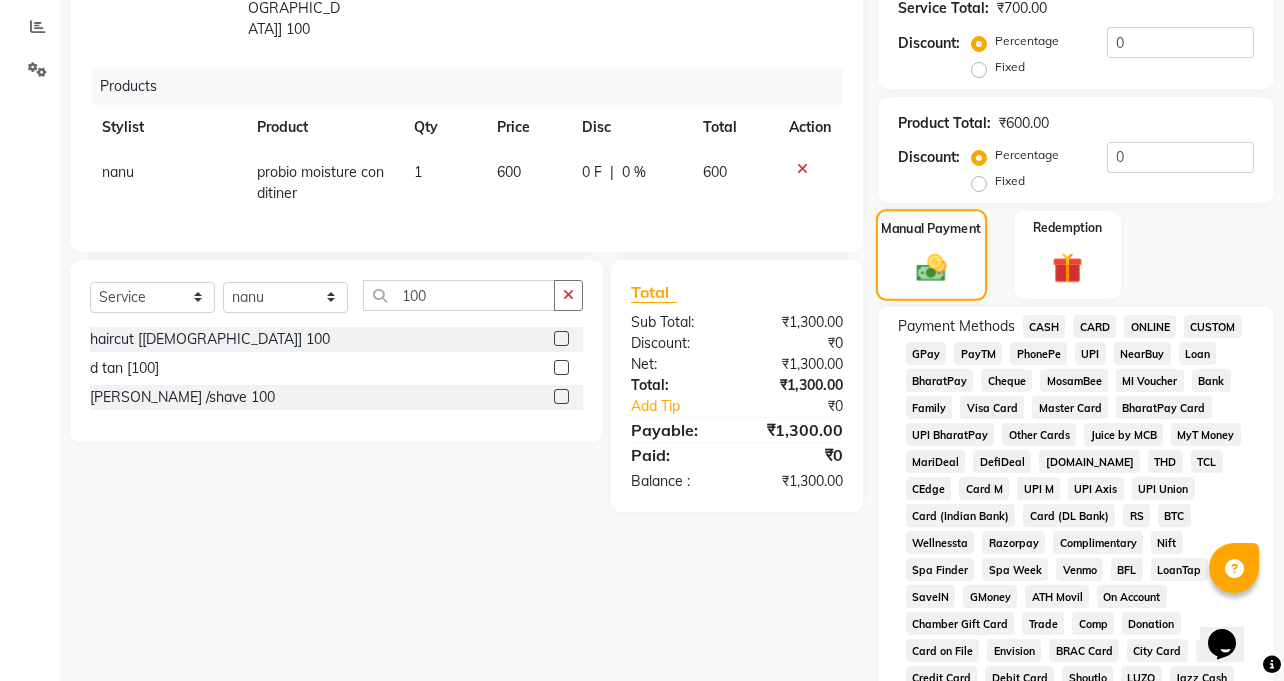 scroll, scrollTop: 455, scrollLeft: 0, axis: vertical 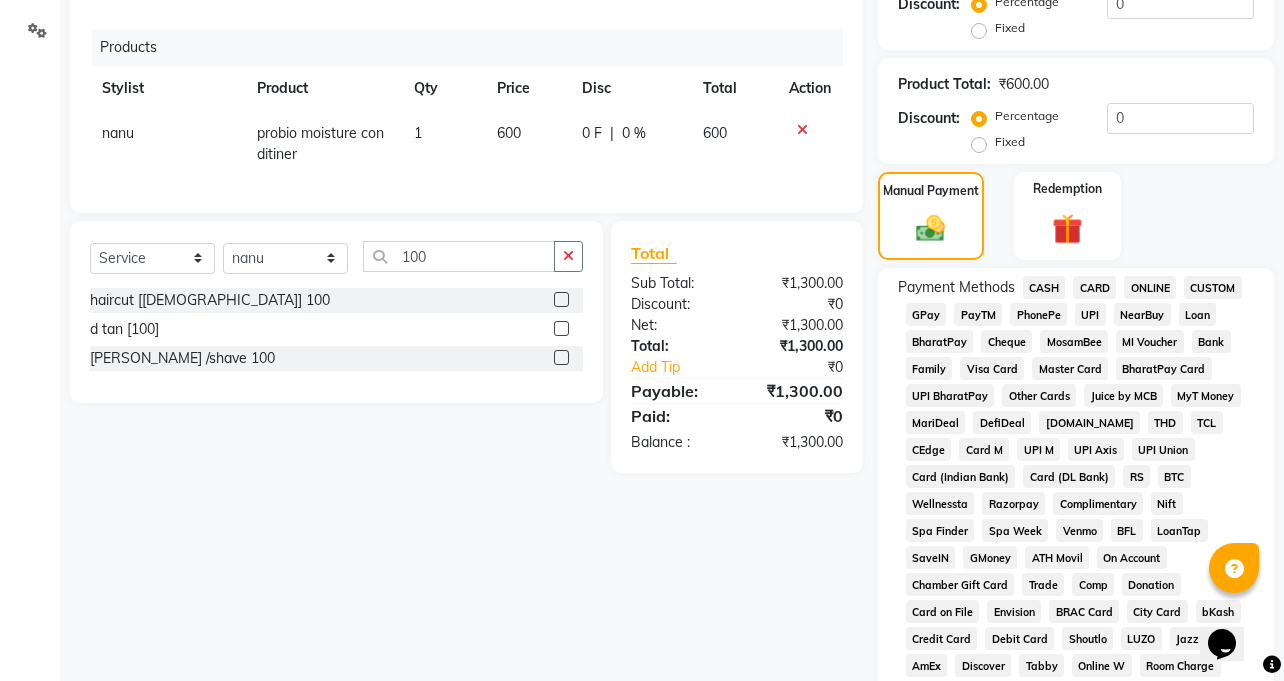 click on "ONLINE" 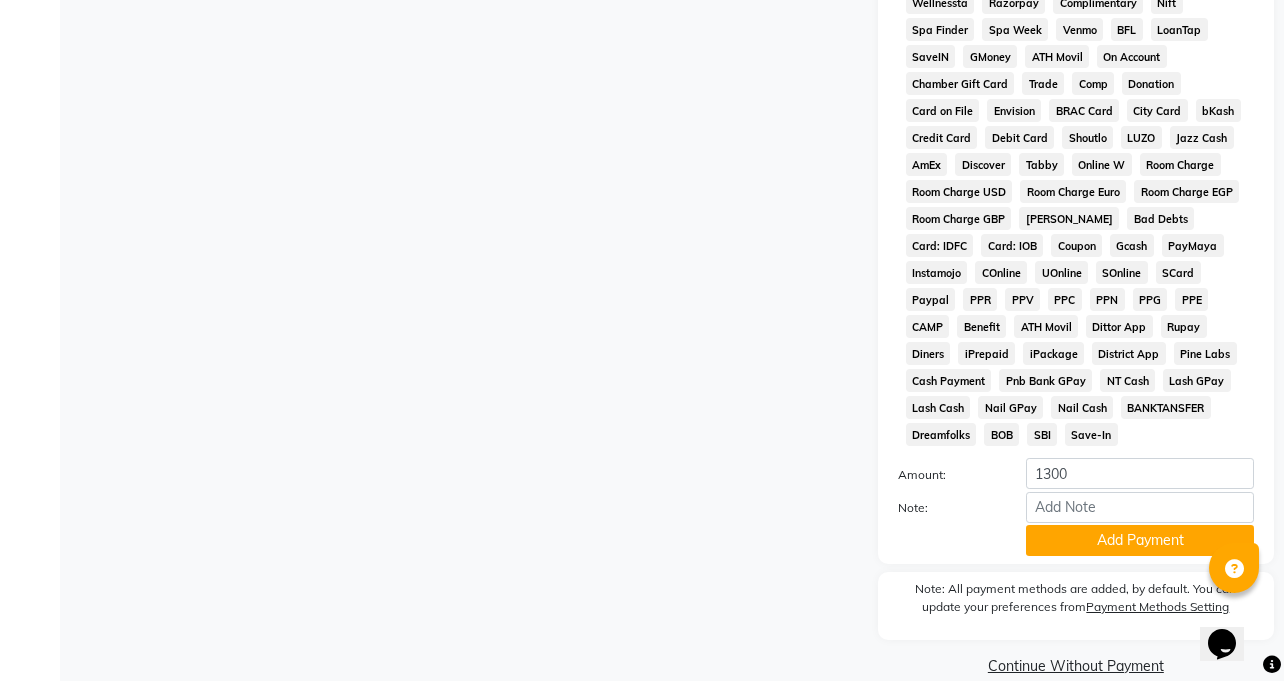 scroll, scrollTop: 959, scrollLeft: 0, axis: vertical 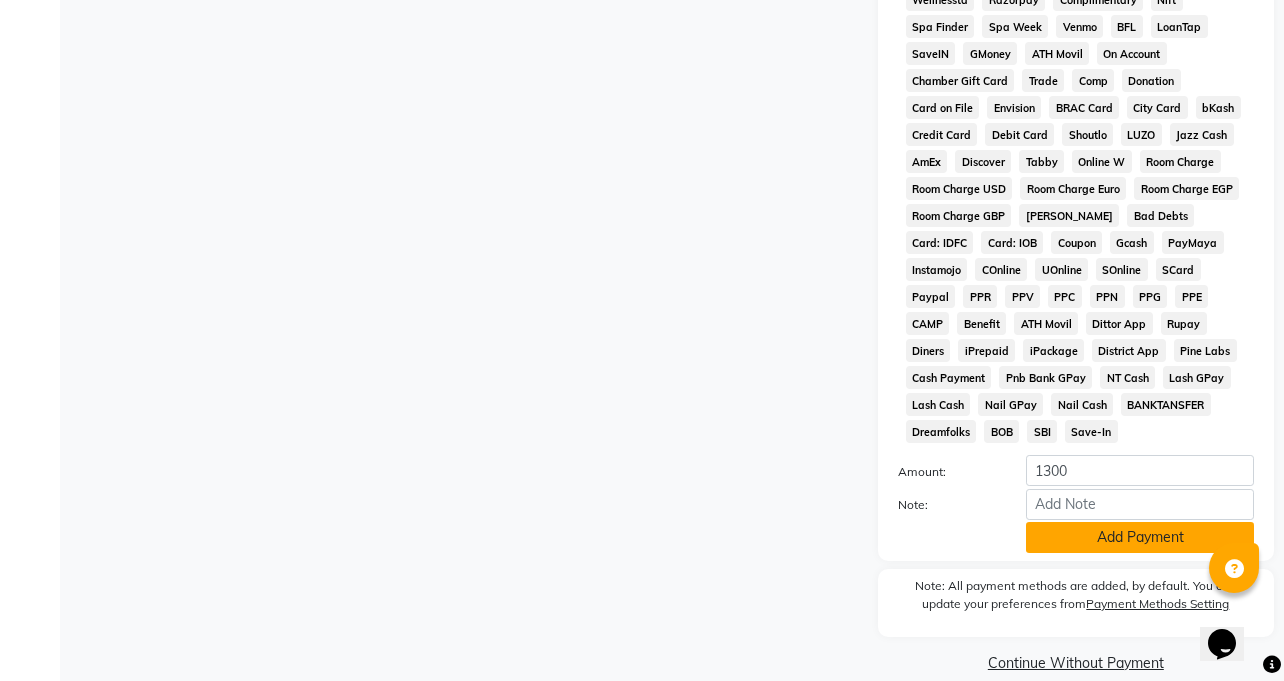click on "Add Payment" 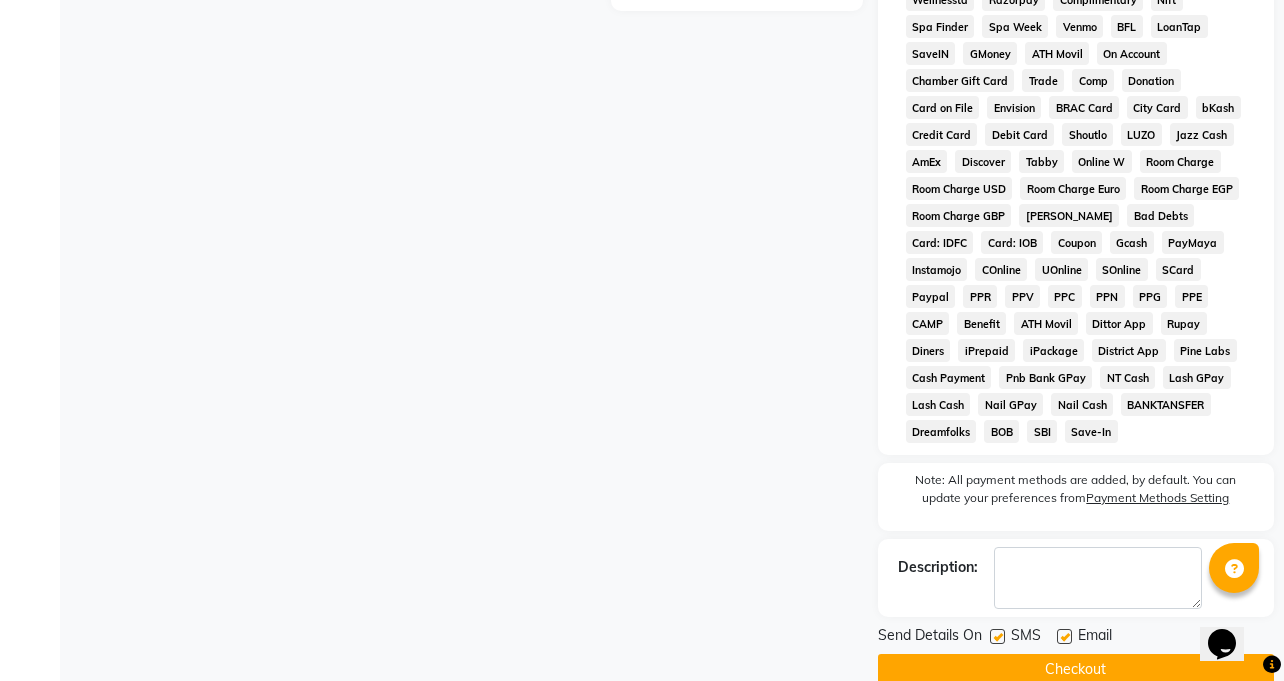 click on "Checkout" 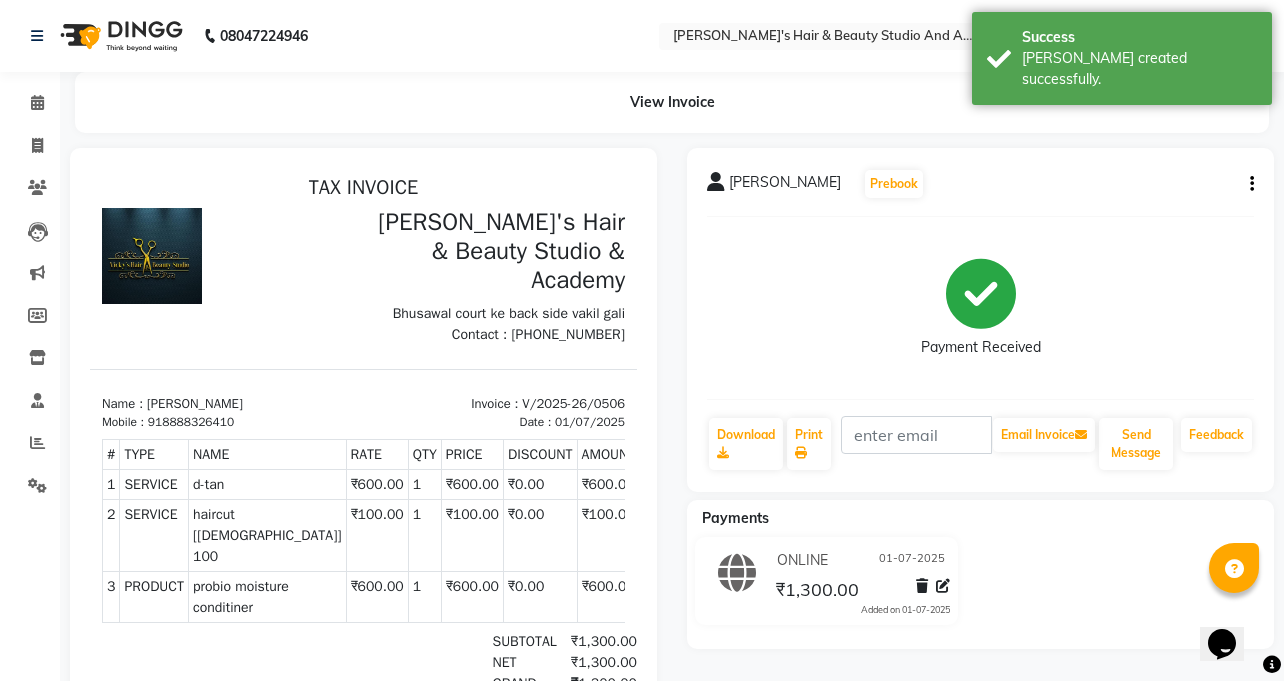 scroll, scrollTop: 0, scrollLeft: 0, axis: both 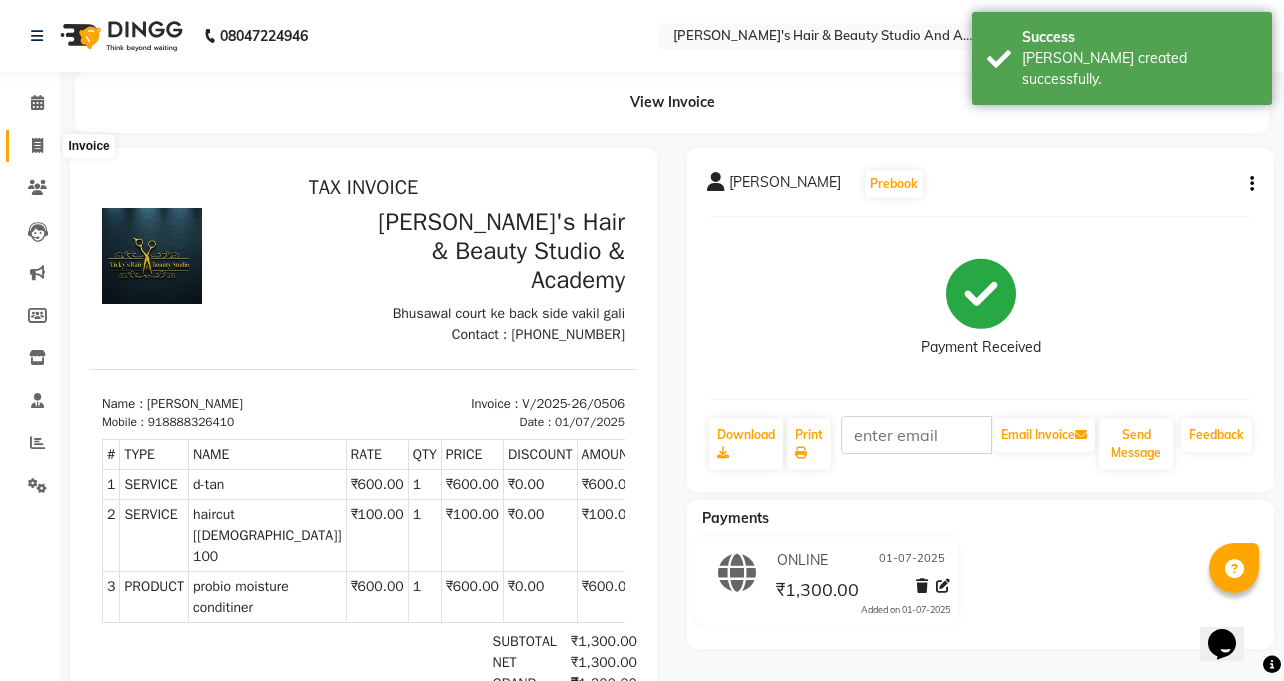 click 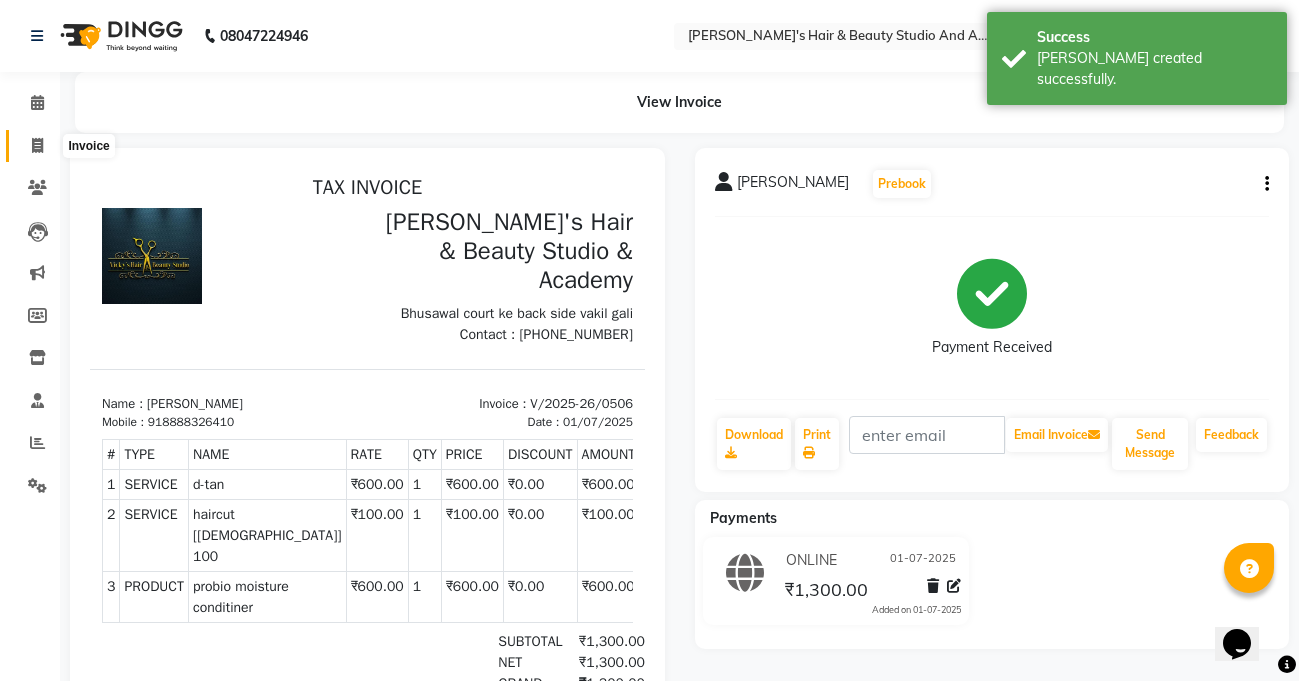 select on "service" 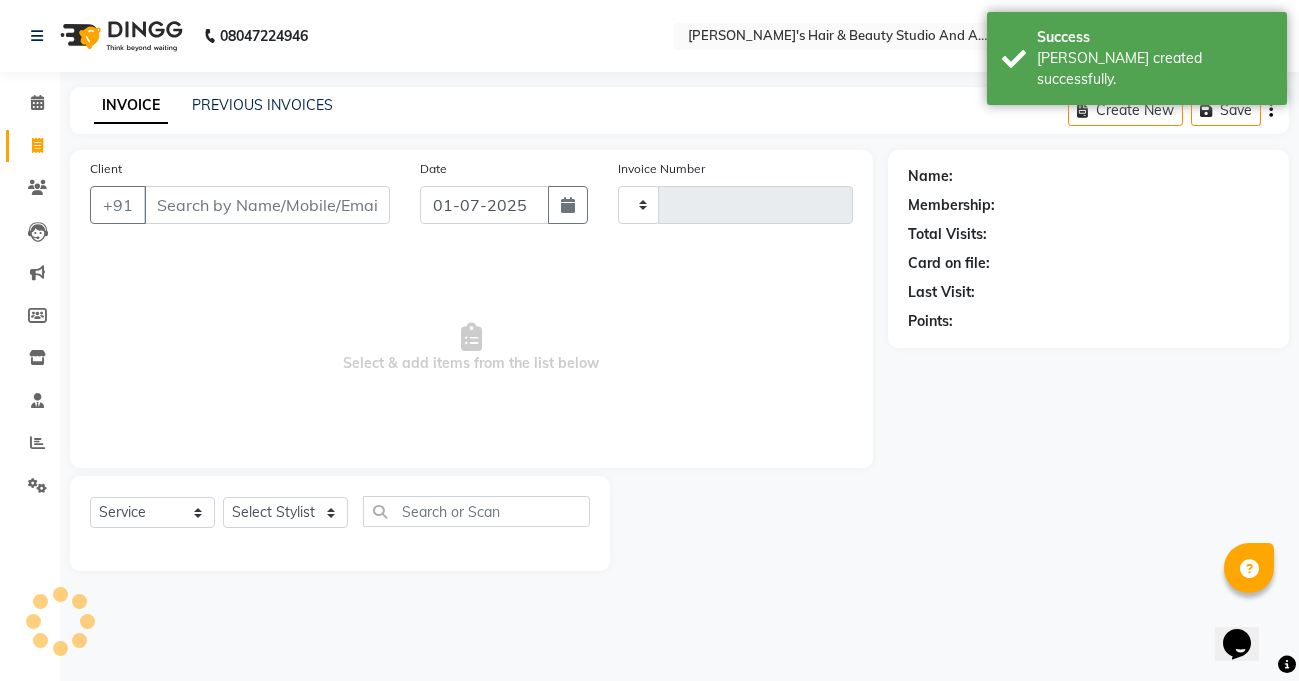 type on "0507" 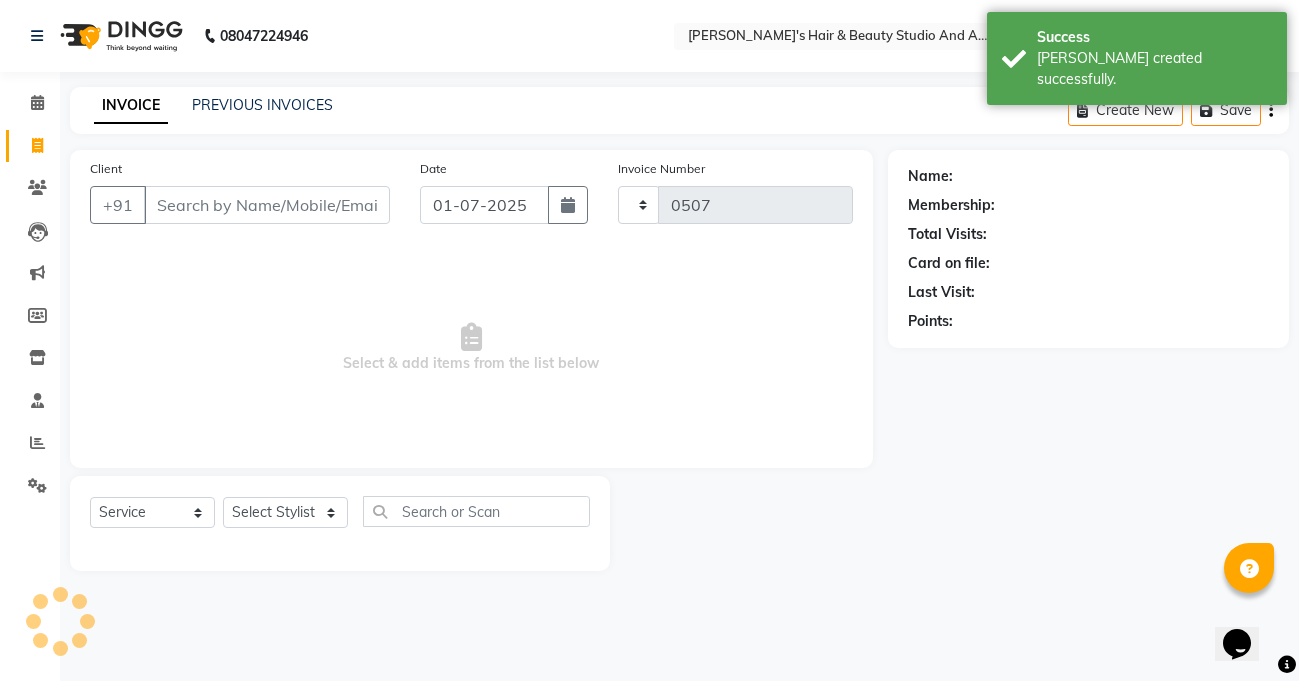 select on "3675" 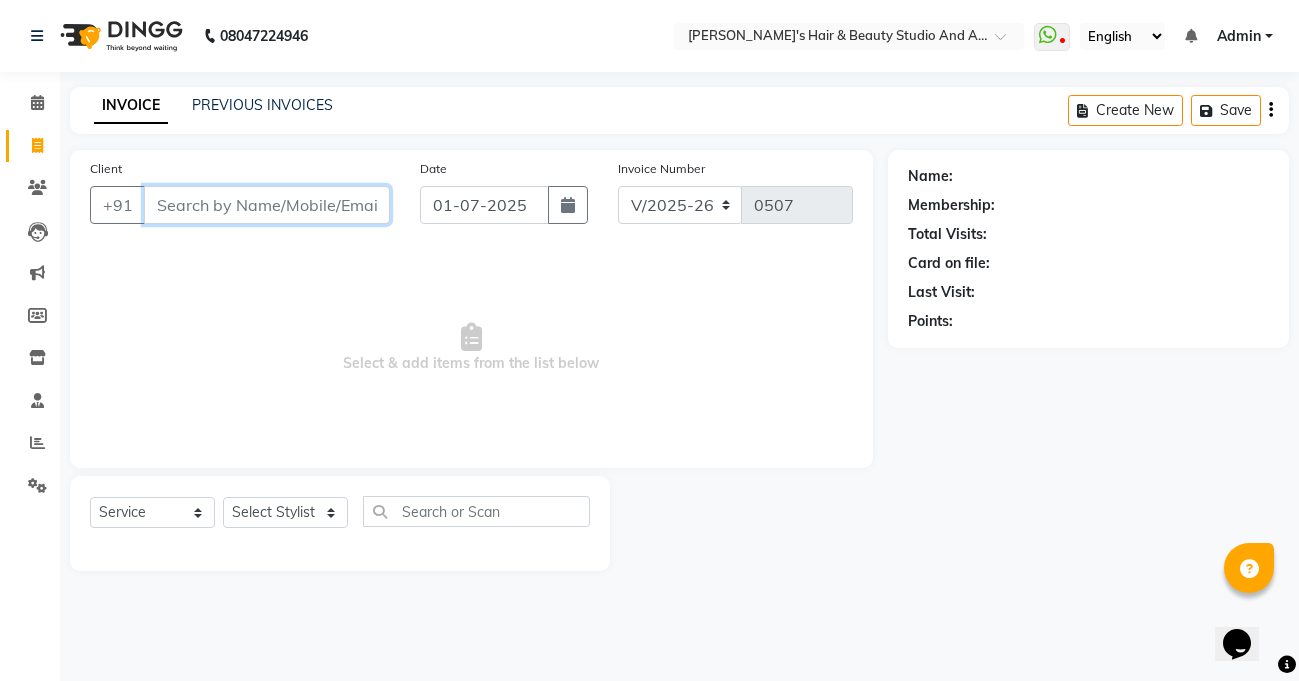 click on "Client" at bounding box center (267, 205) 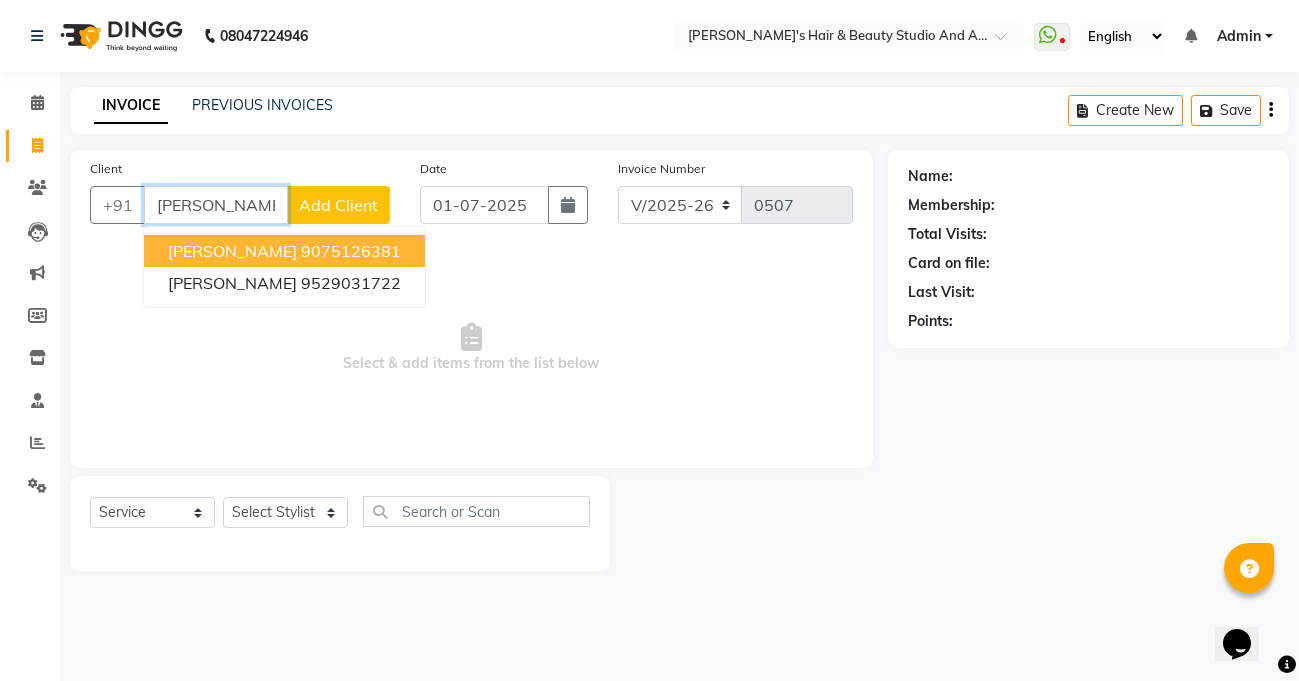 click on "[PERSON_NAME]" at bounding box center [232, 251] 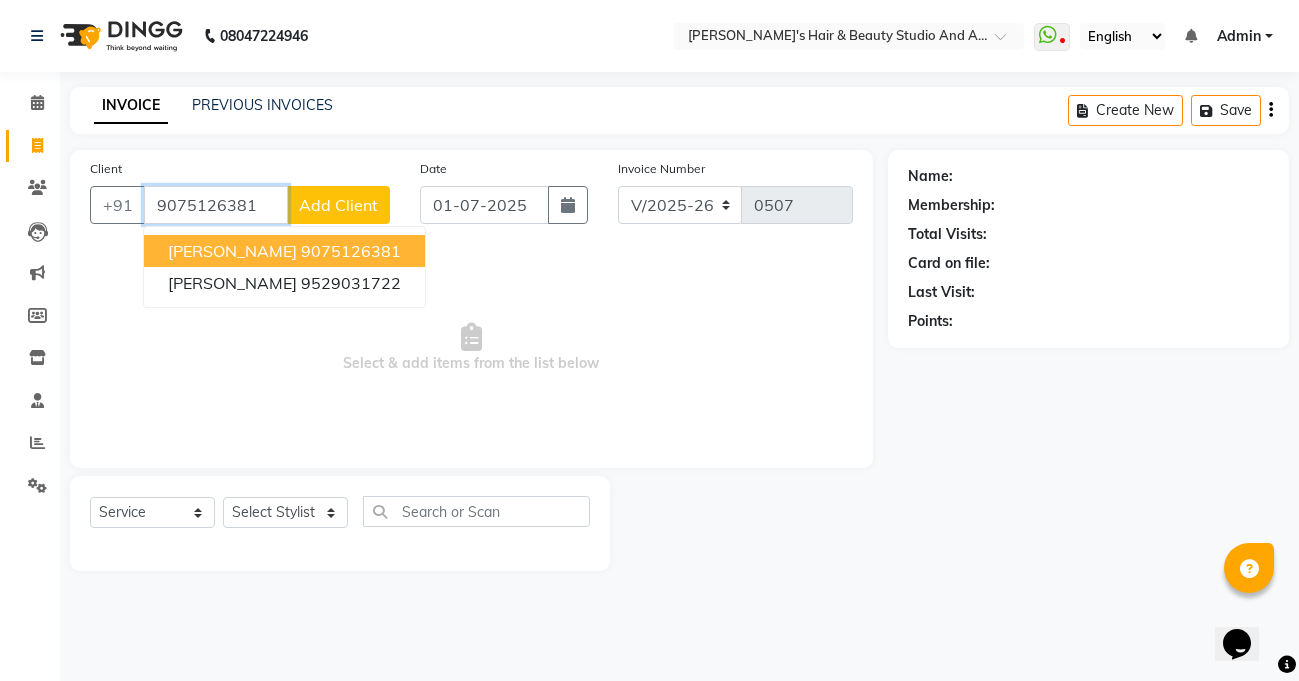 type on "9075126381" 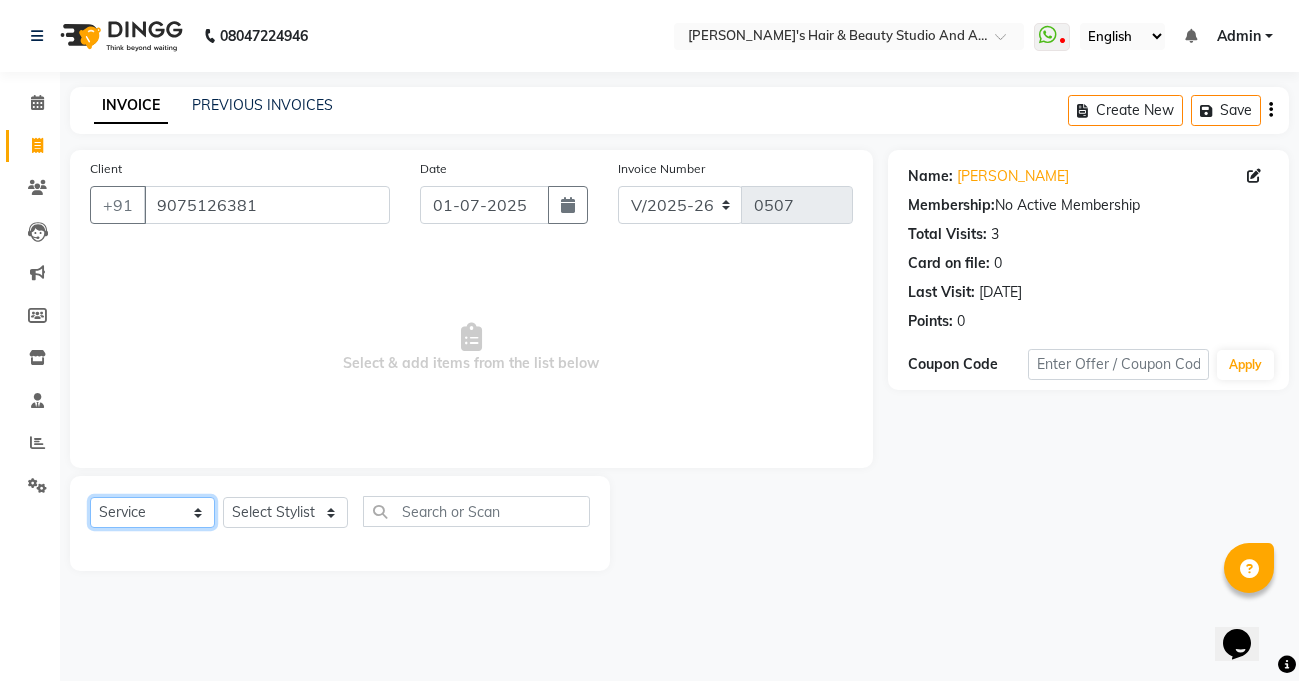 click on "Select  Service  Product  Membership  Package Voucher Prepaid Gift Card" 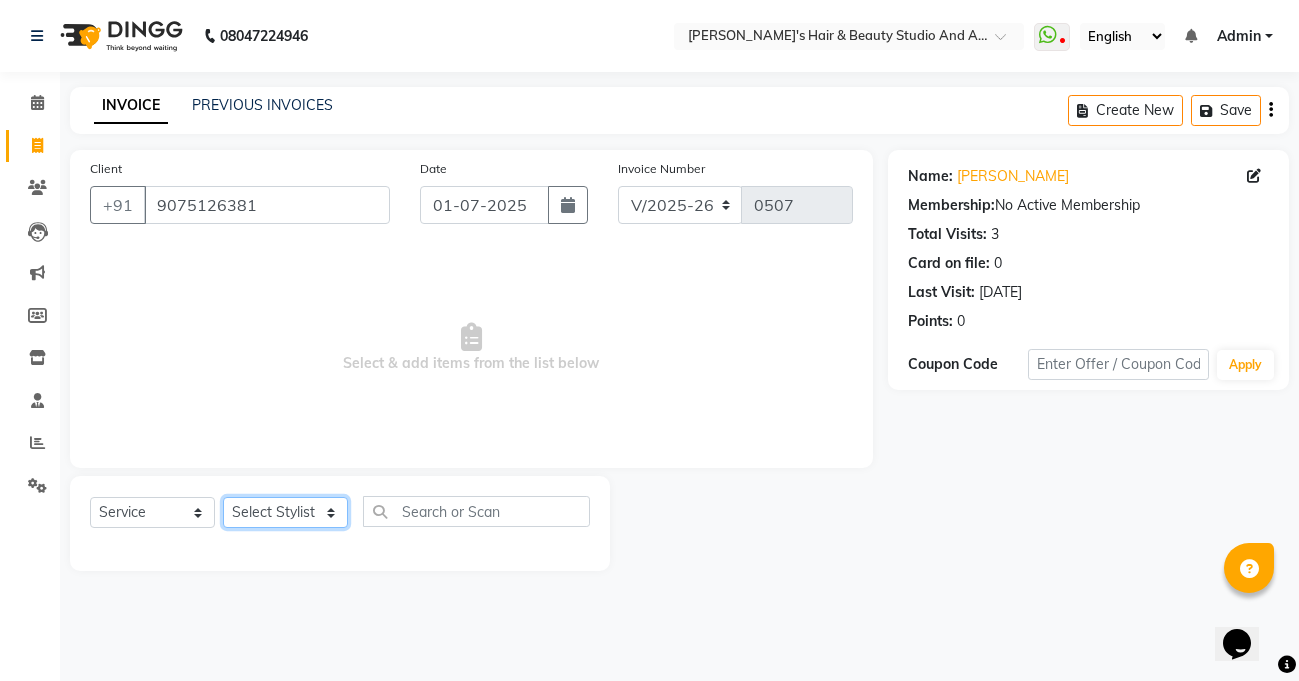 click on "Select Stylist [PERSON_NAME]  [PERSON_NAME]  [PERSON_NAME] [PERSON_NAME]   [PERSON_NAME]  [PERSON_NAME]  [PERSON_NAME]  [PERSON_NAME] [PERSON_NAME] [PERSON_NAME]  [PERSON_NAME]  [PERSON_NAME]" 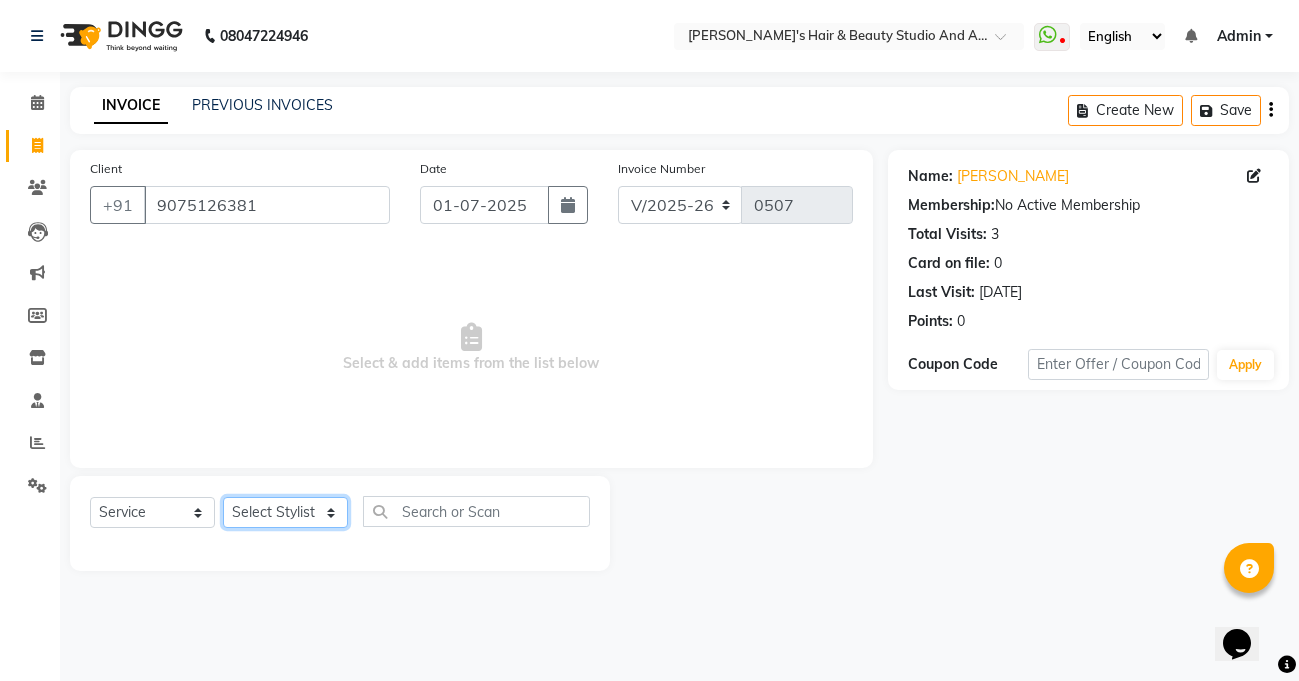 select on "66428" 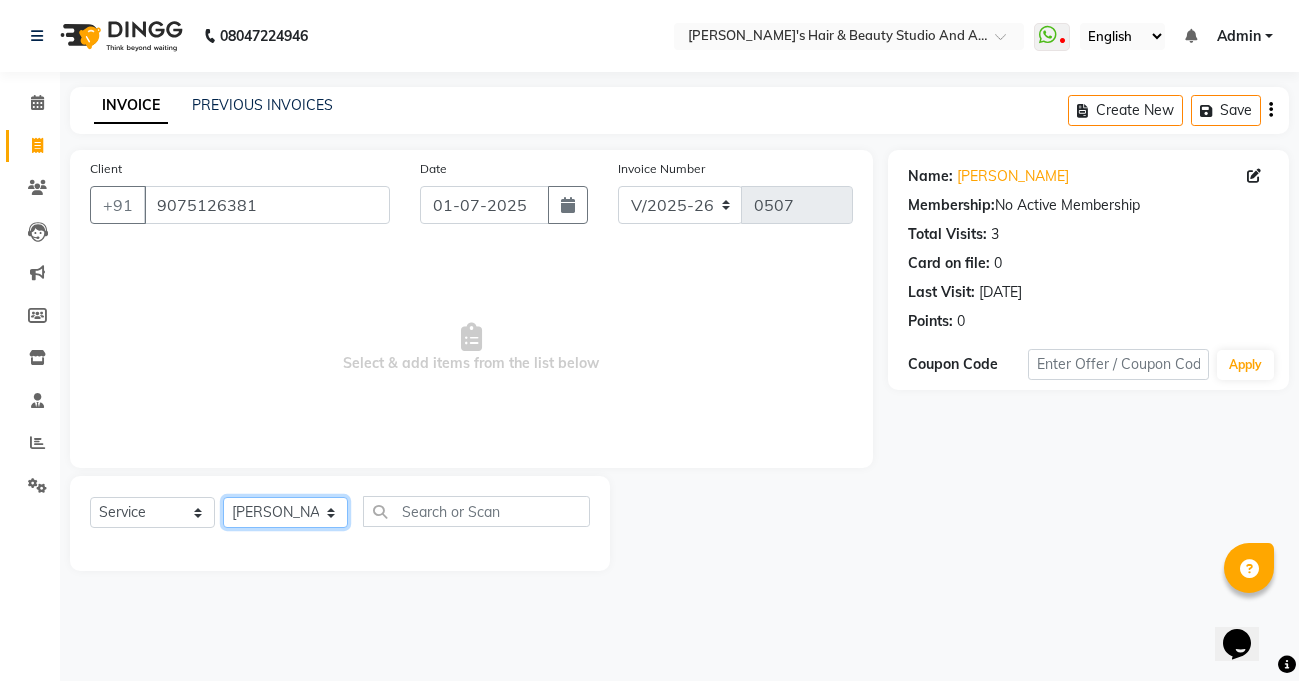 click on "Select Stylist [PERSON_NAME]  [PERSON_NAME]  [PERSON_NAME] [PERSON_NAME]   [PERSON_NAME]  [PERSON_NAME]  [PERSON_NAME]  [PERSON_NAME] [PERSON_NAME] [PERSON_NAME]  [PERSON_NAME]  [PERSON_NAME]" 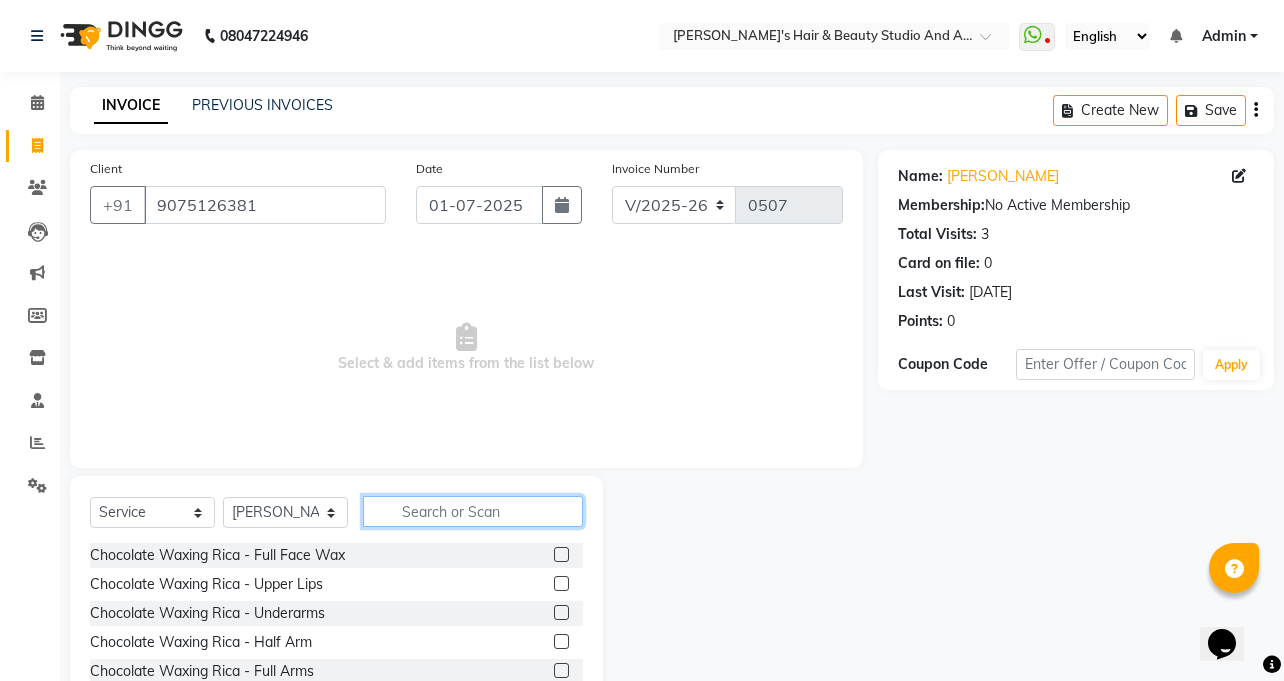 click 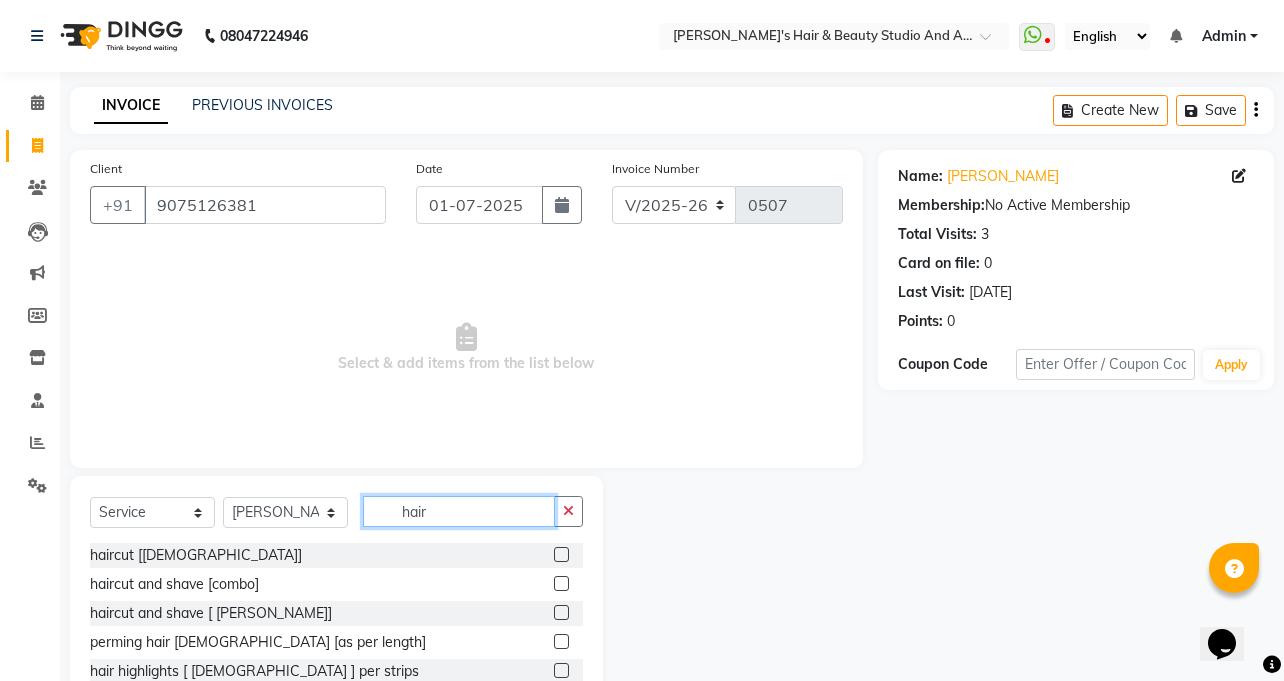 type on "hair" 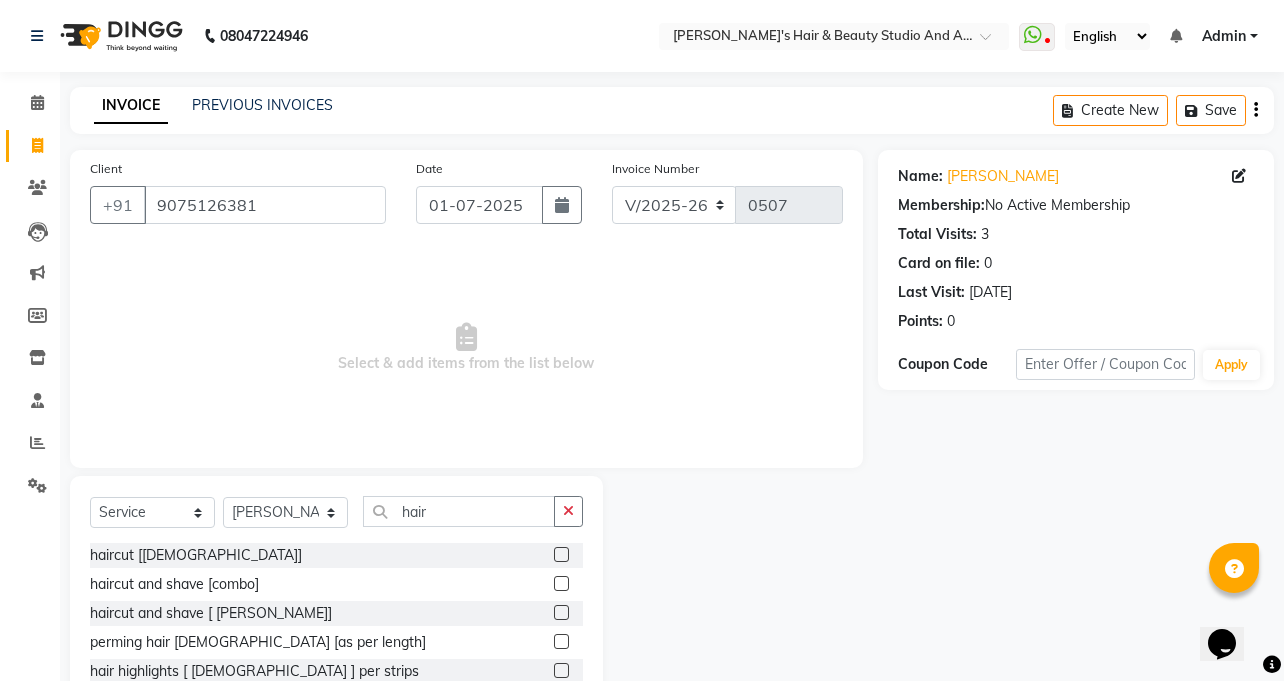 click 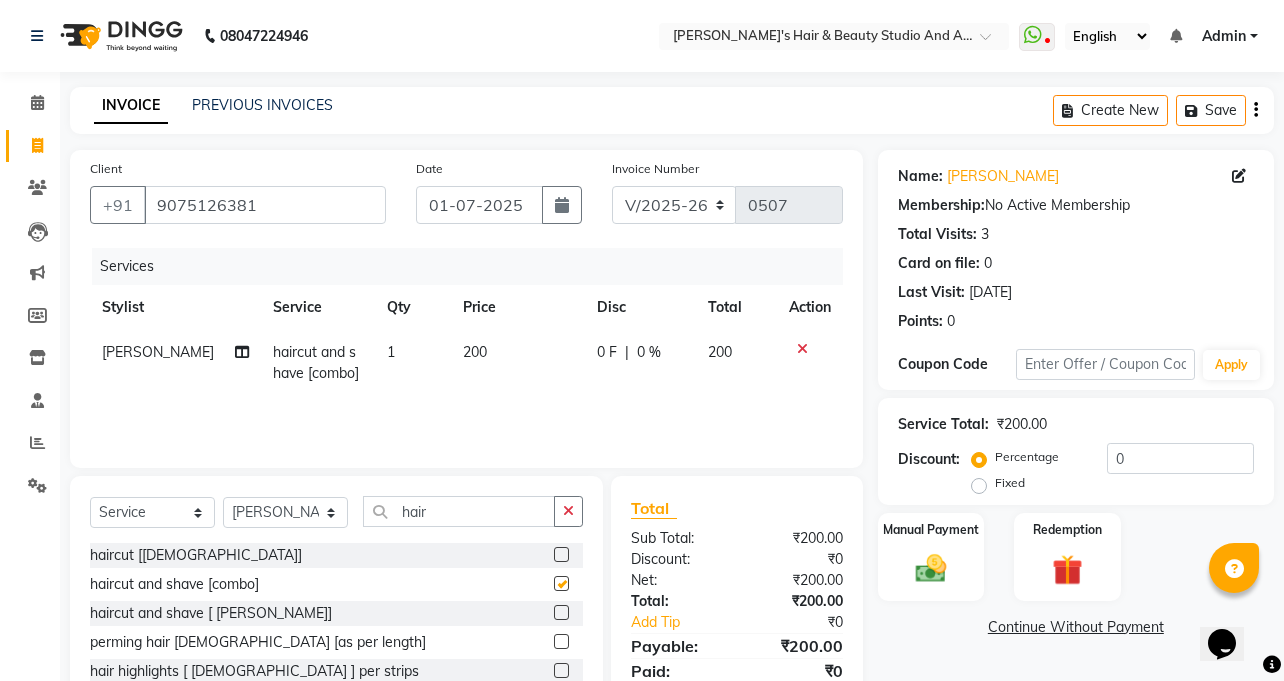 checkbox on "false" 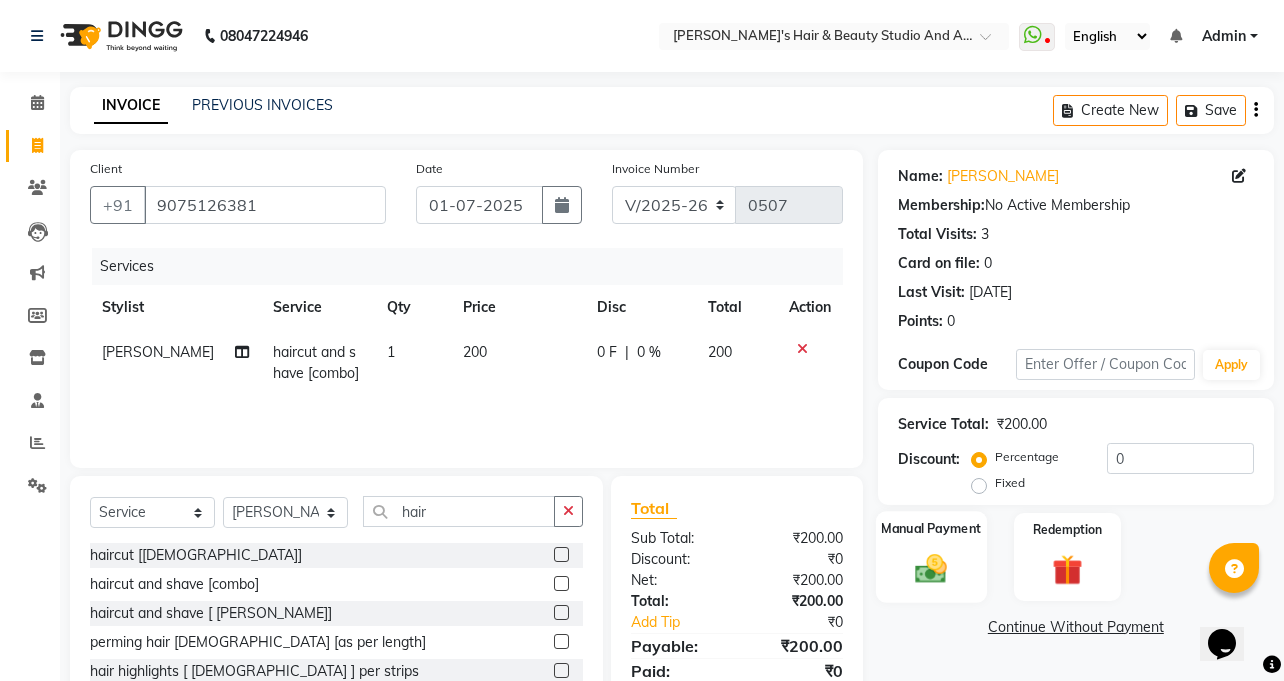 click 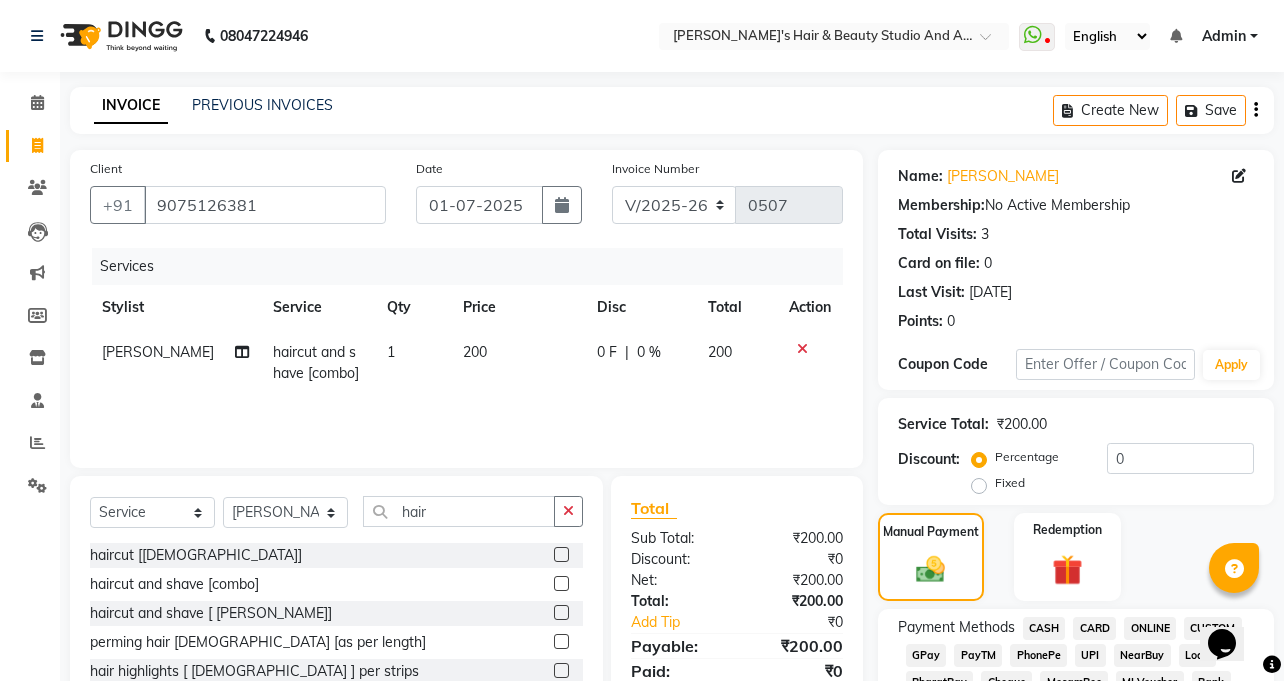 click on "ONLINE" 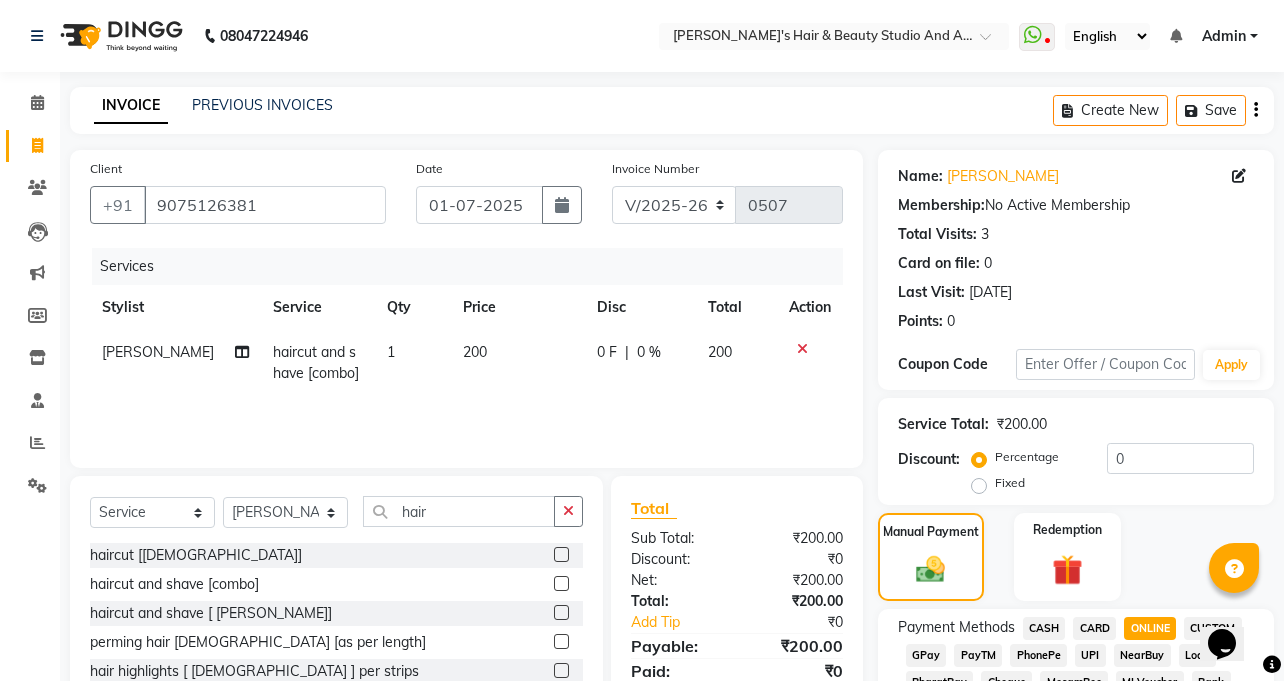 click on "ONLINE" 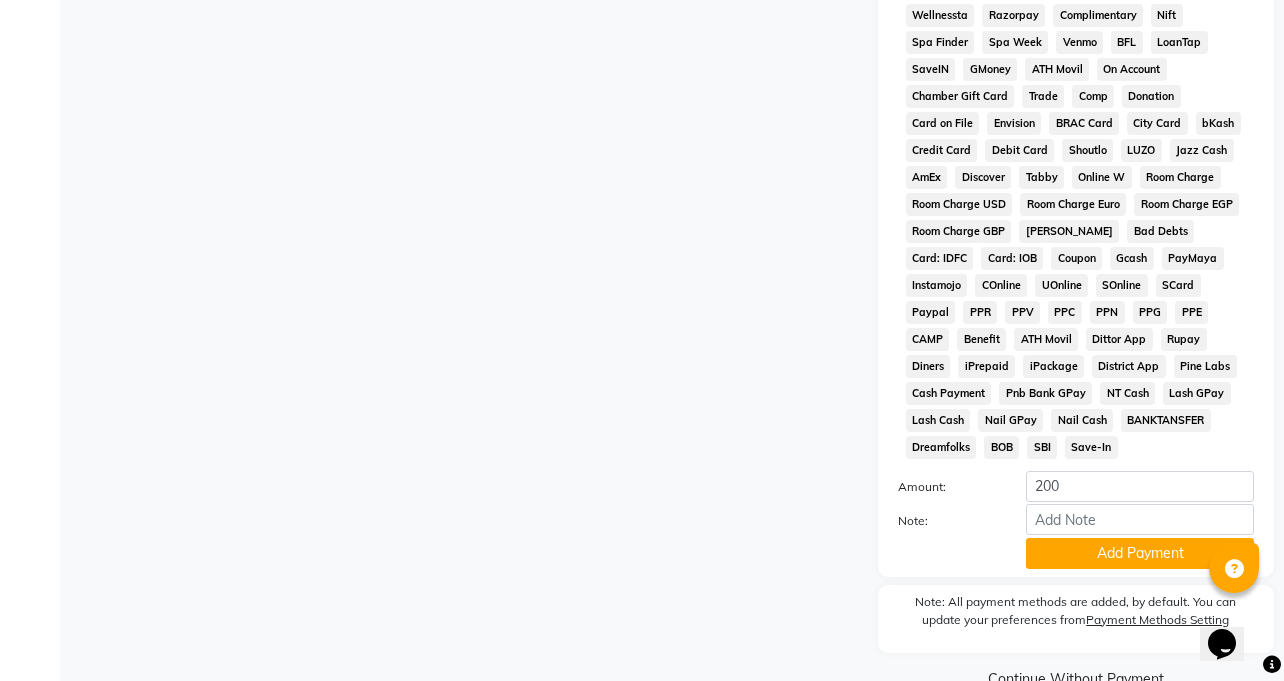 scroll, scrollTop: 845, scrollLeft: 0, axis: vertical 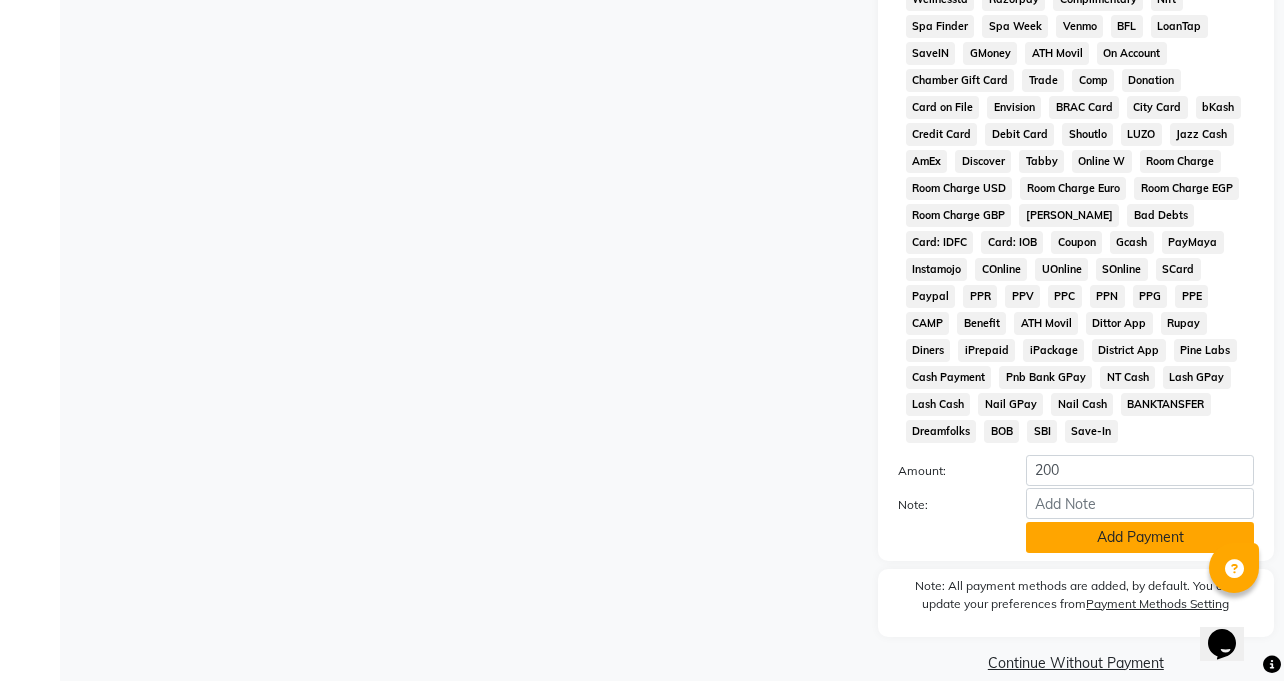 click on "Add Payment" 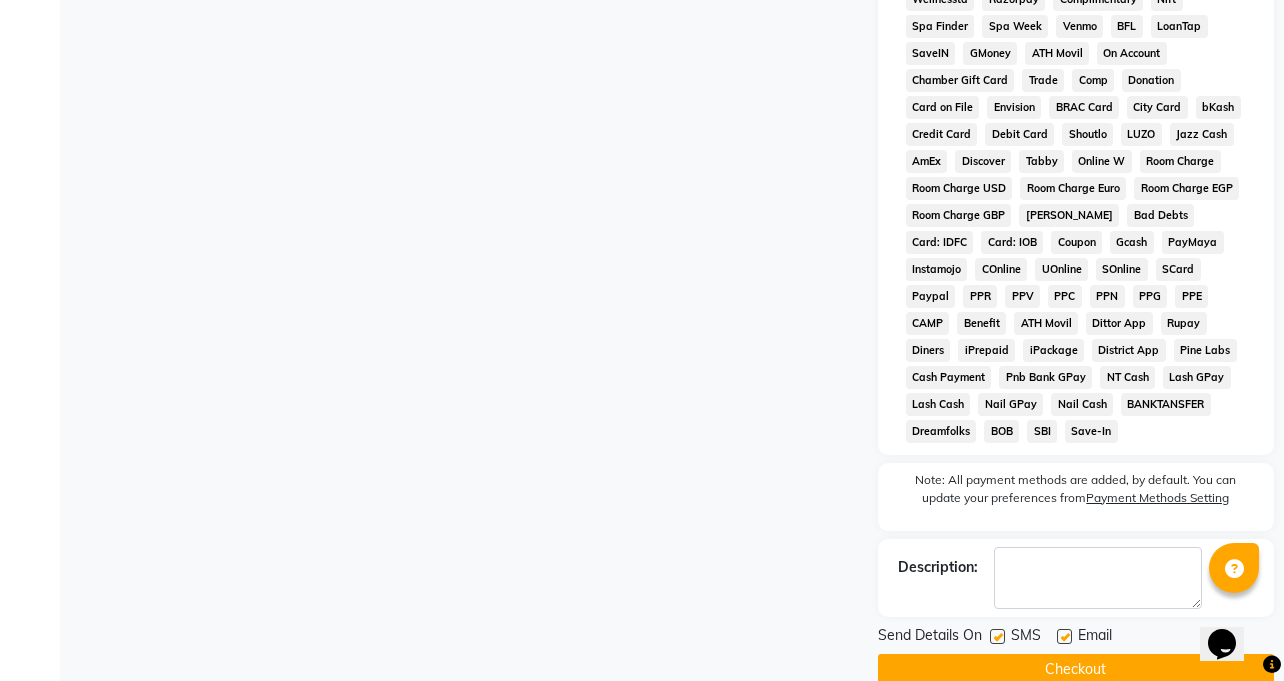 click on "Description:" 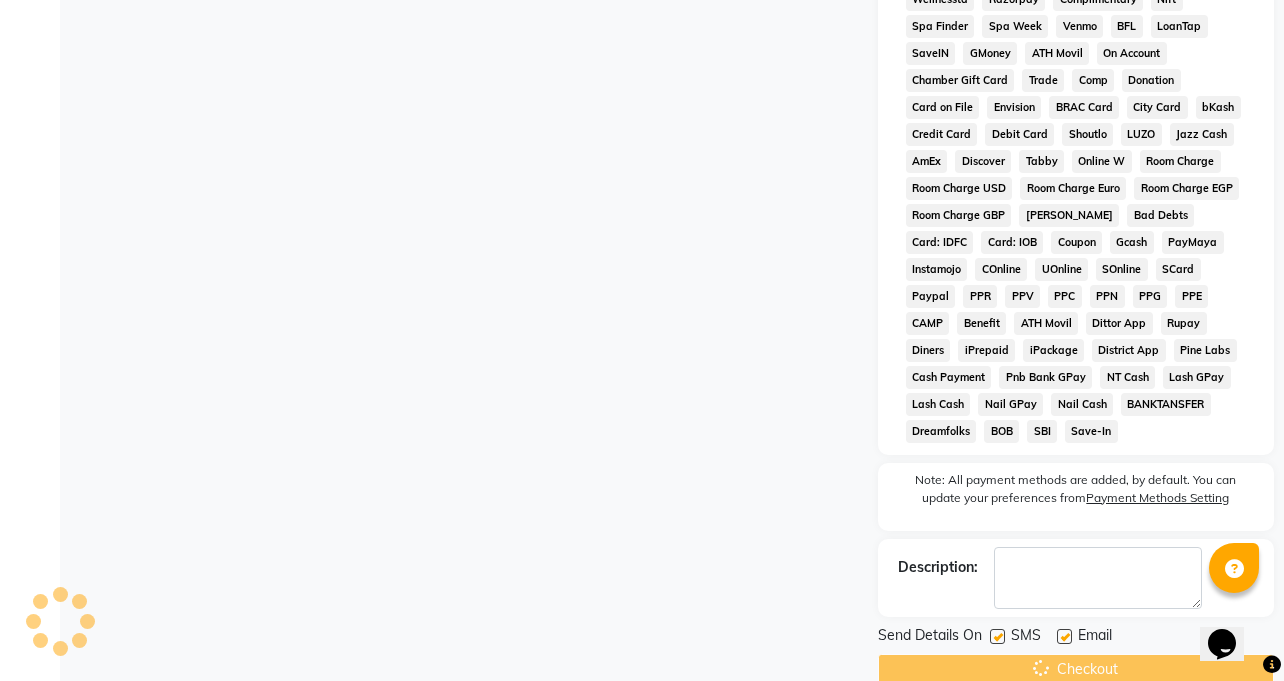 click on "Checkout" 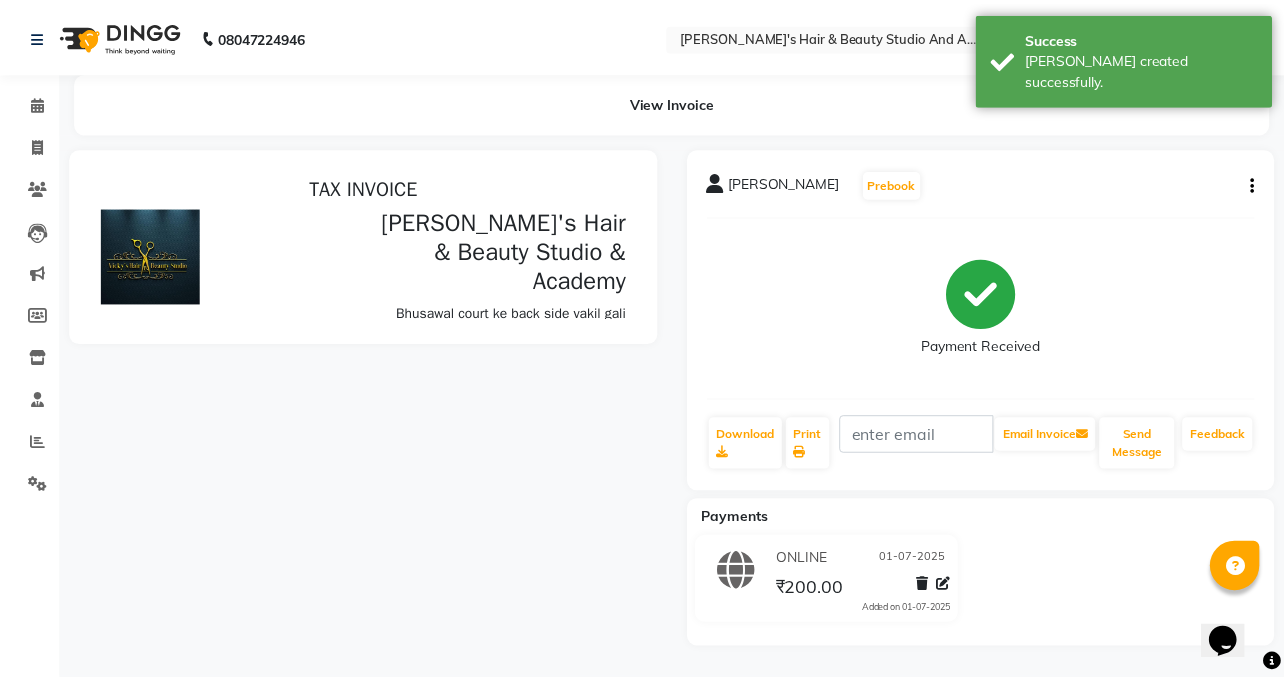 scroll, scrollTop: 0, scrollLeft: 0, axis: both 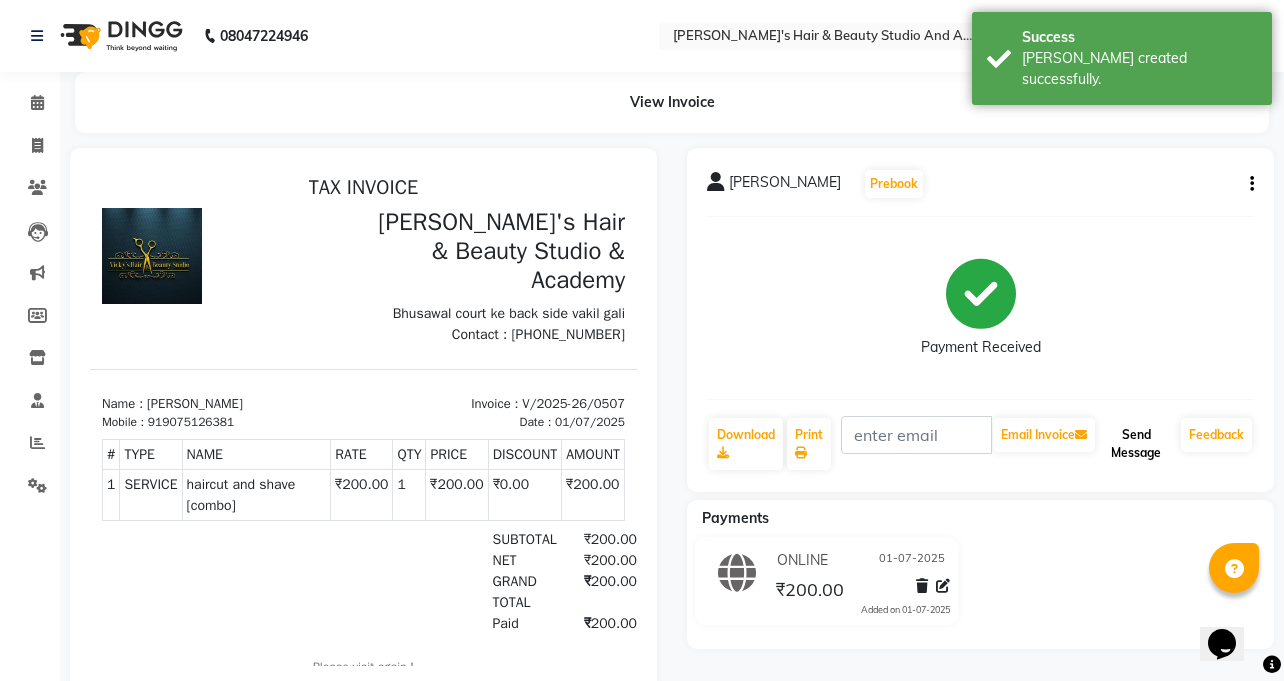click on "Send Message" 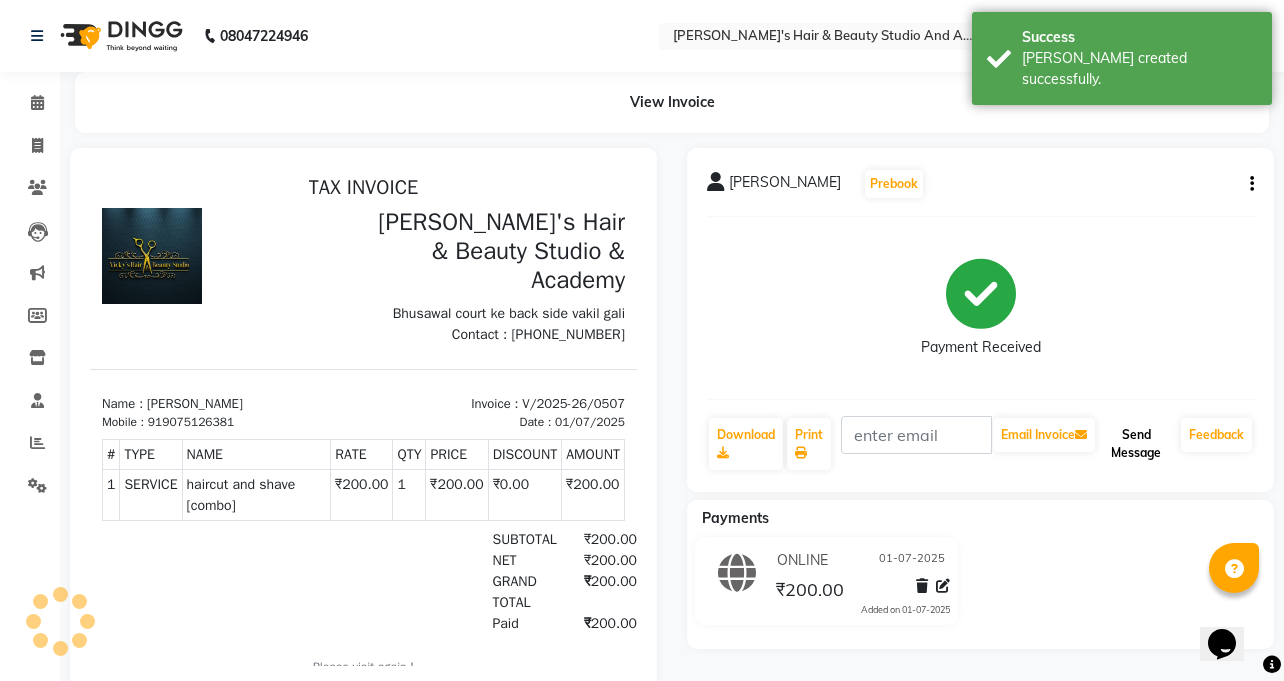 click on "Send Message" 